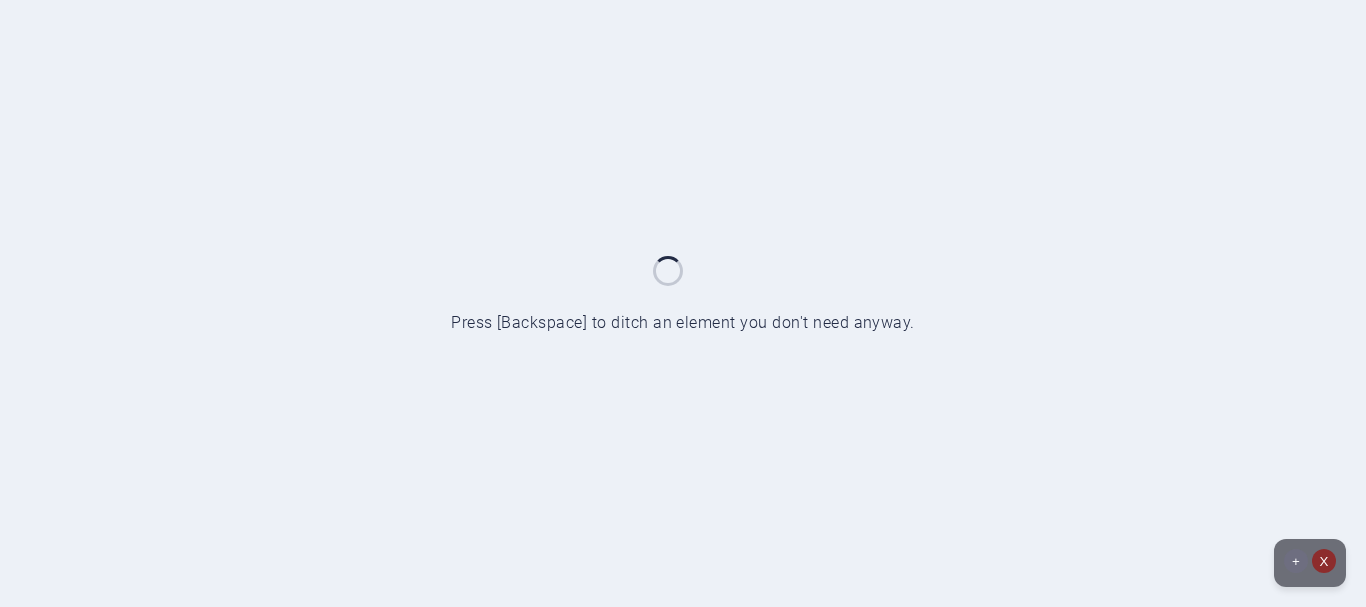 scroll, scrollTop: 0, scrollLeft: 0, axis: both 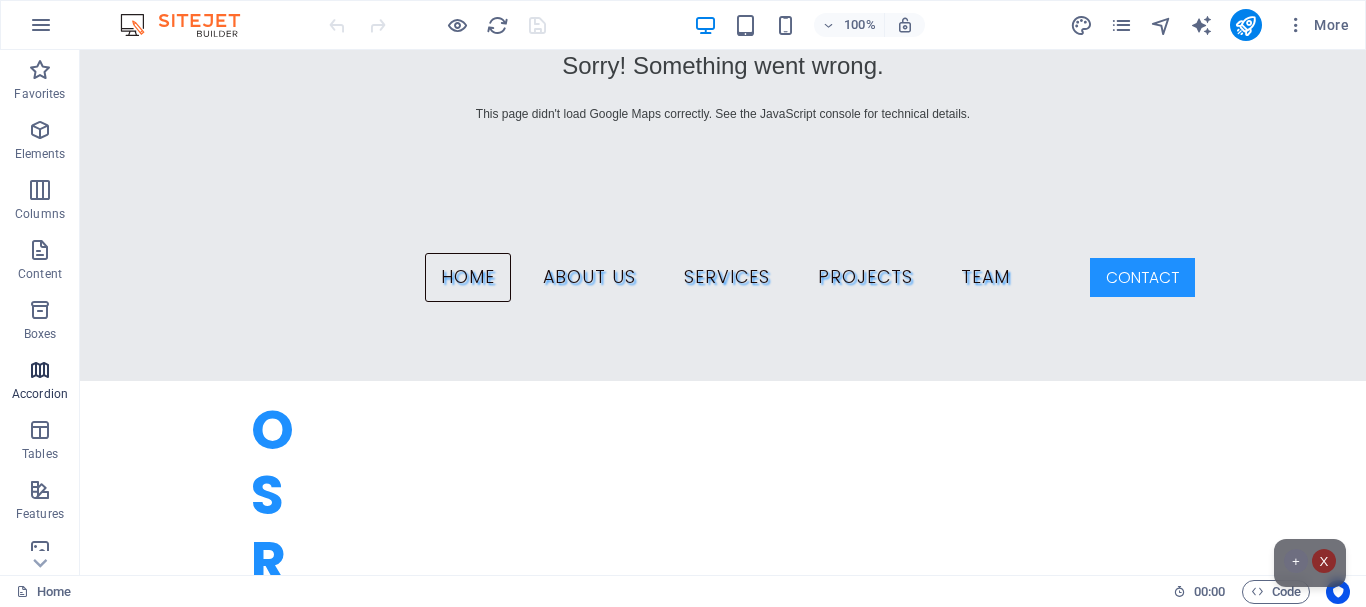 click at bounding box center [40, 370] 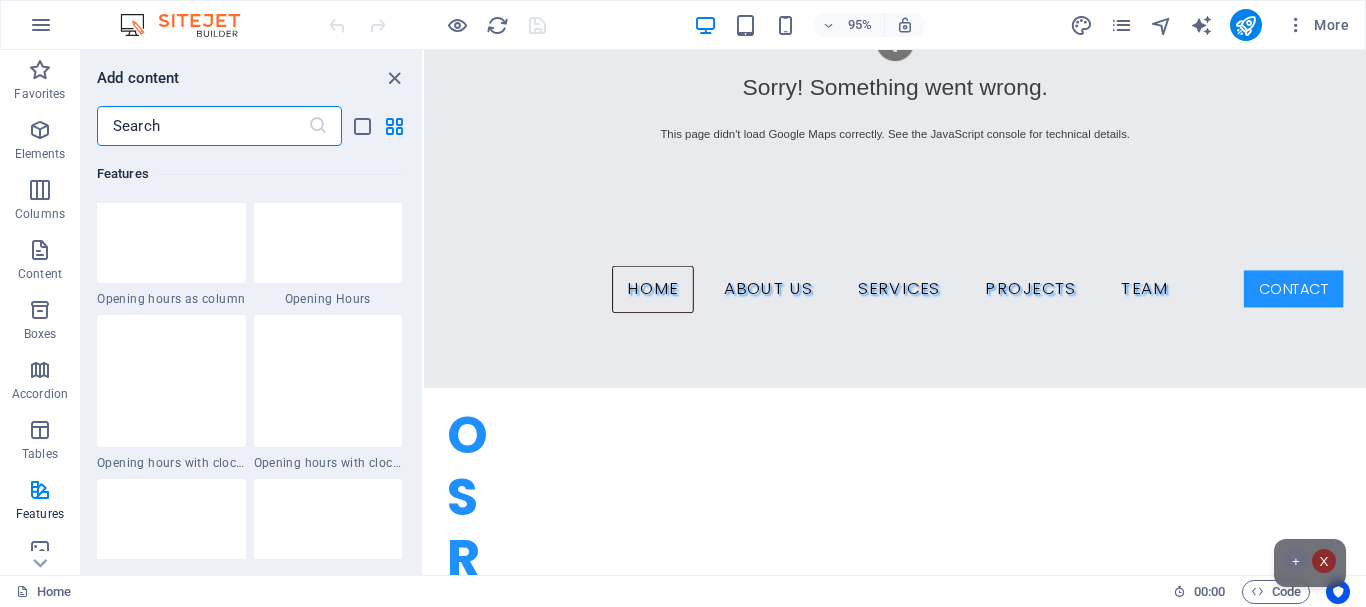 scroll, scrollTop: 8668, scrollLeft: 0, axis: vertical 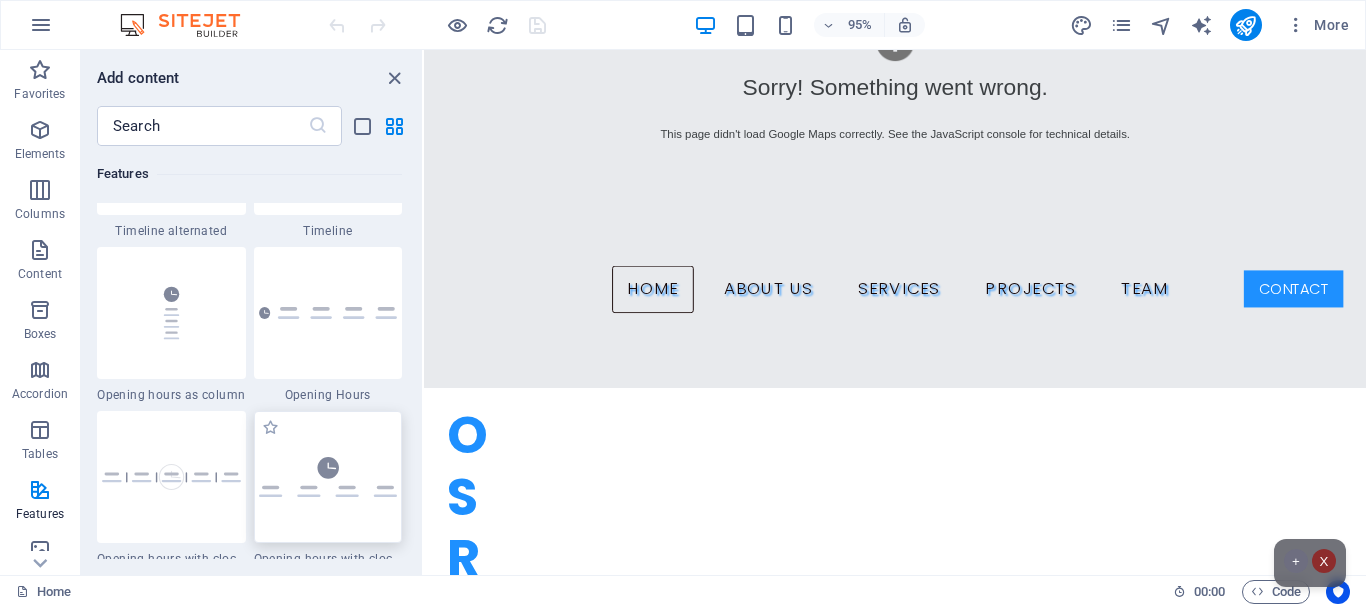 click at bounding box center [328, 477] 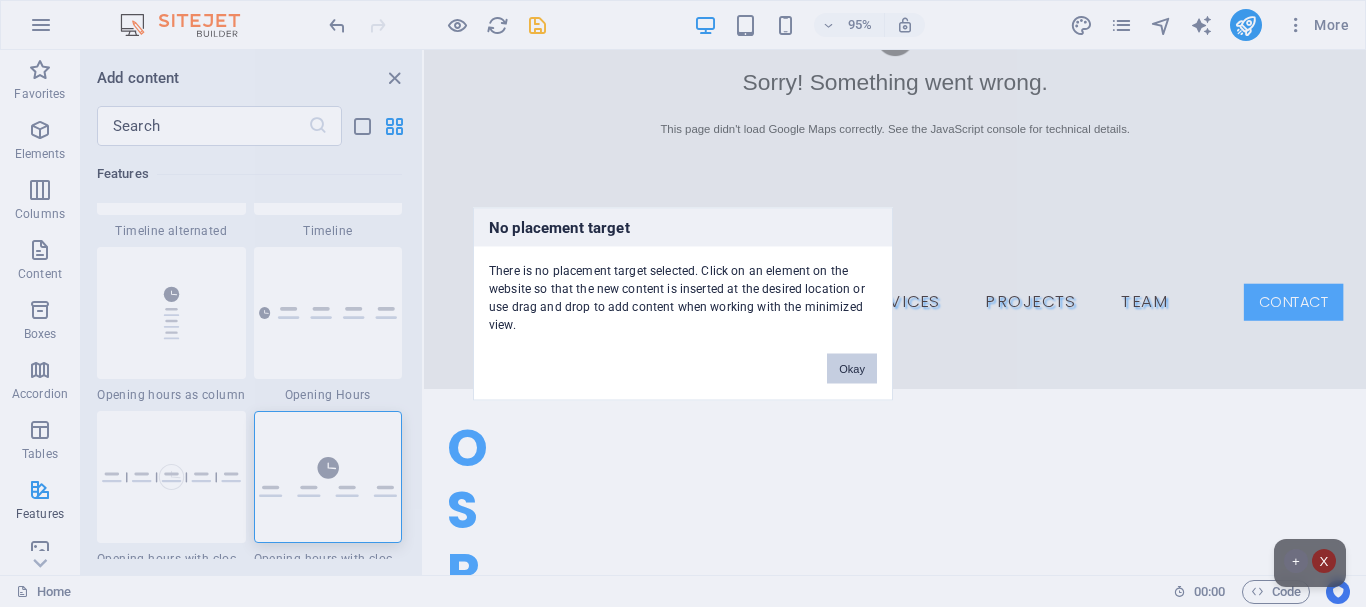click on "Okay" at bounding box center [852, 368] 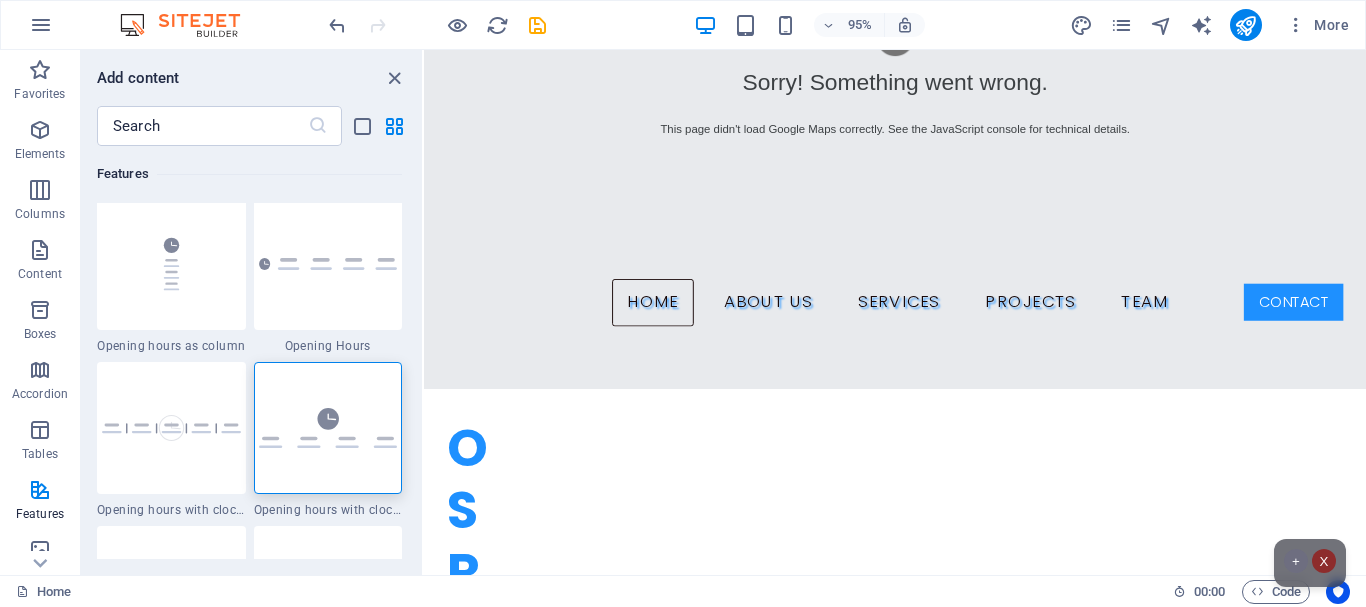 scroll, scrollTop: 8764, scrollLeft: 0, axis: vertical 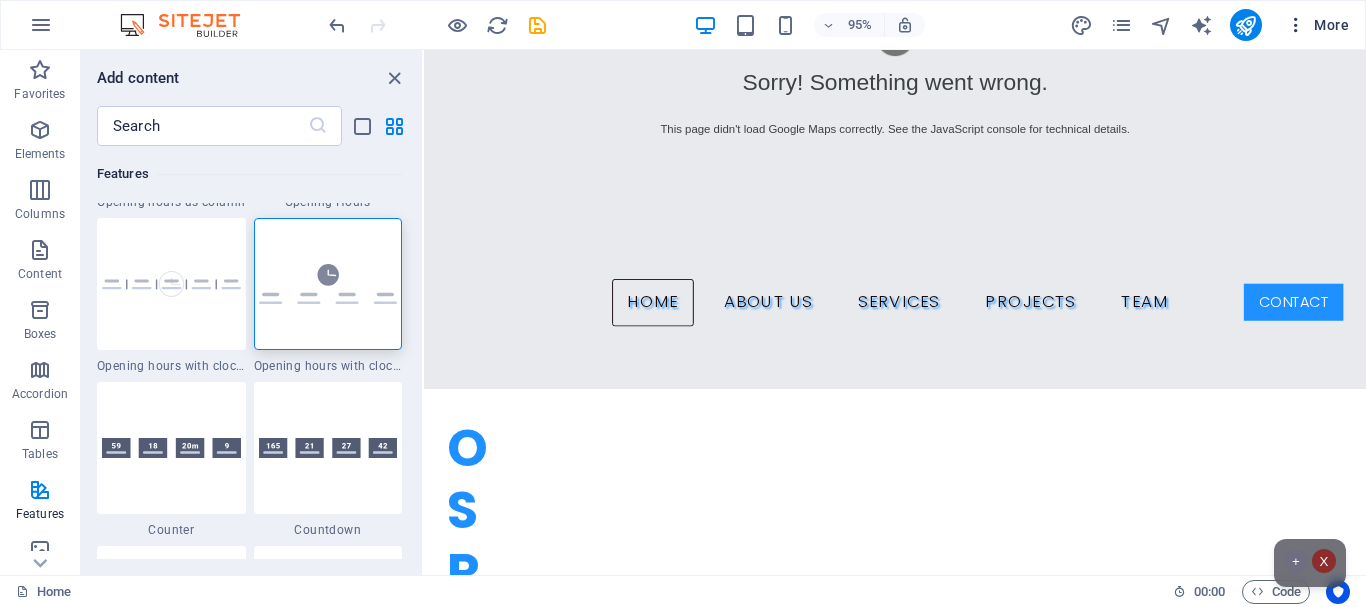 click on "More" at bounding box center (1317, 25) 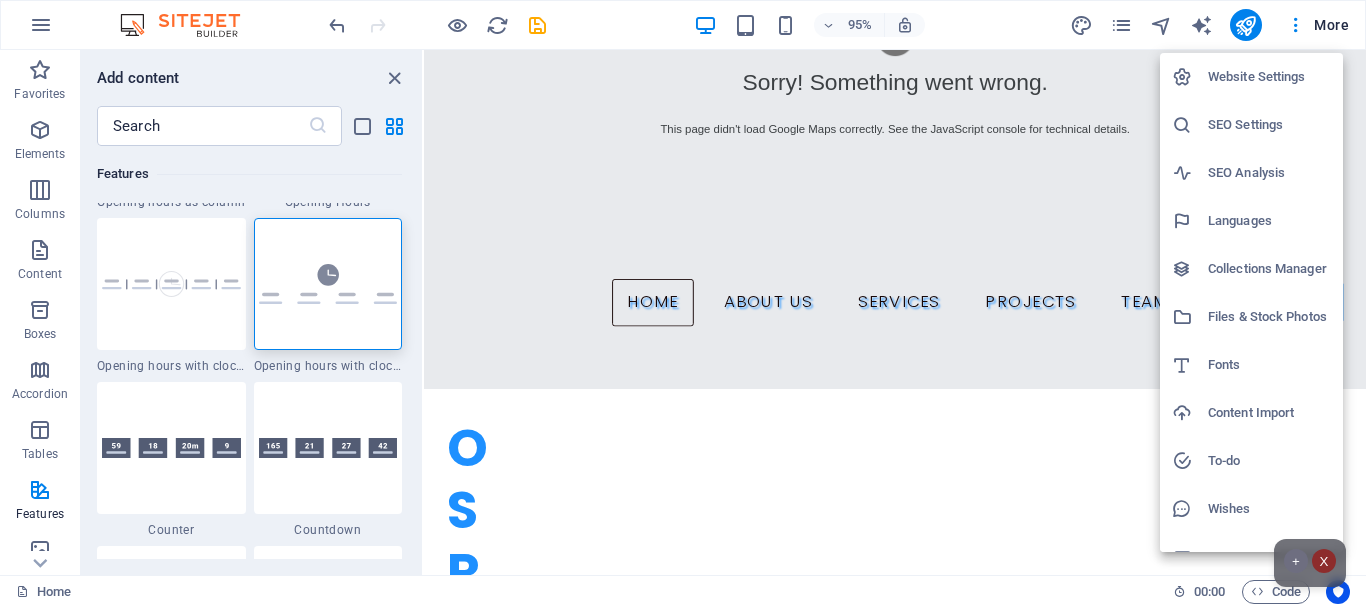 drag, startPoint x: 1360, startPoint y: 111, endPoint x: 1361, endPoint y: 158, distance: 47.010635 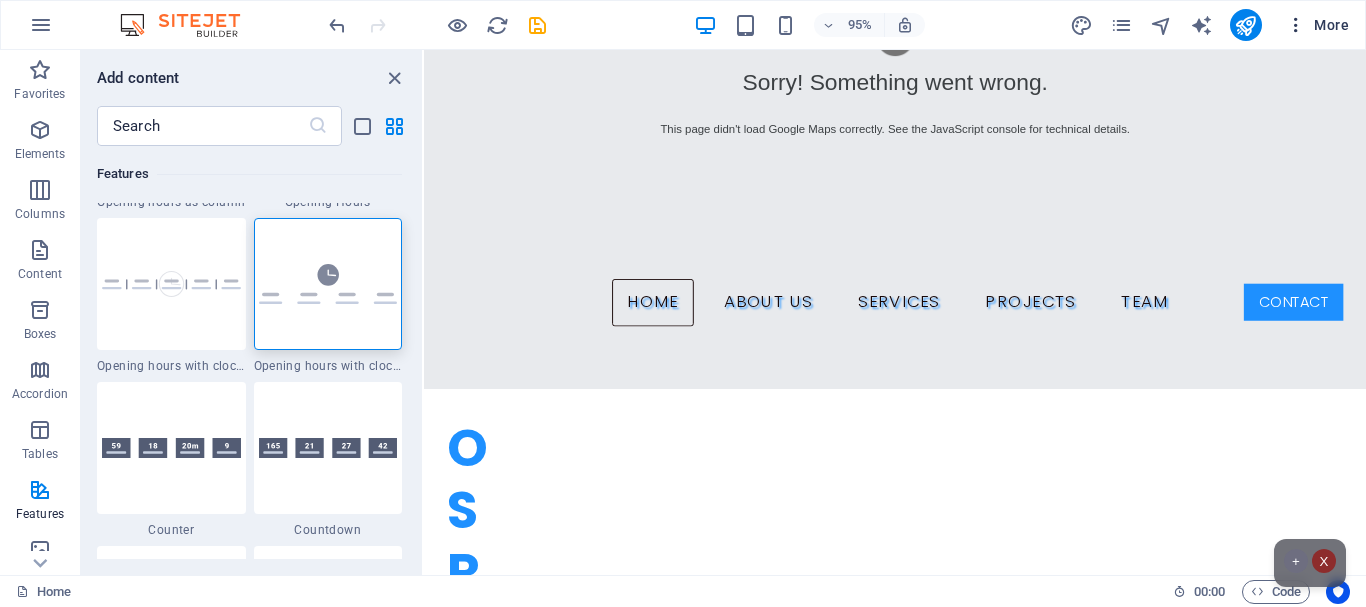 click on "More" at bounding box center (1317, 25) 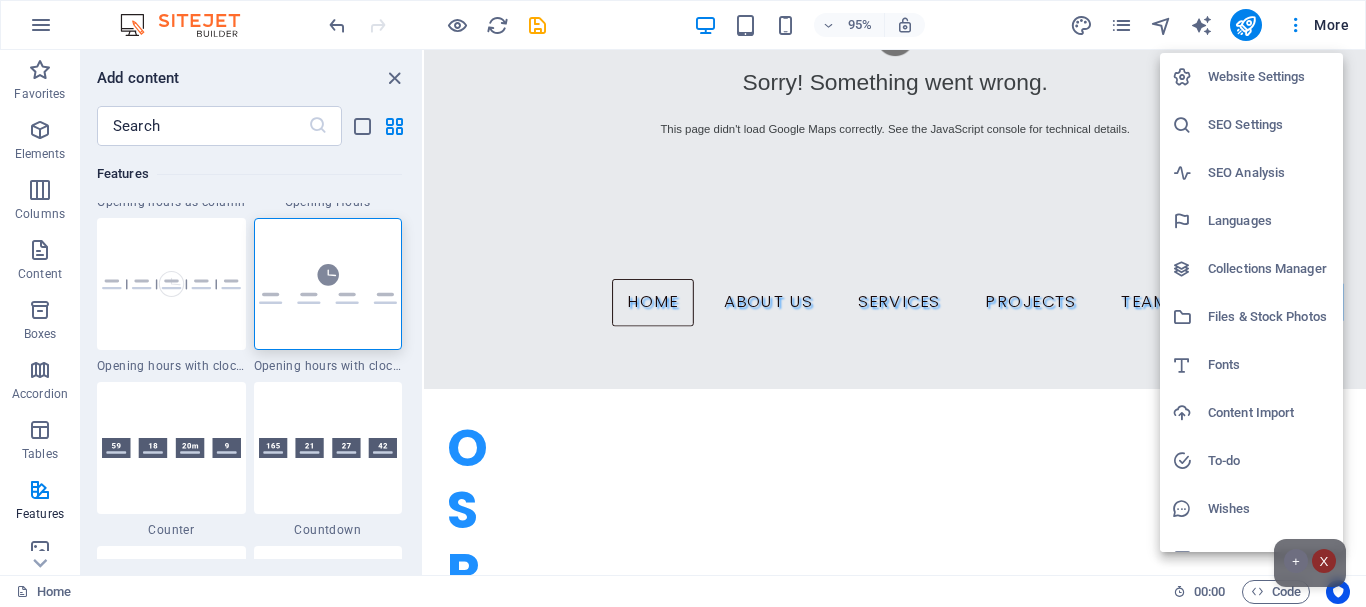 click on "Website Settings" at bounding box center [1269, 77] 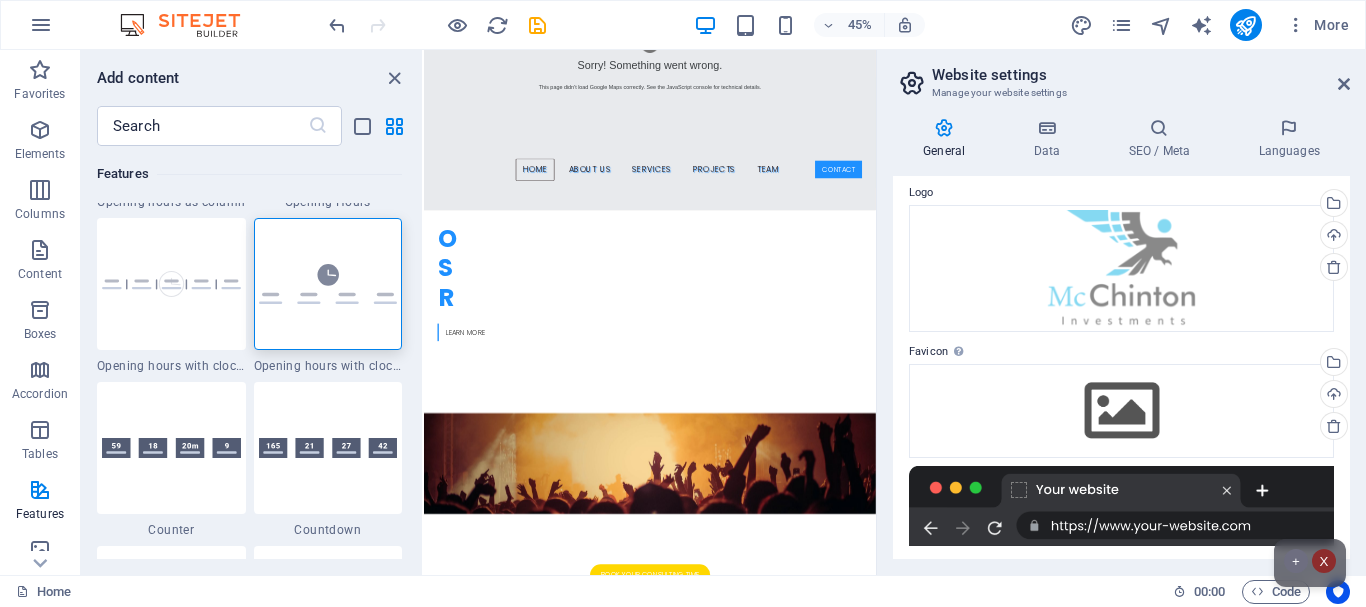 scroll, scrollTop: 0, scrollLeft: 0, axis: both 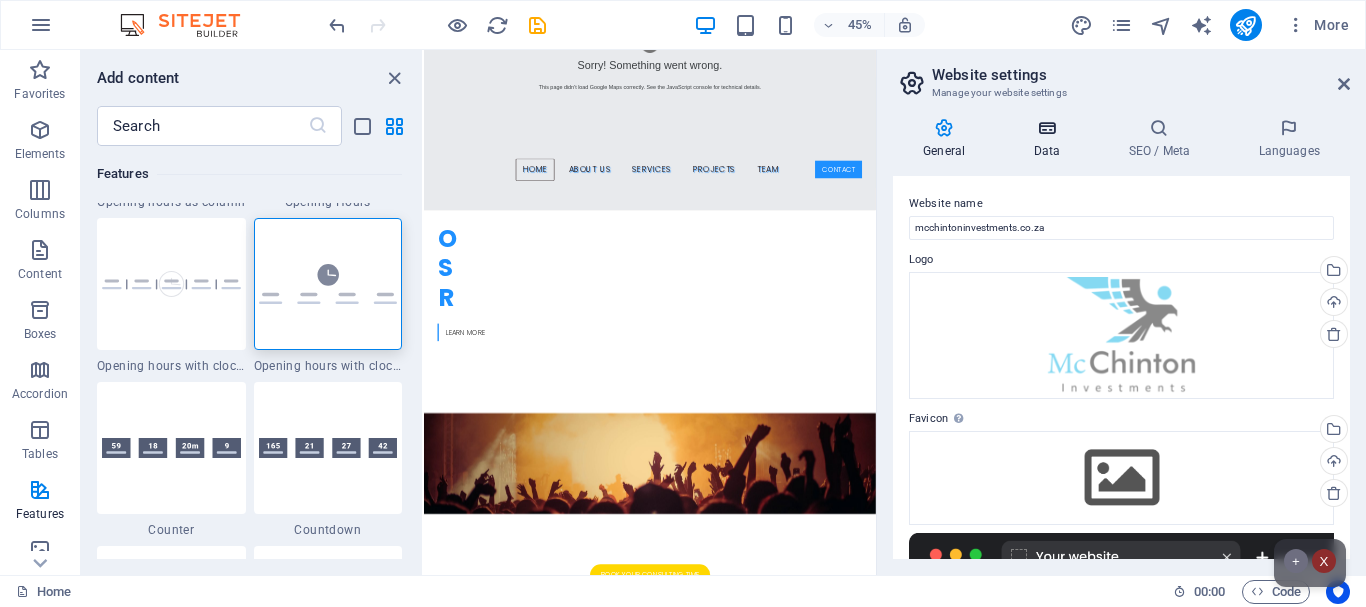 click at bounding box center [1046, 128] 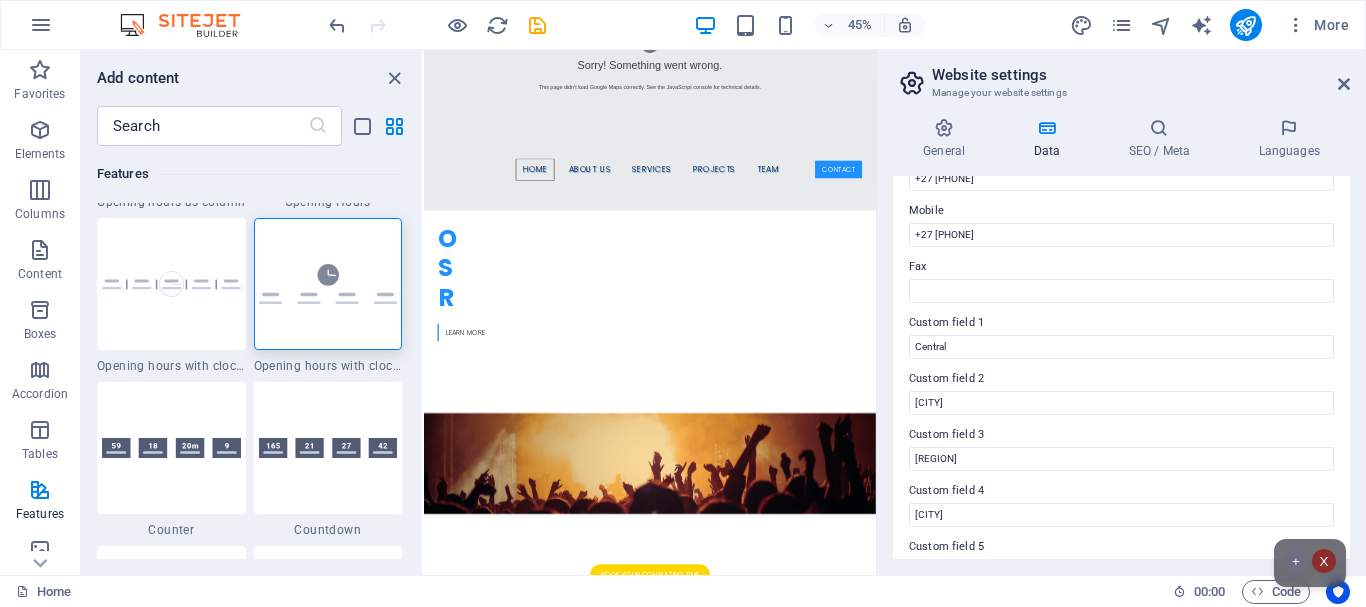 scroll, scrollTop: 483, scrollLeft: 0, axis: vertical 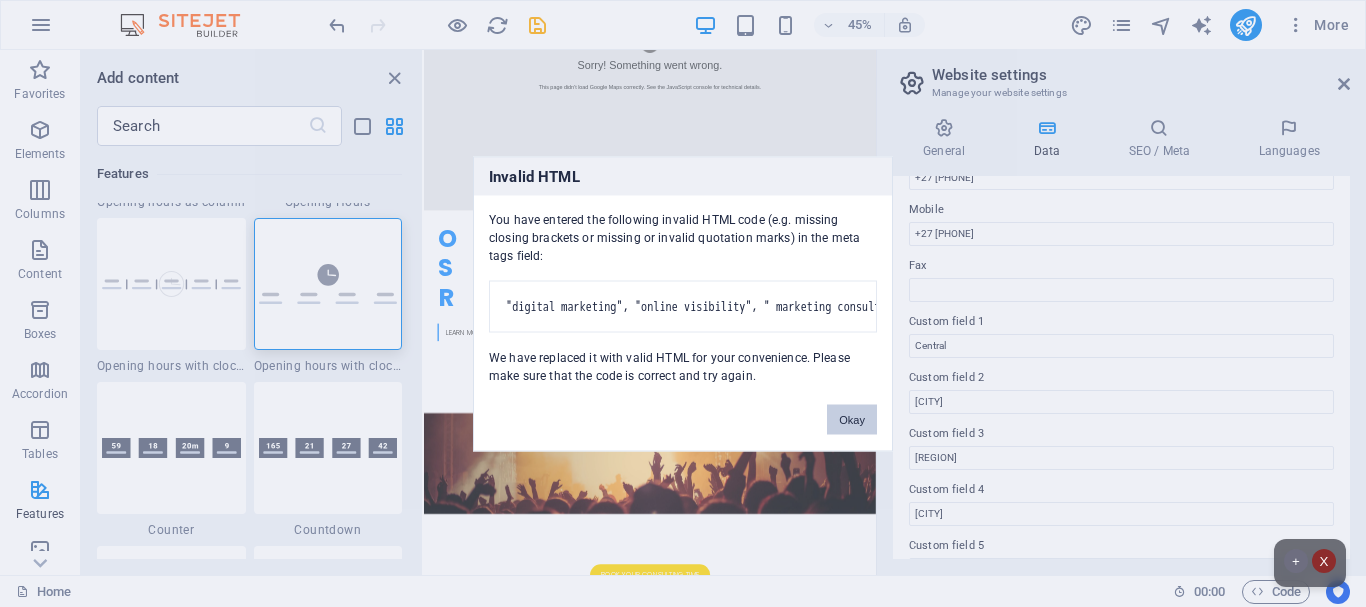 drag, startPoint x: 365, startPoint y: 302, endPoint x: 969, endPoint y: 429, distance: 617.2074 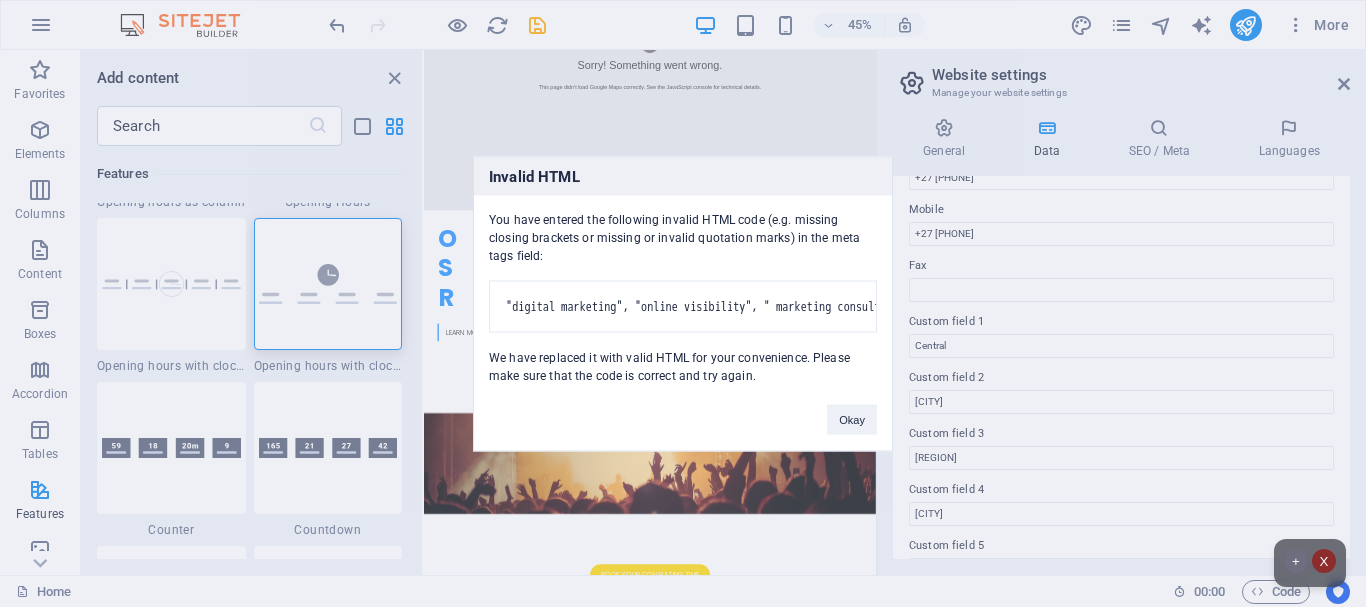 drag, startPoint x: 311, startPoint y: 293, endPoint x: 985, endPoint y: 399, distance: 682.2844 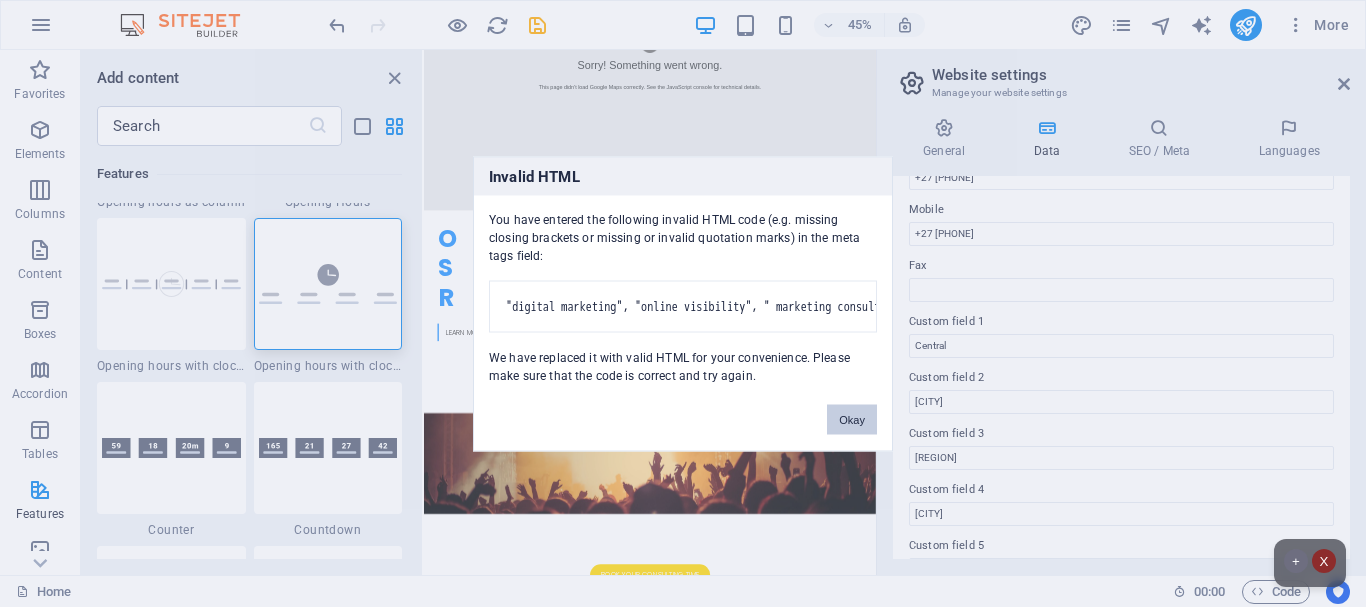 click on "Okay" at bounding box center (852, 419) 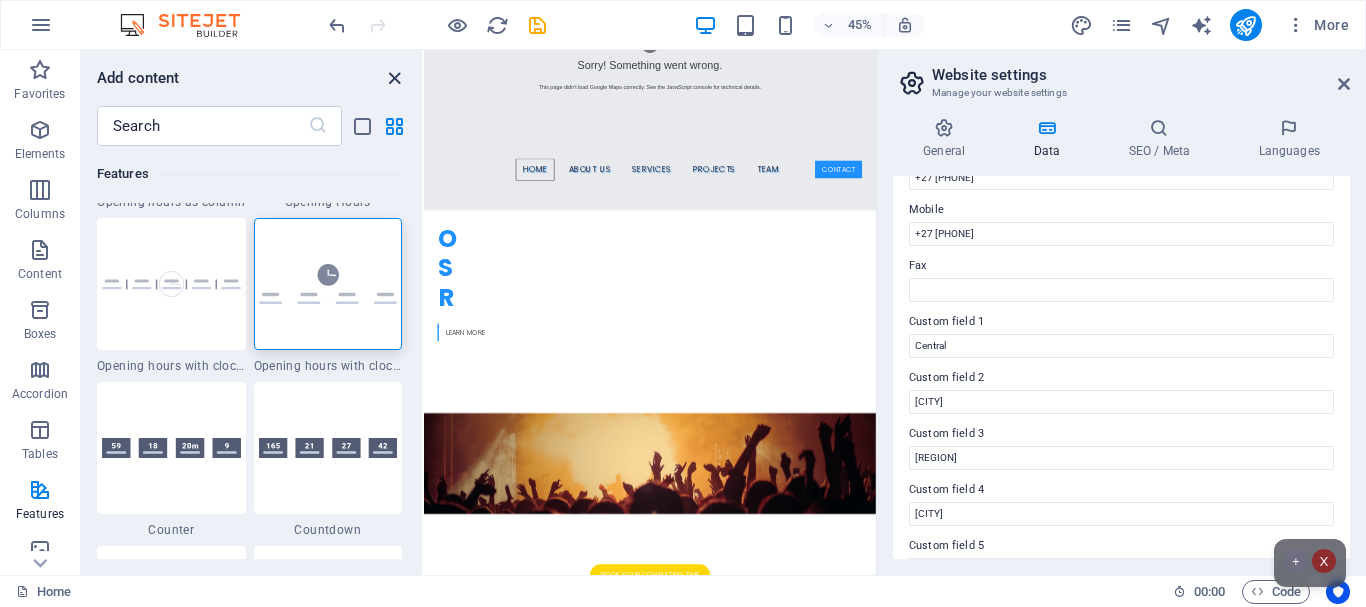 click at bounding box center (394, 78) 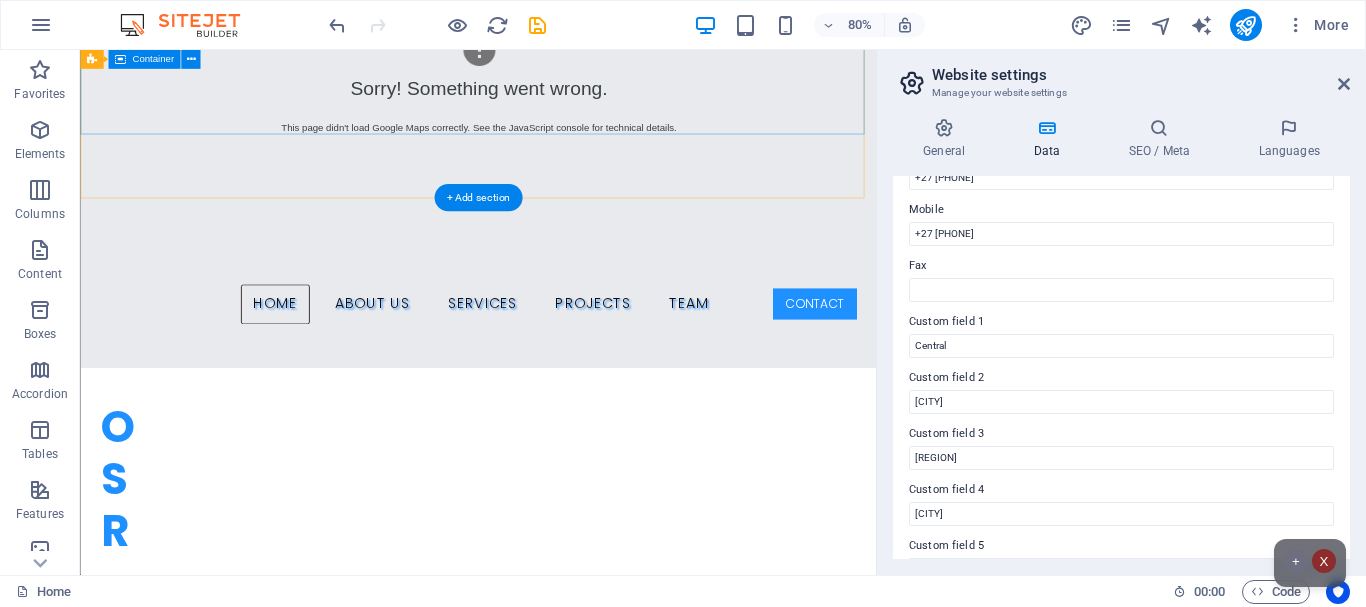 scroll, scrollTop: 615, scrollLeft: 0, axis: vertical 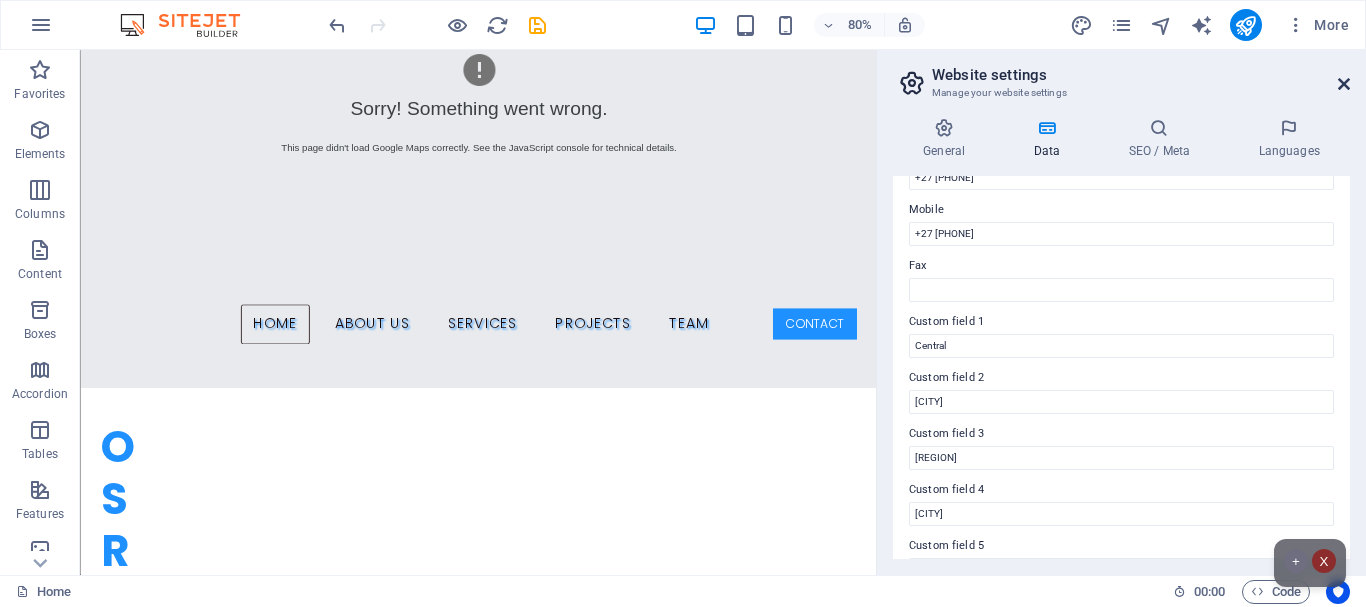 click at bounding box center [1344, 84] 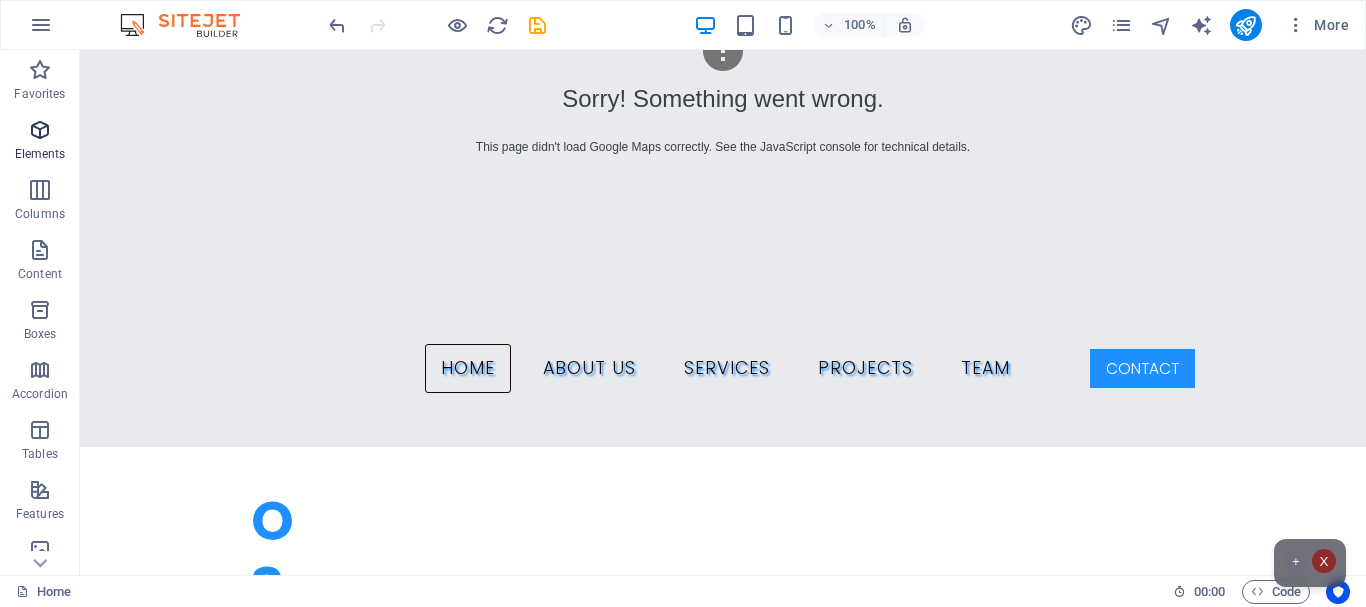 click at bounding box center [40, 130] 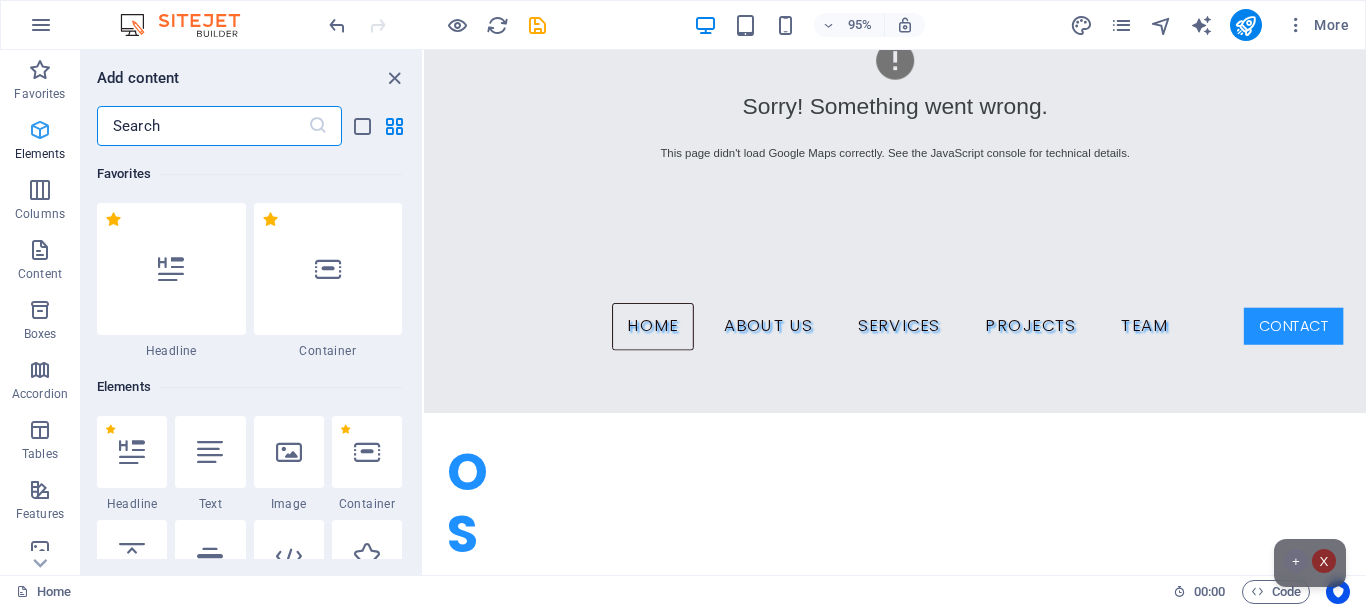 scroll, scrollTop: 639, scrollLeft: 0, axis: vertical 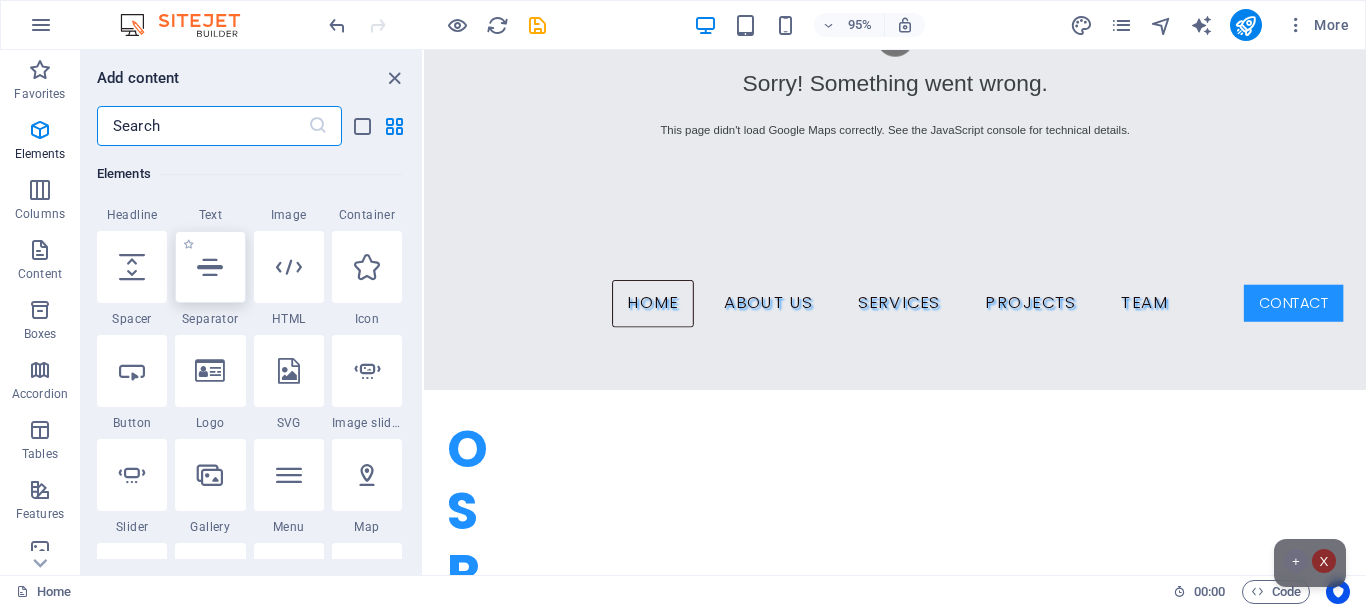 click at bounding box center [210, 267] 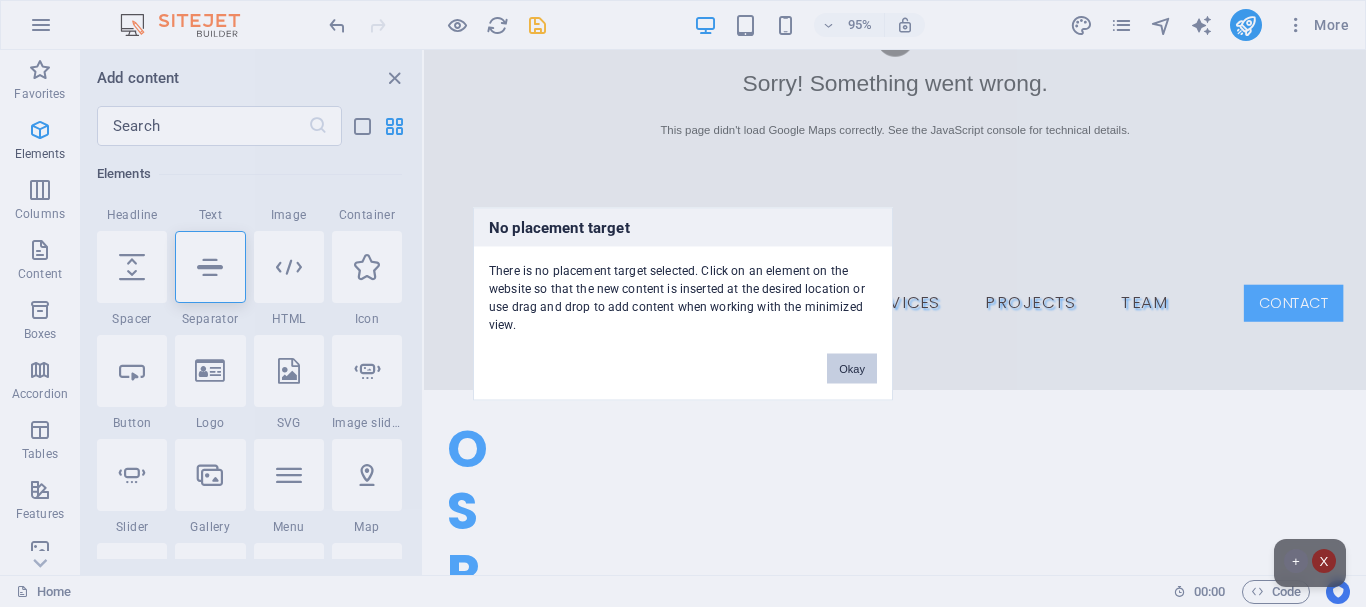 click on "Okay" at bounding box center [852, 368] 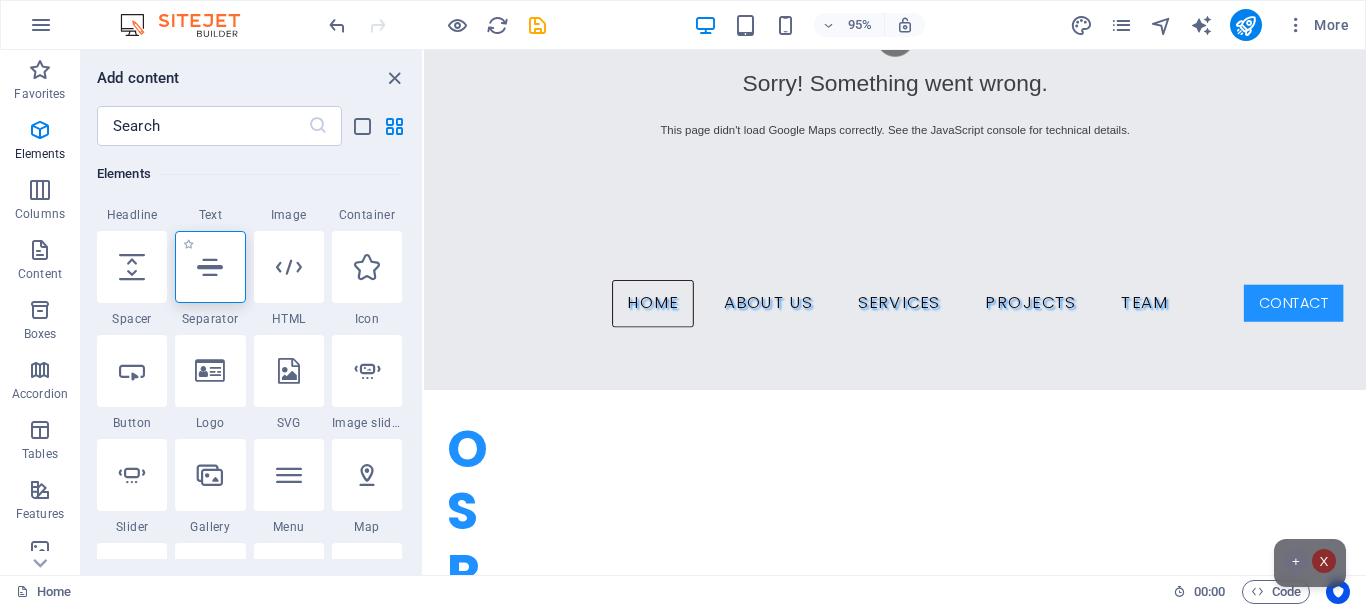 click at bounding box center [210, 267] 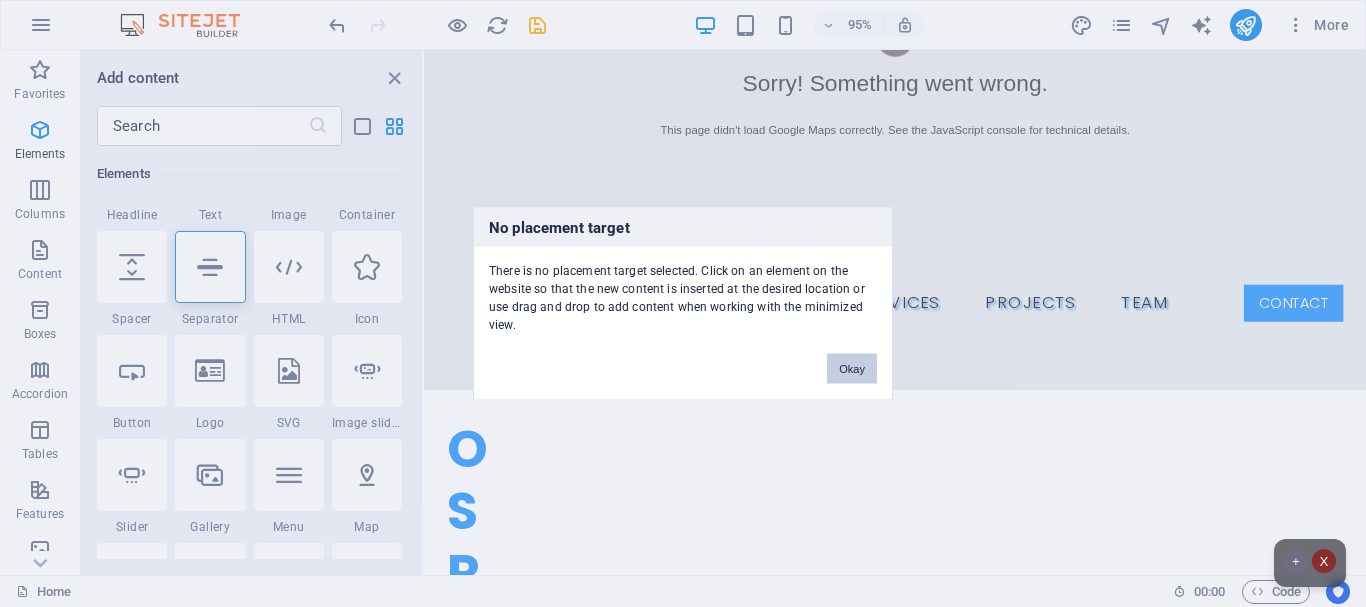 click on "Okay" at bounding box center [852, 368] 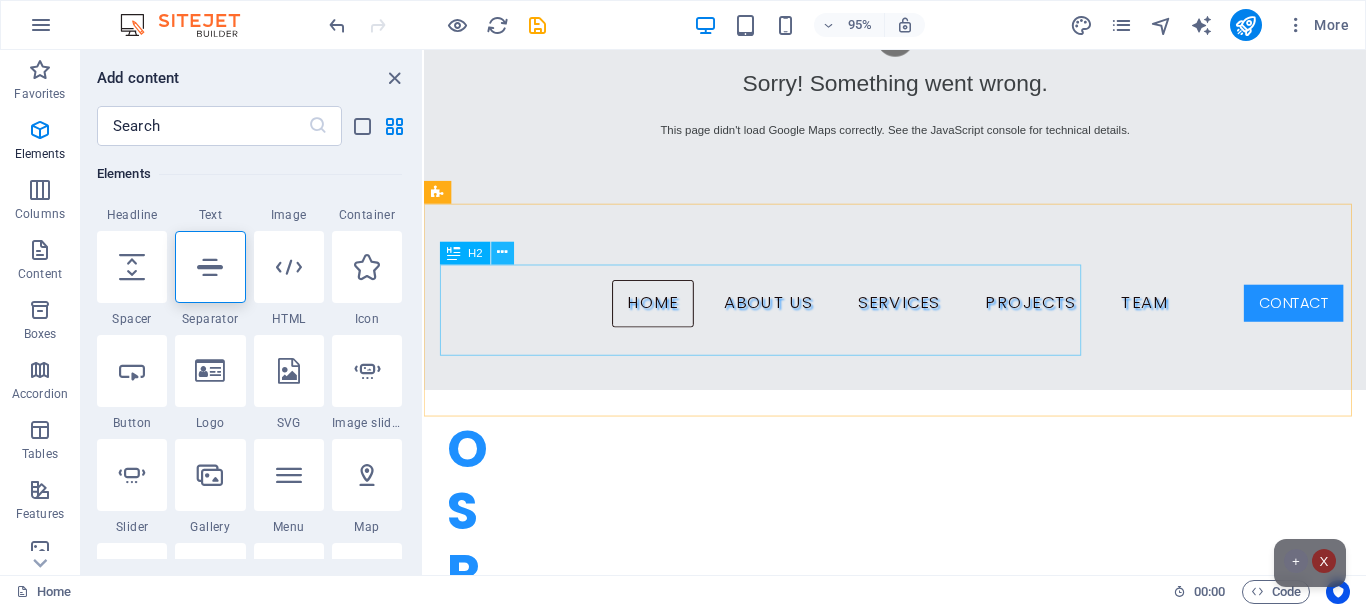 click at bounding box center (502, 253) 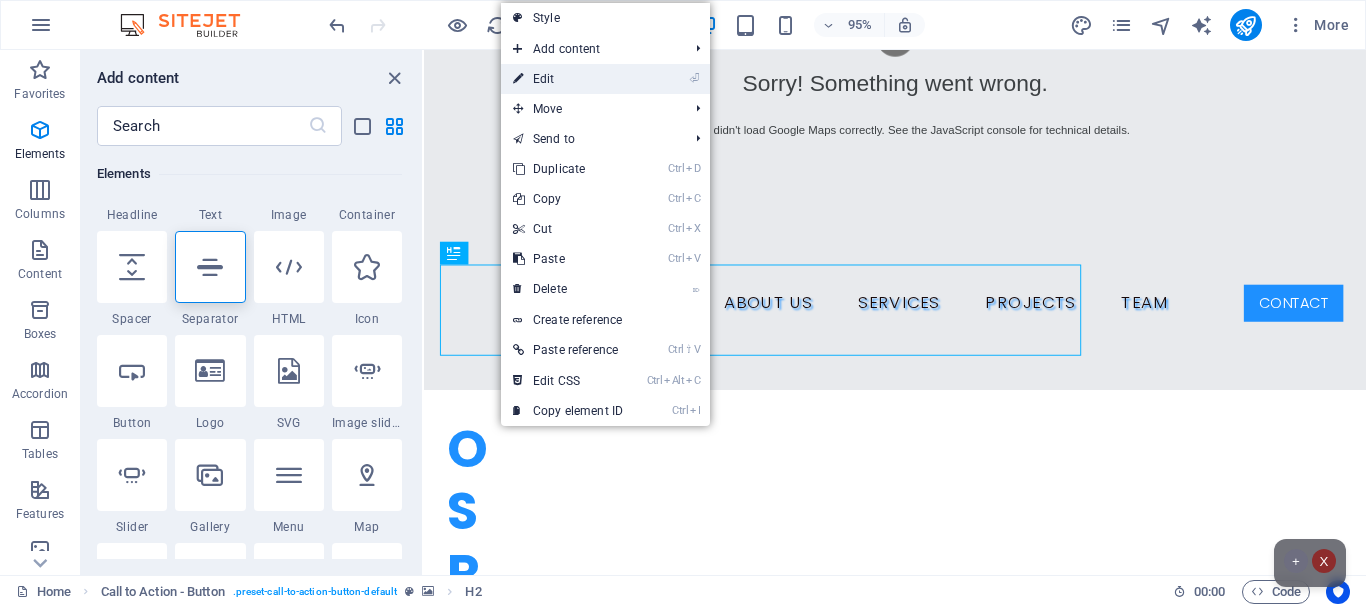 click on "⏎  Edit" at bounding box center [568, 79] 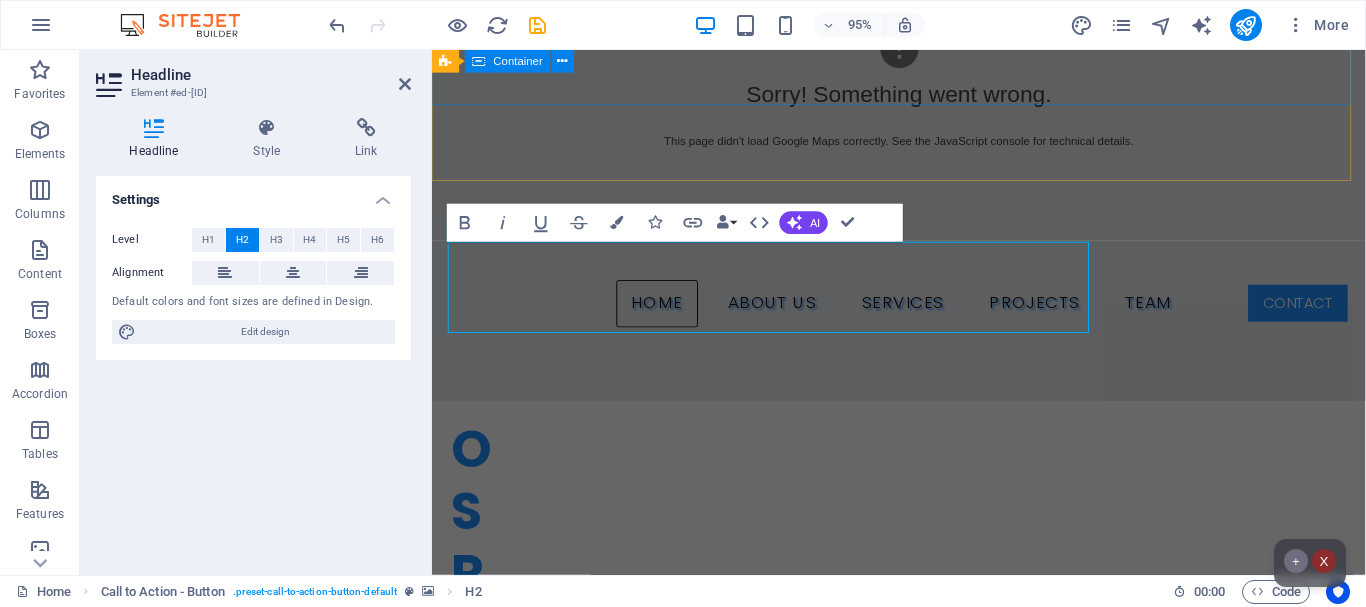 scroll, scrollTop: 663, scrollLeft: 0, axis: vertical 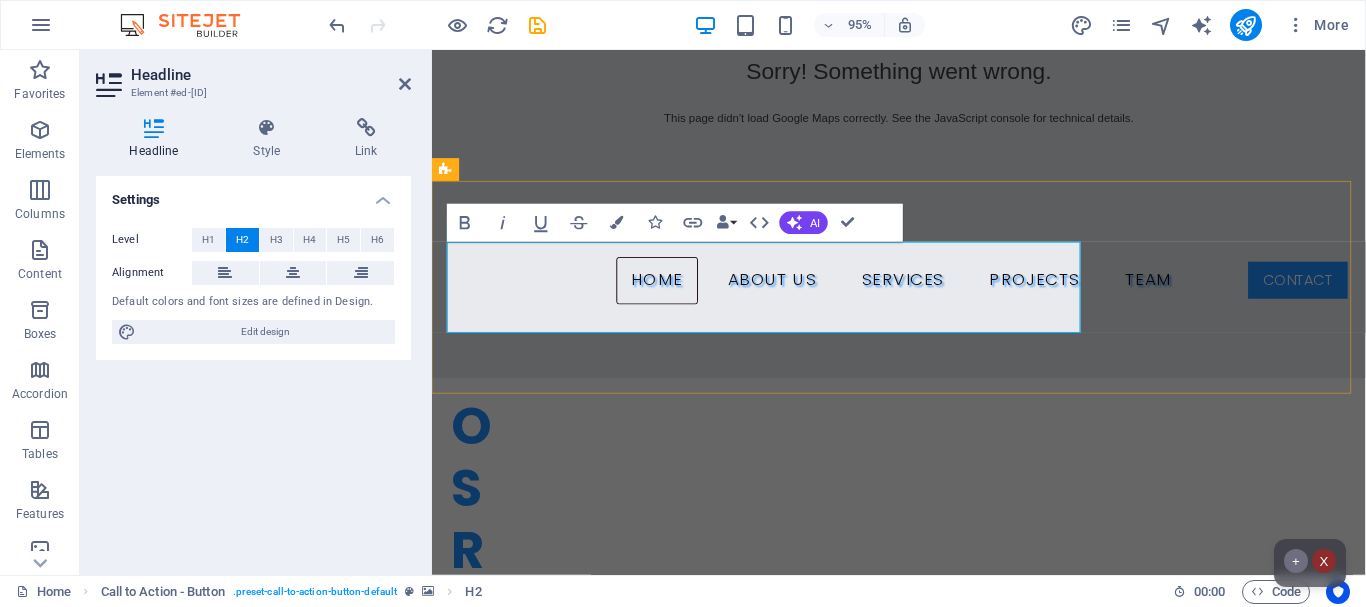 click on "call us now for your digital solutions" at bounding box center [924, 1097] 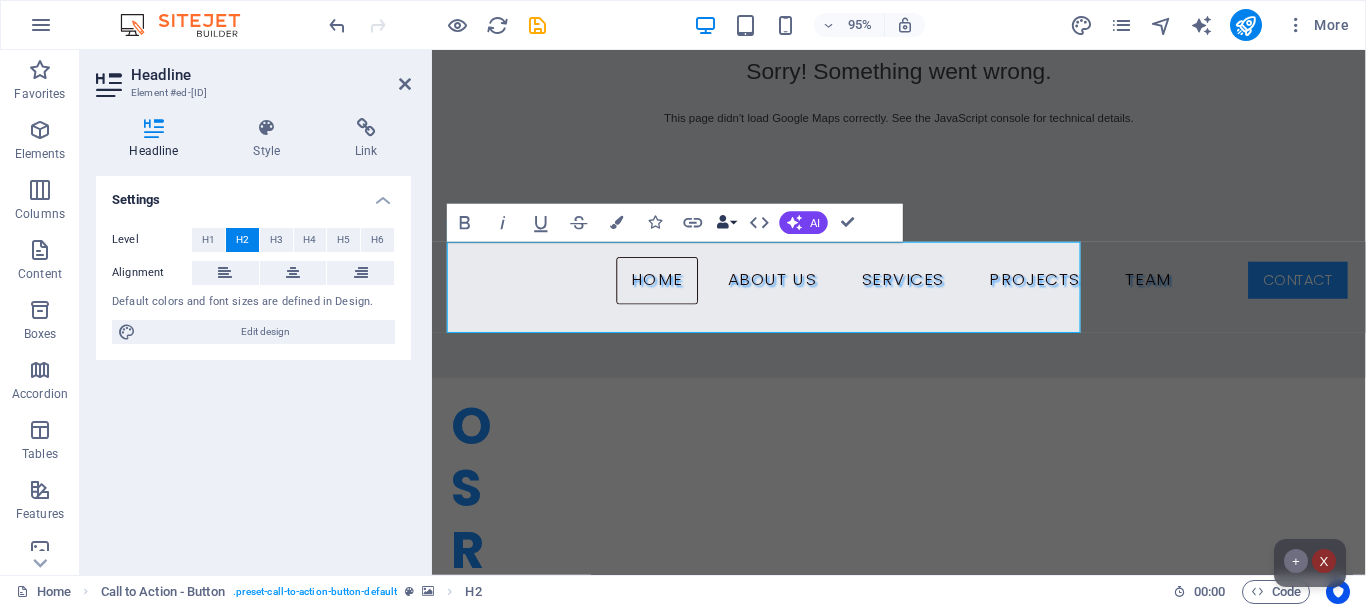 click on "Data Bindings" at bounding box center (726, 223) 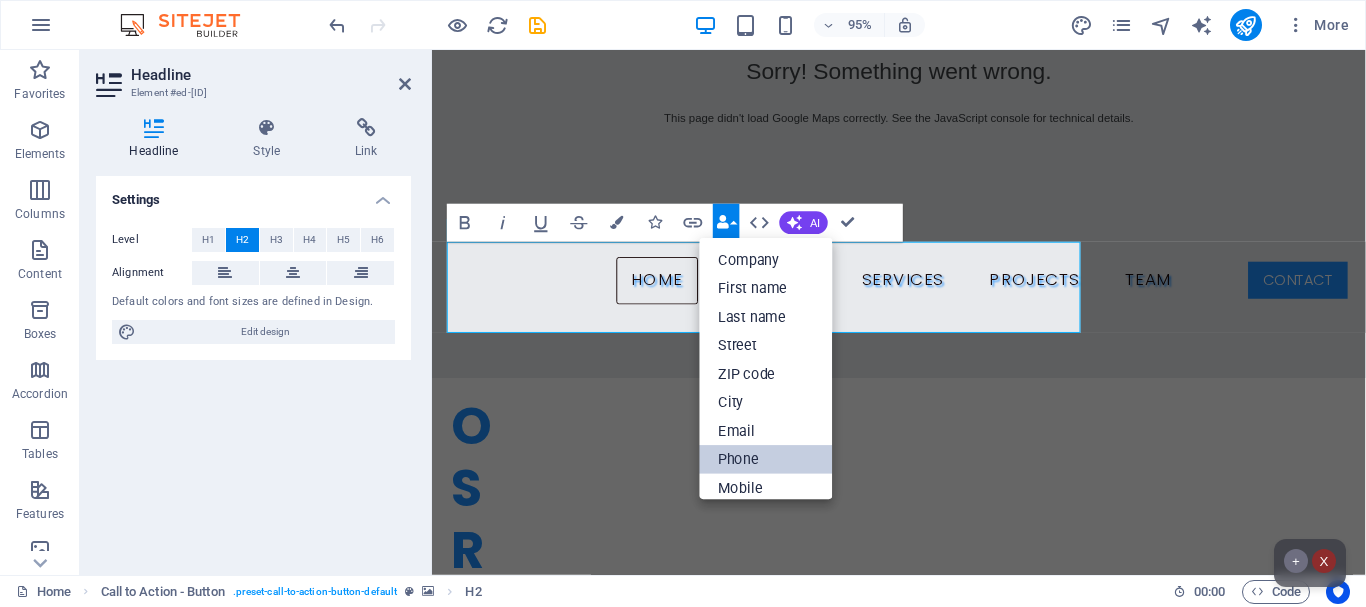 click on "Phone" at bounding box center [766, 459] 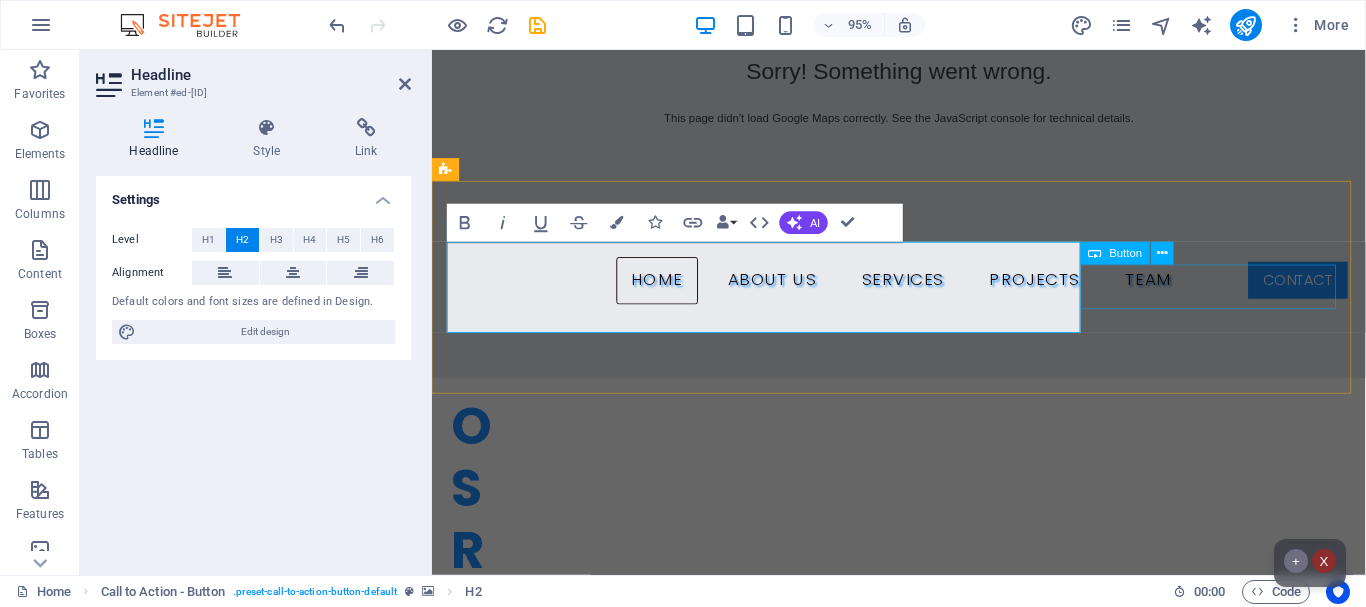 click on "book your consulting time" at bounding box center (924, 1241) 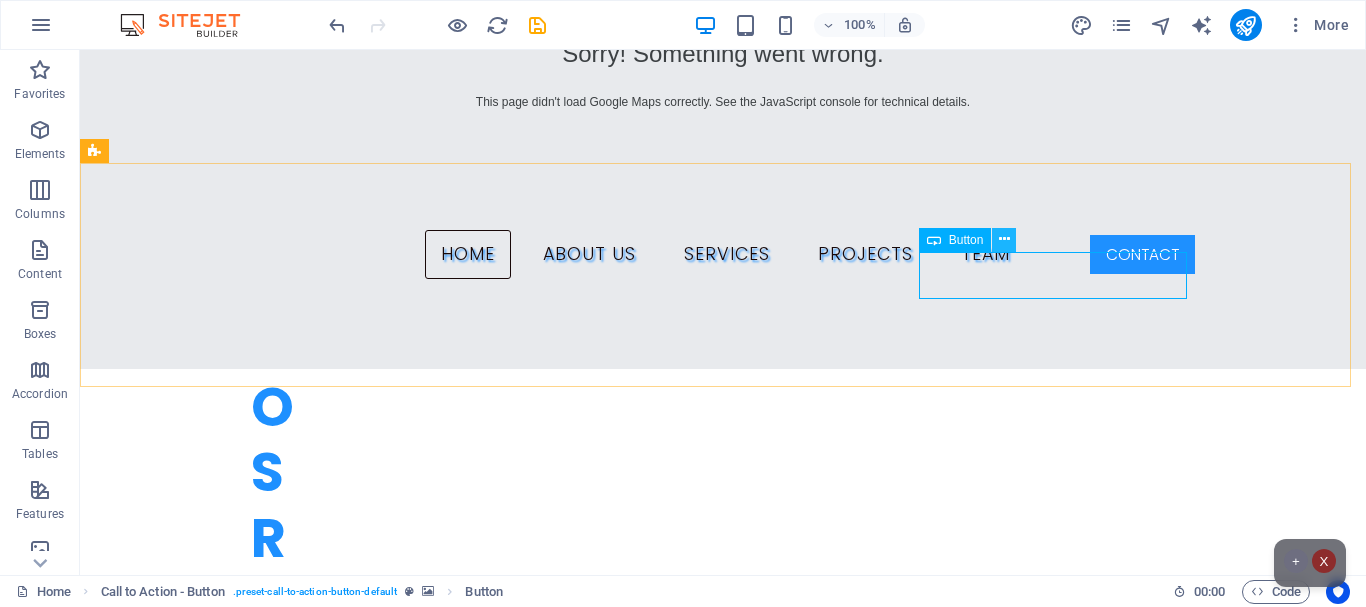 click at bounding box center (1004, 239) 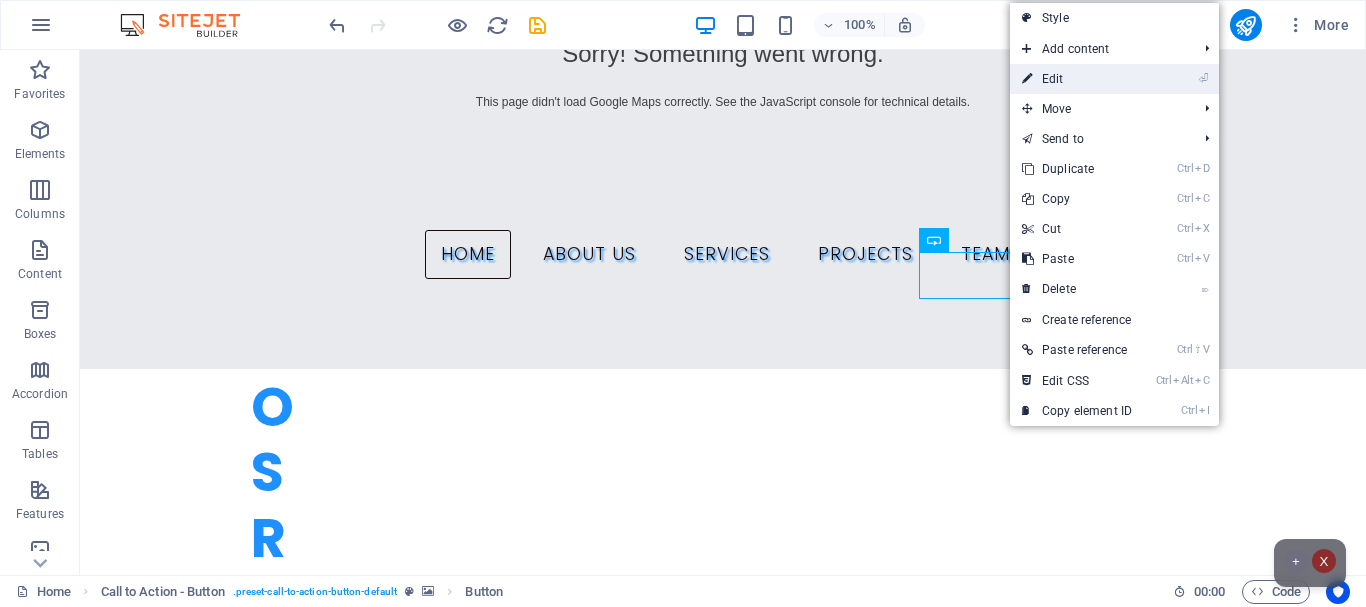 click on "⏎  Edit" at bounding box center [1077, 79] 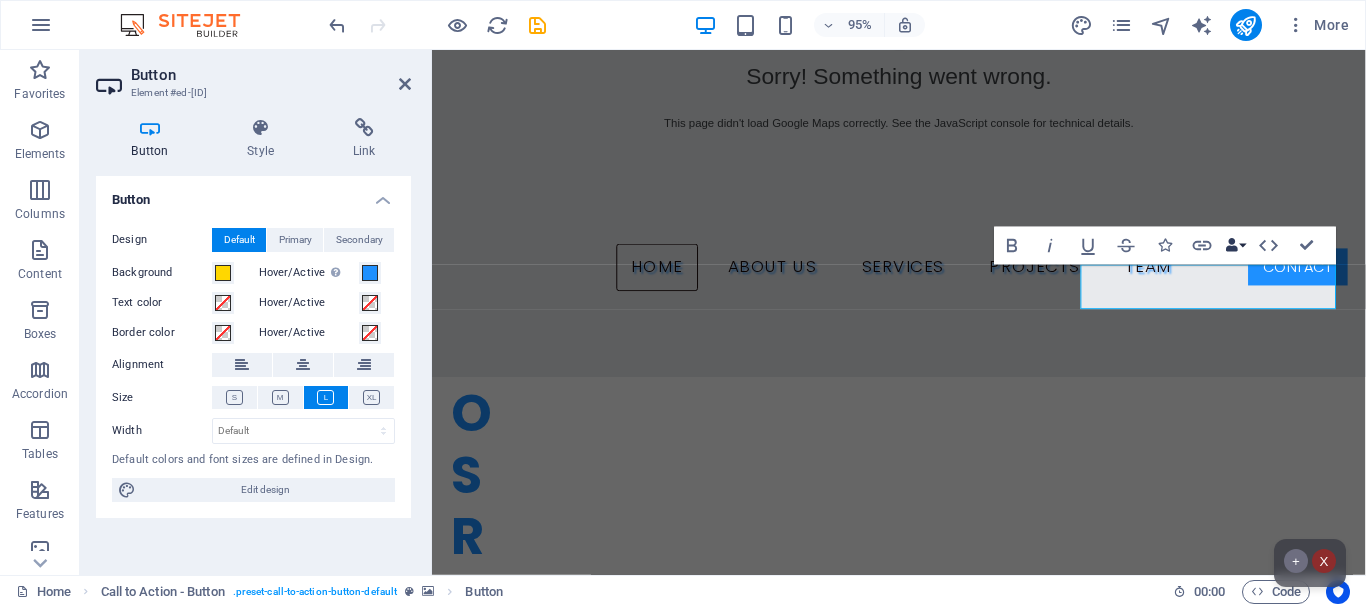 click on "Data Bindings" at bounding box center (1236, 246) 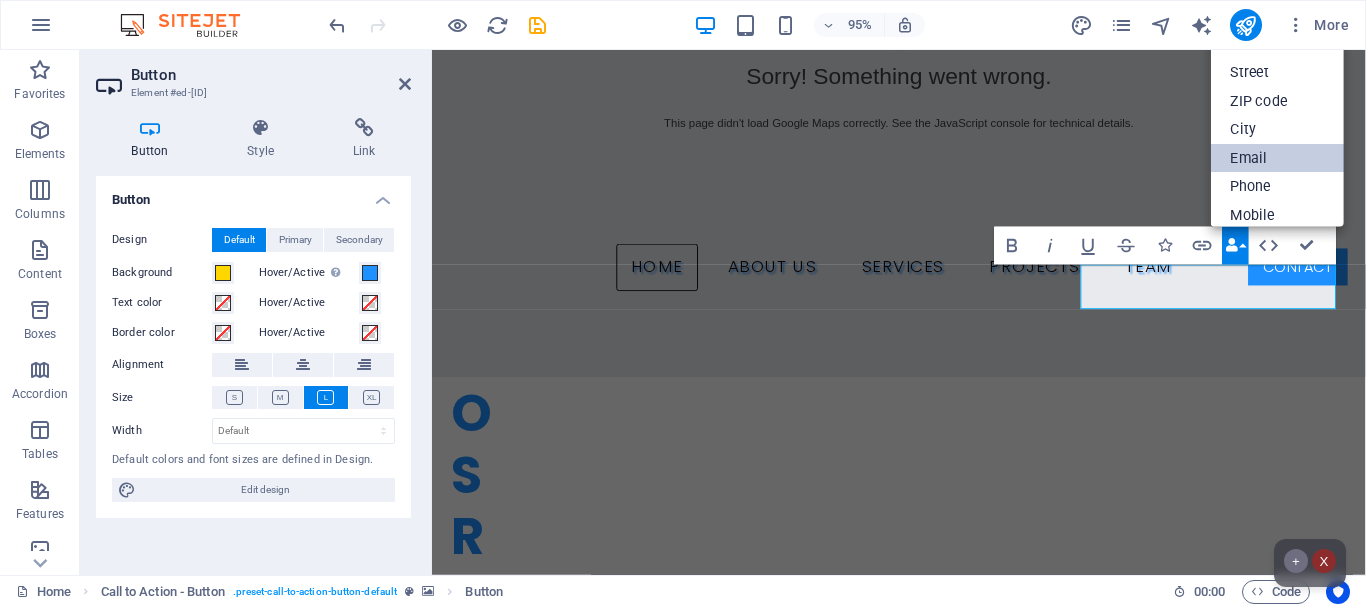 click on "Email" at bounding box center (1277, 158) 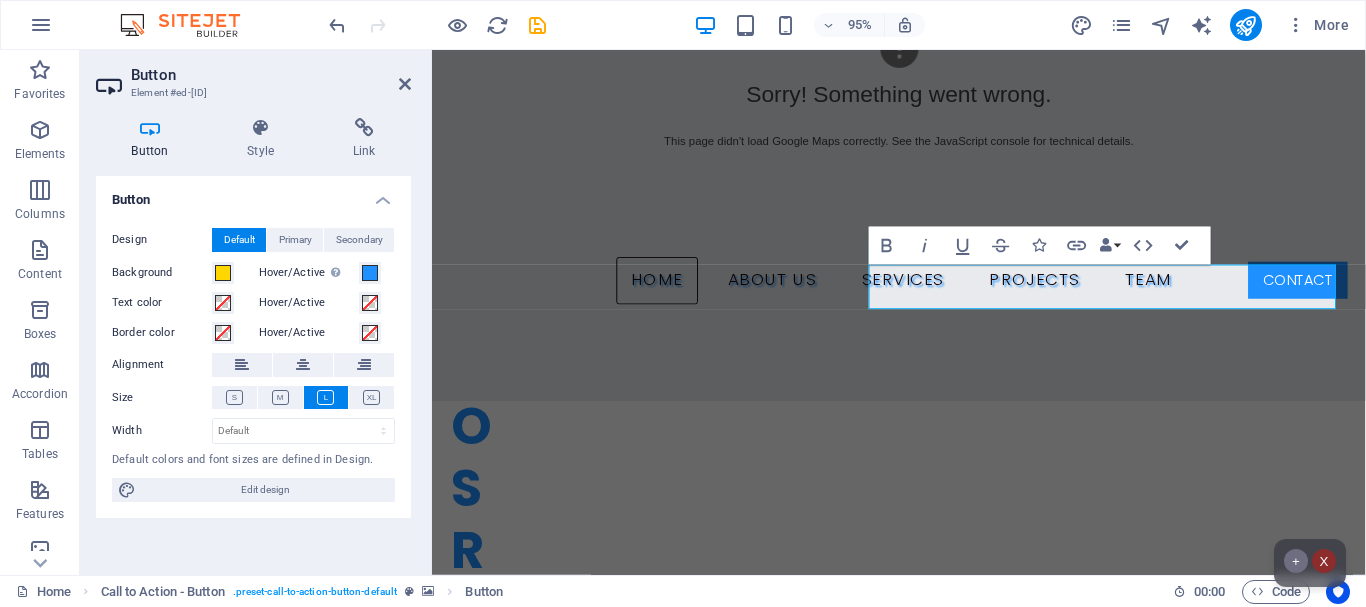 scroll, scrollTop: 711, scrollLeft: 0, axis: vertical 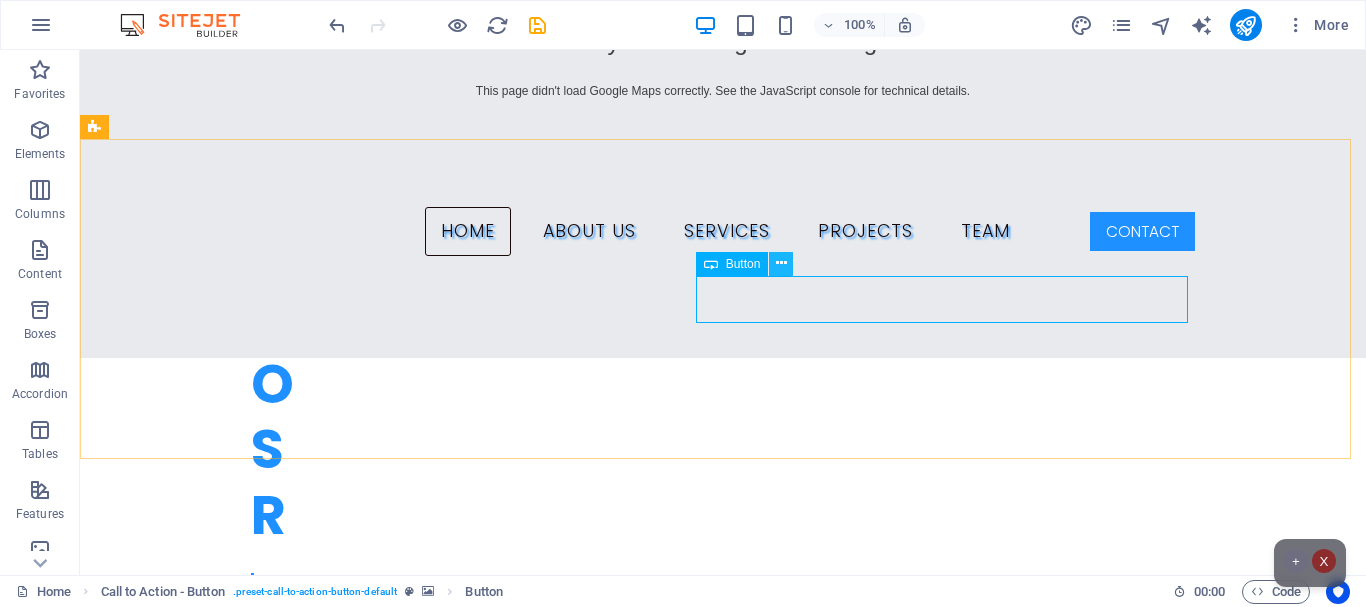click at bounding box center [781, 263] 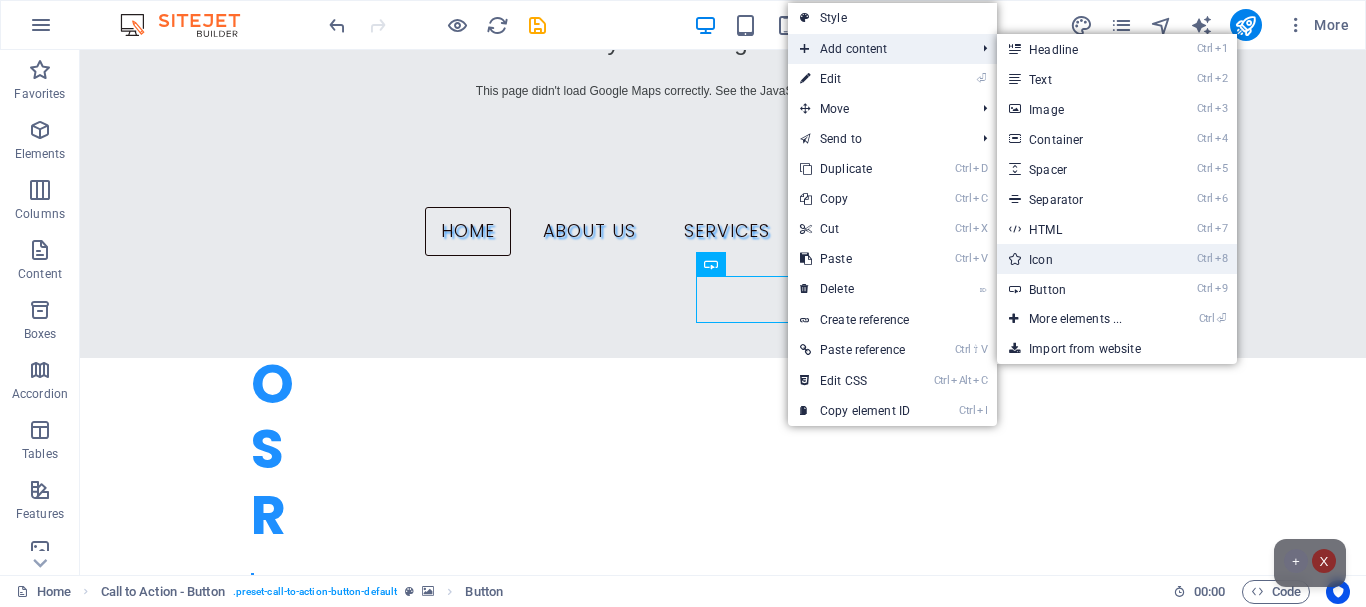click on "Ctrl 8  Icon" at bounding box center [1079, 259] 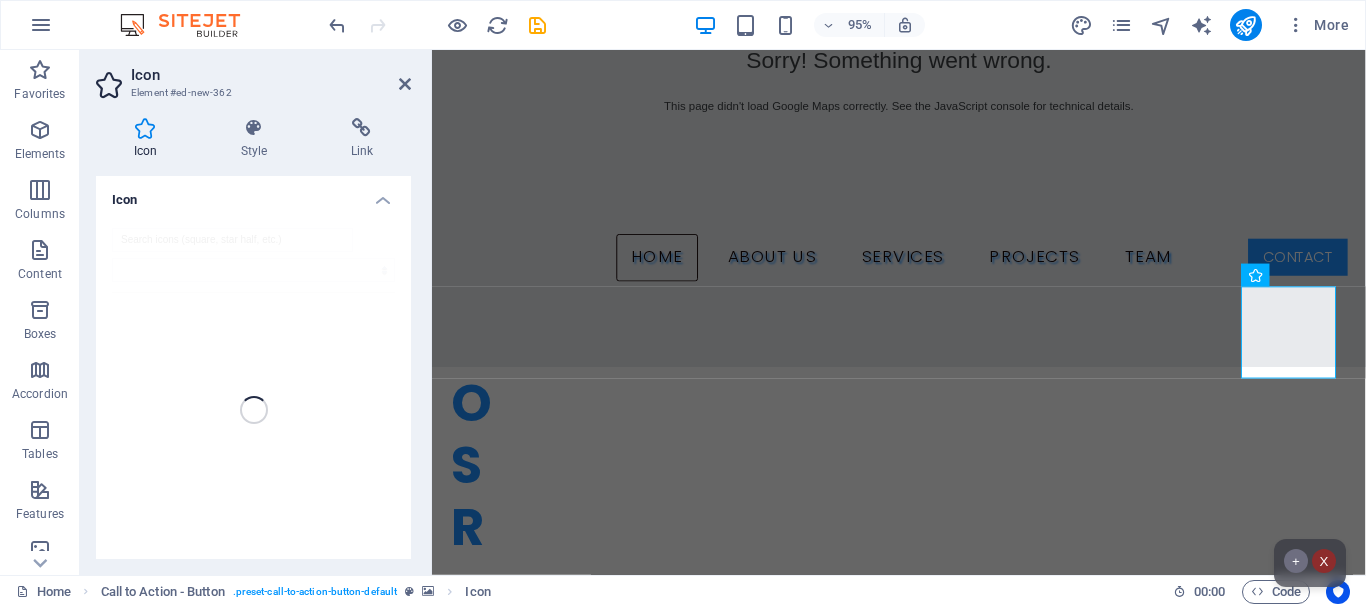 click at bounding box center [253, 410] 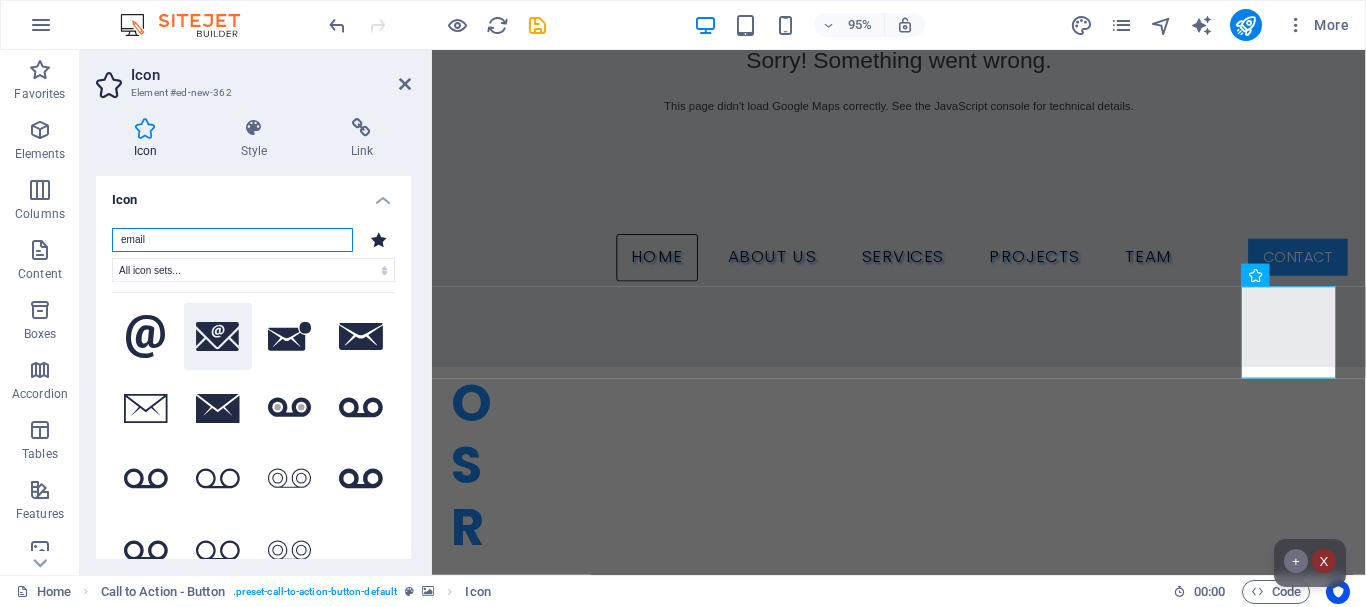 type on "email" 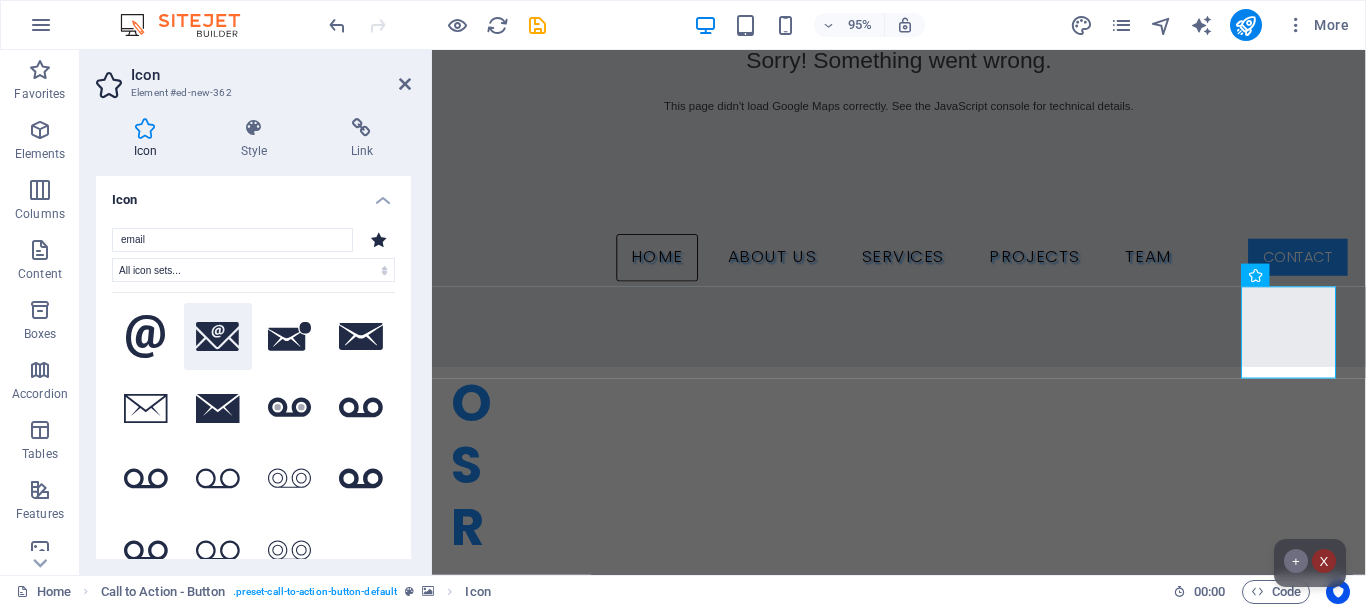 click 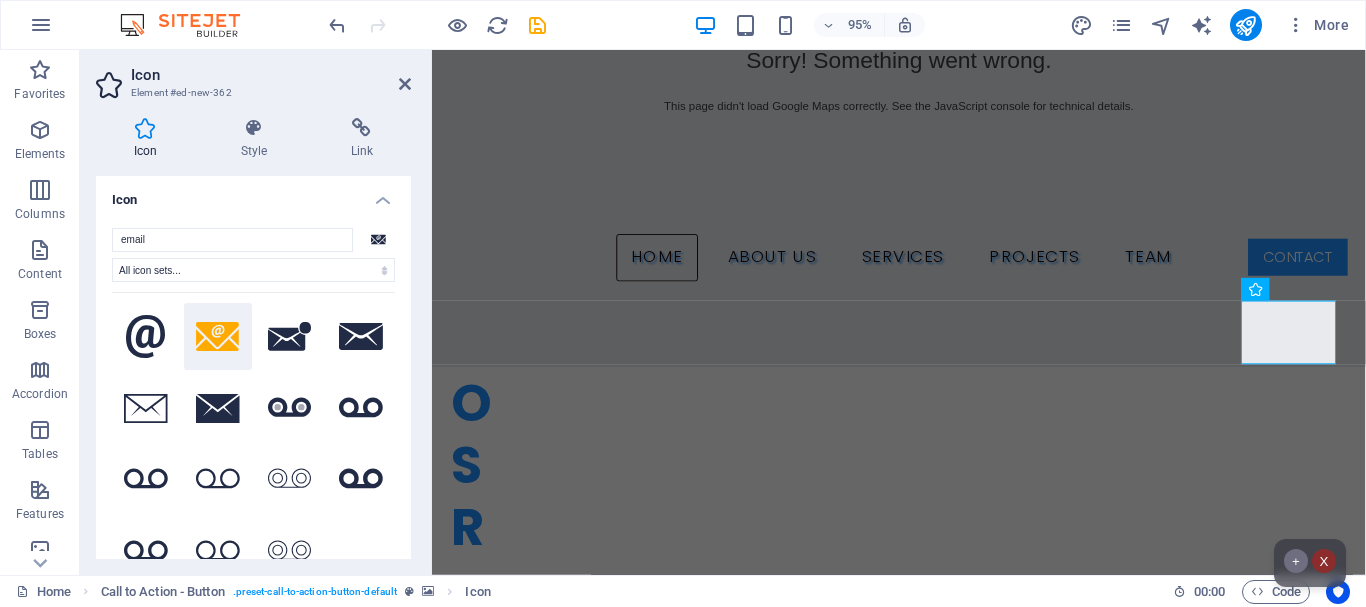 click at bounding box center [923, 994] 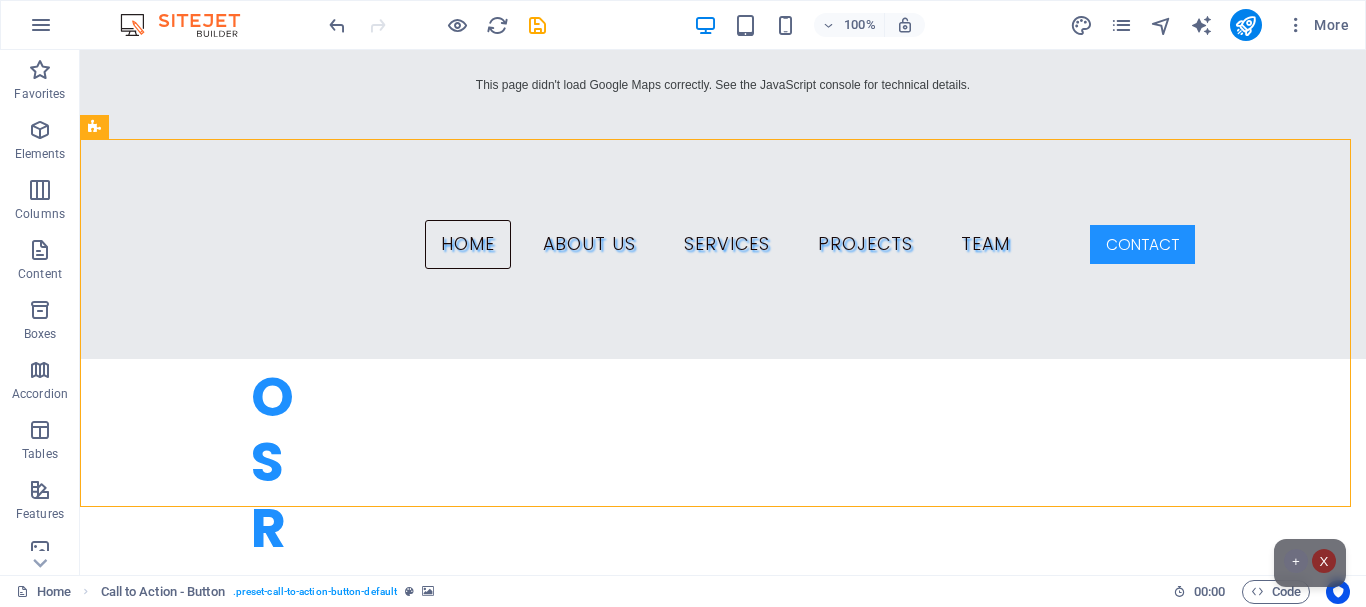 click at bounding box center [723, 1397] 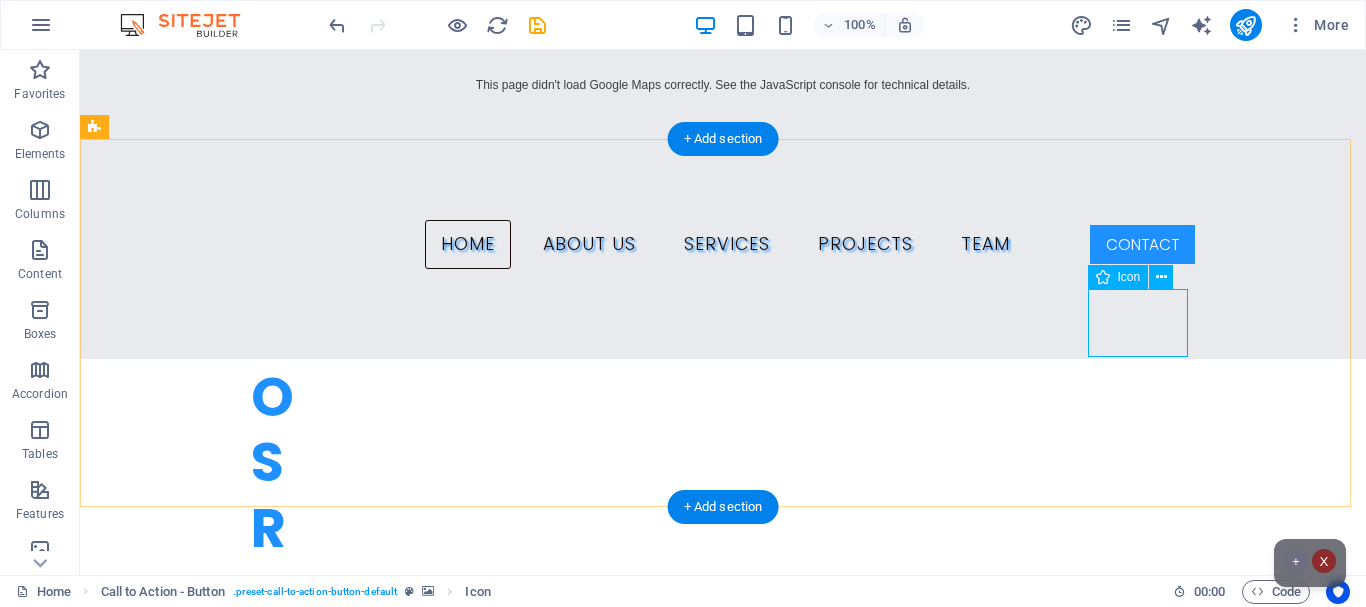 drag, startPoint x: 952, startPoint y: 327, endPoint x: 1135, endPoint y: 327, distance: 183 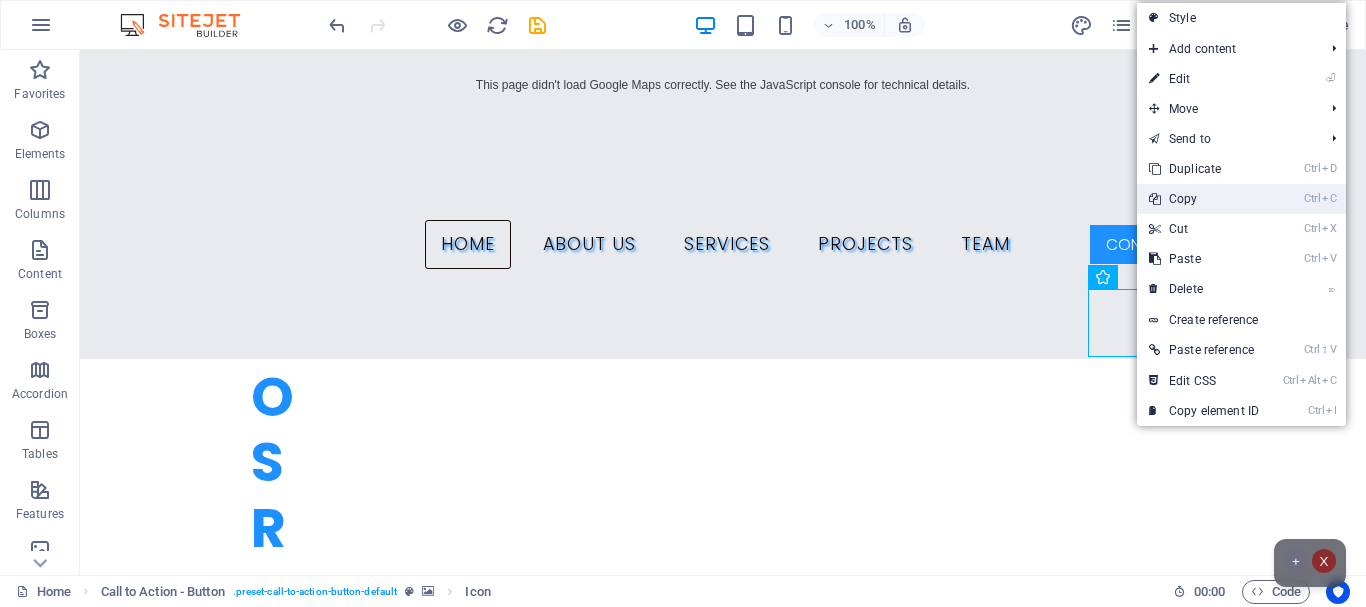 click on "Ctrl C  Copy" at bounding box center [1204, 199] 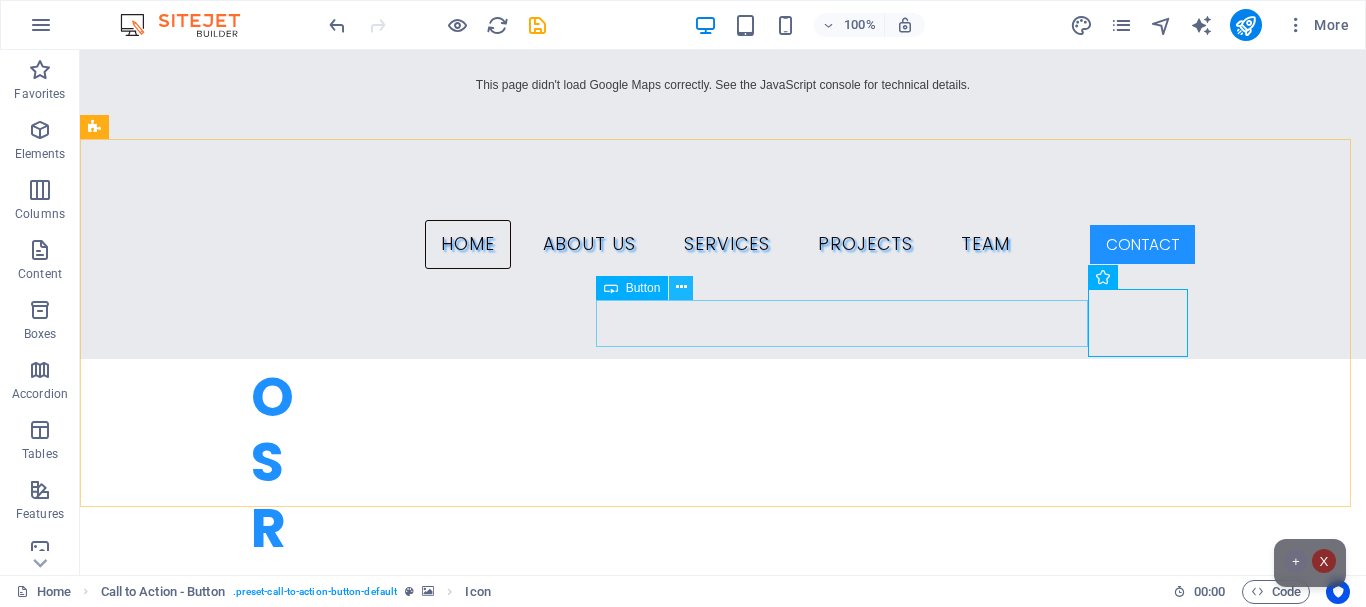 click at bounding box center [681, 287] 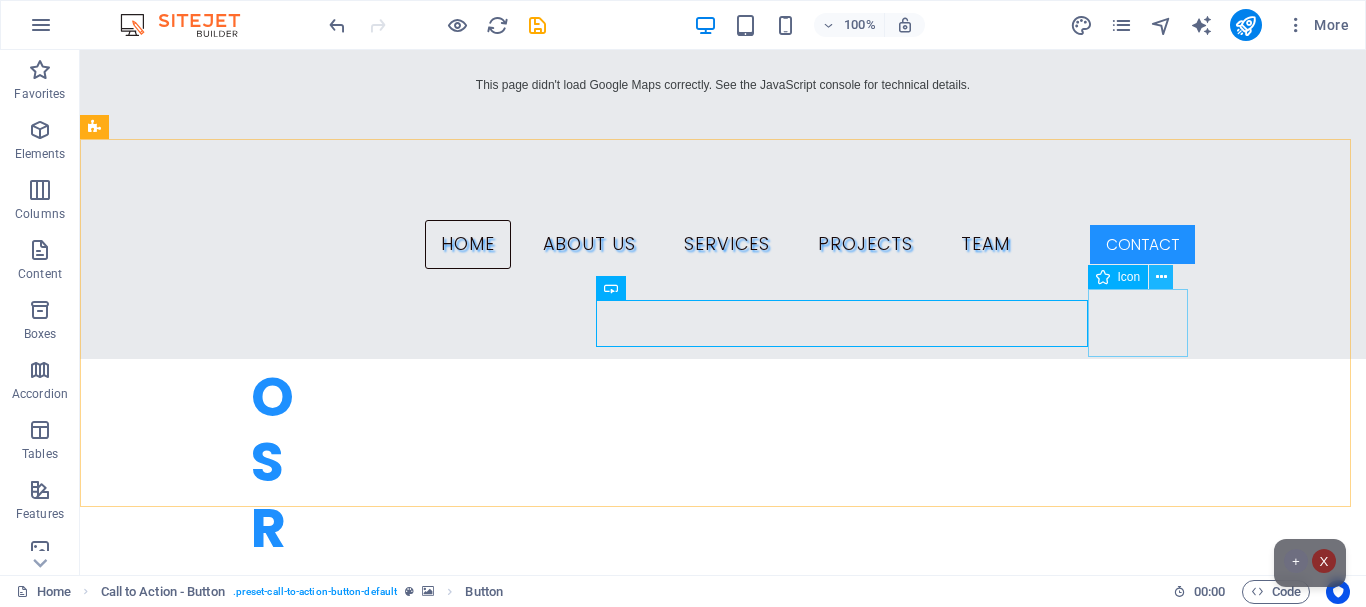 click at bounding box center (1161, 277) 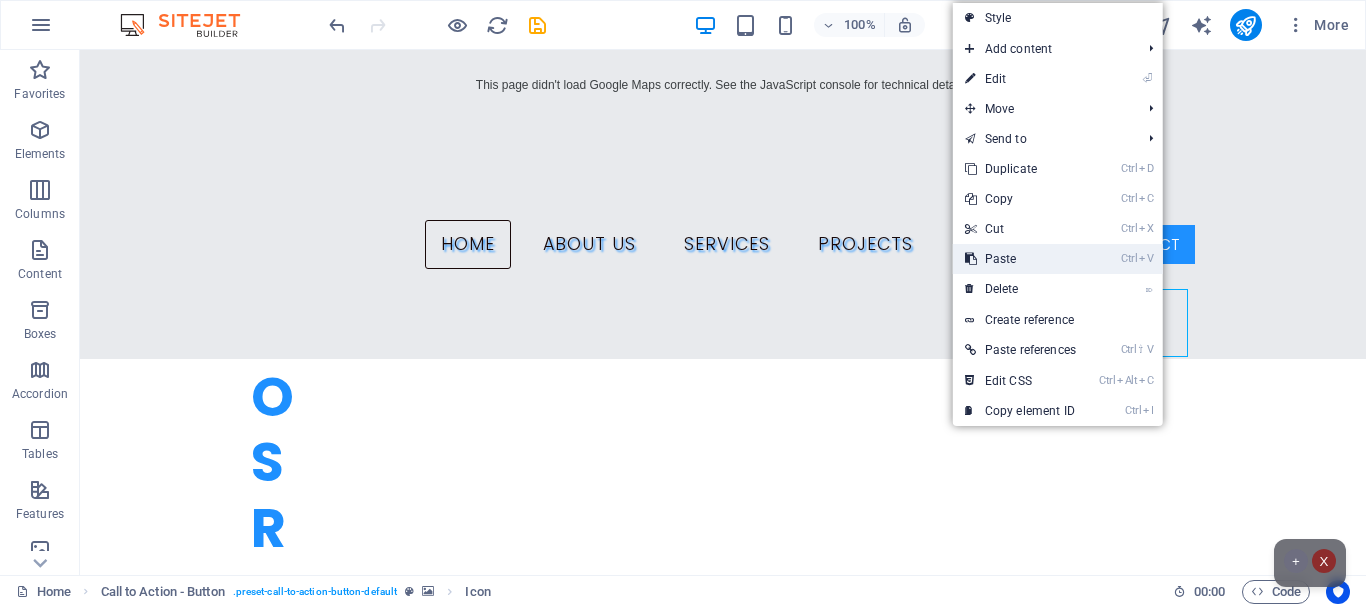 click on "Ctrl V  Paste" at bounding box center [1020, 259] 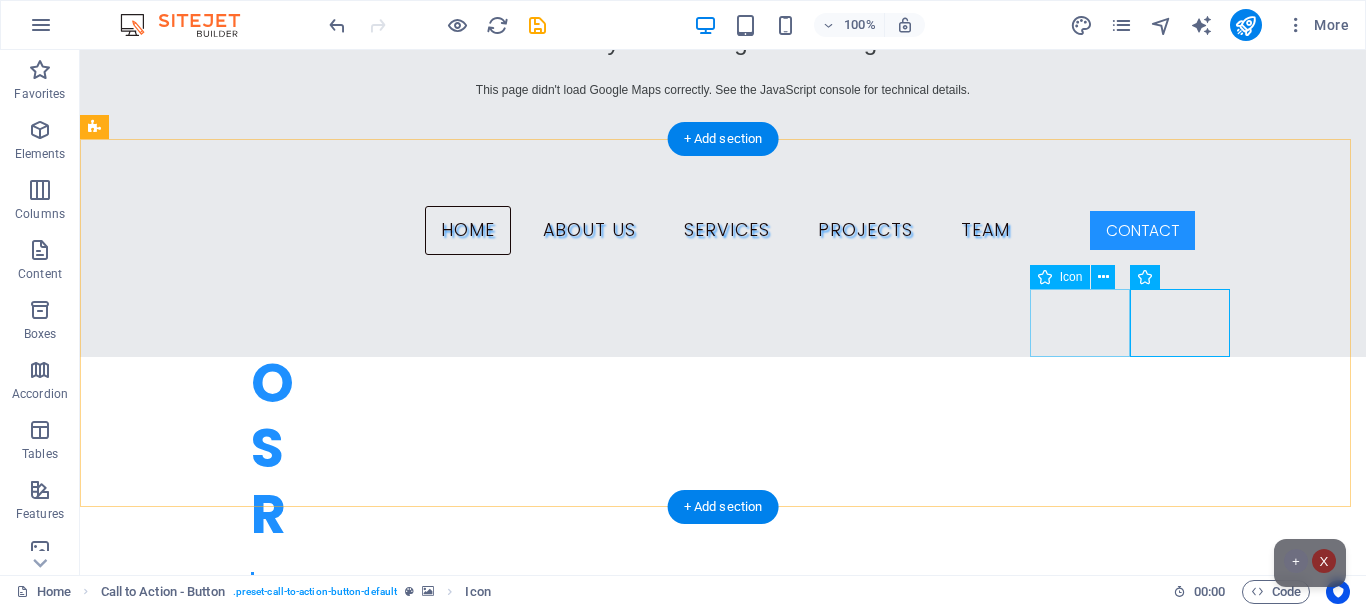 click at bounding box center (723, 1383) 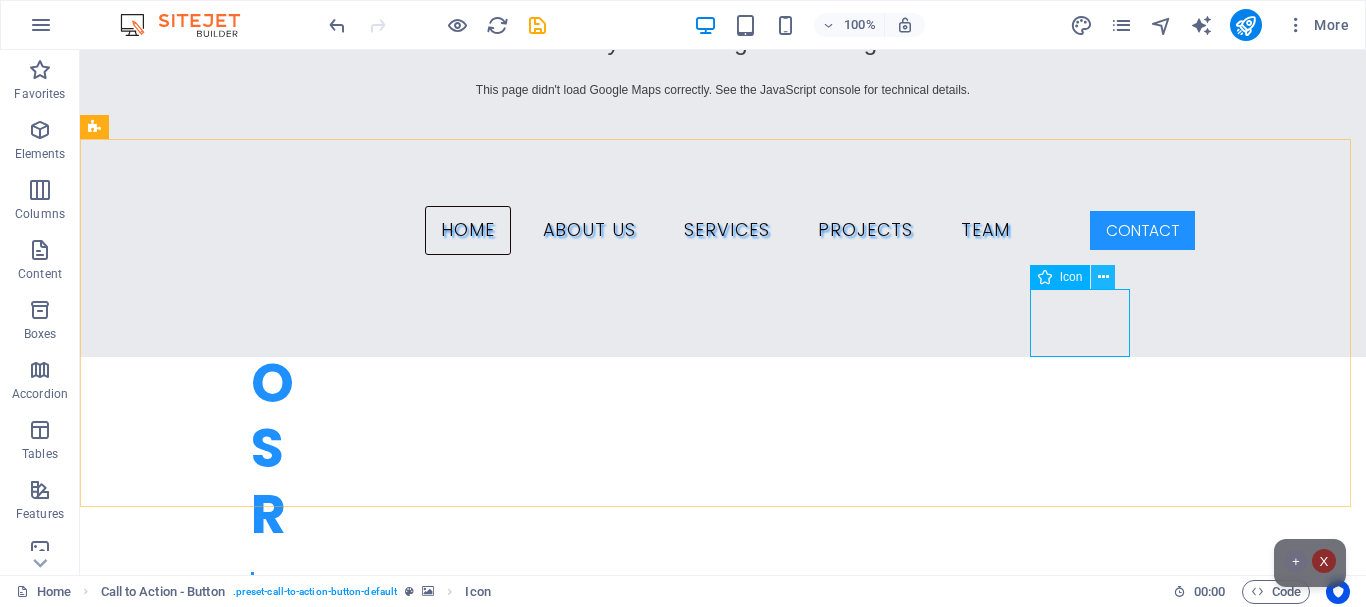 click at bounding box center [1103, 277] 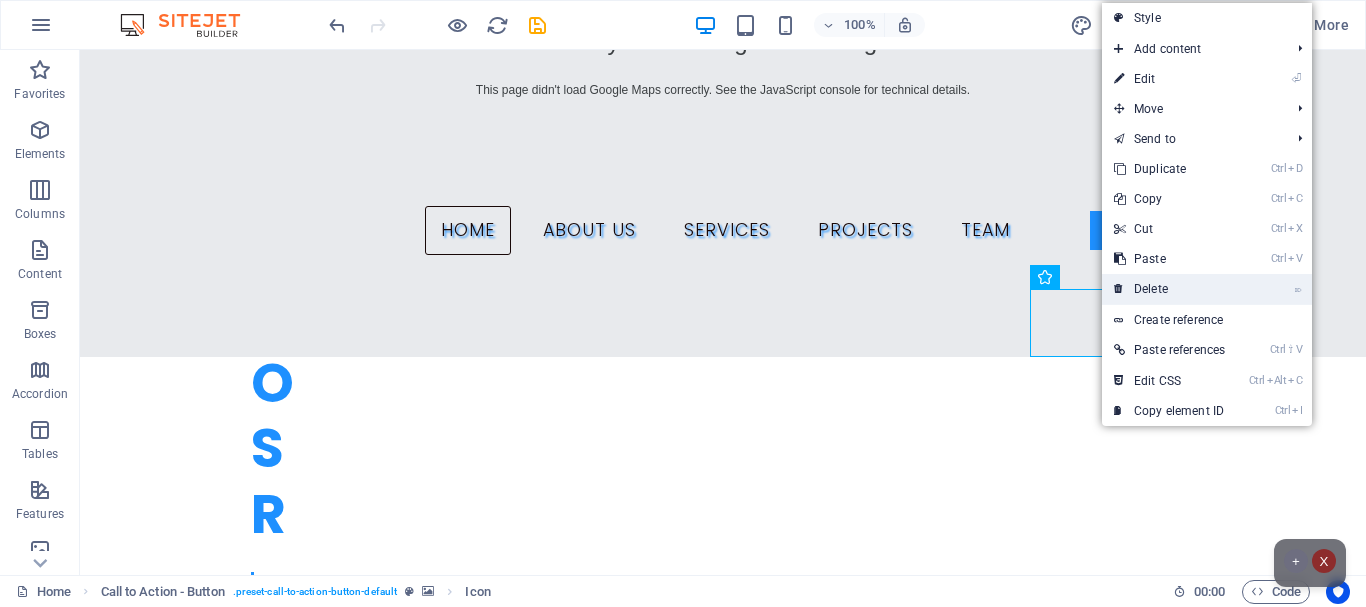 click on "⌦  Delete" at bounding box center [1169, 289] 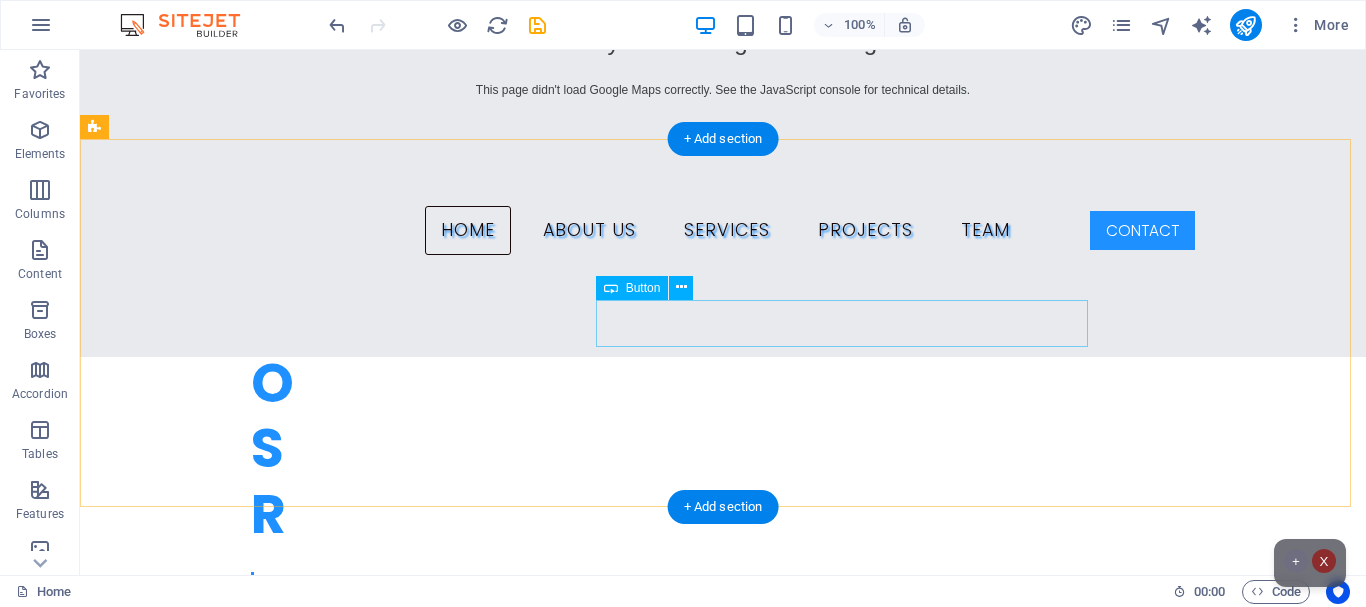 click on "wellingtonmachingura@[DOMAIN]" at bounding box center (723, 1322) 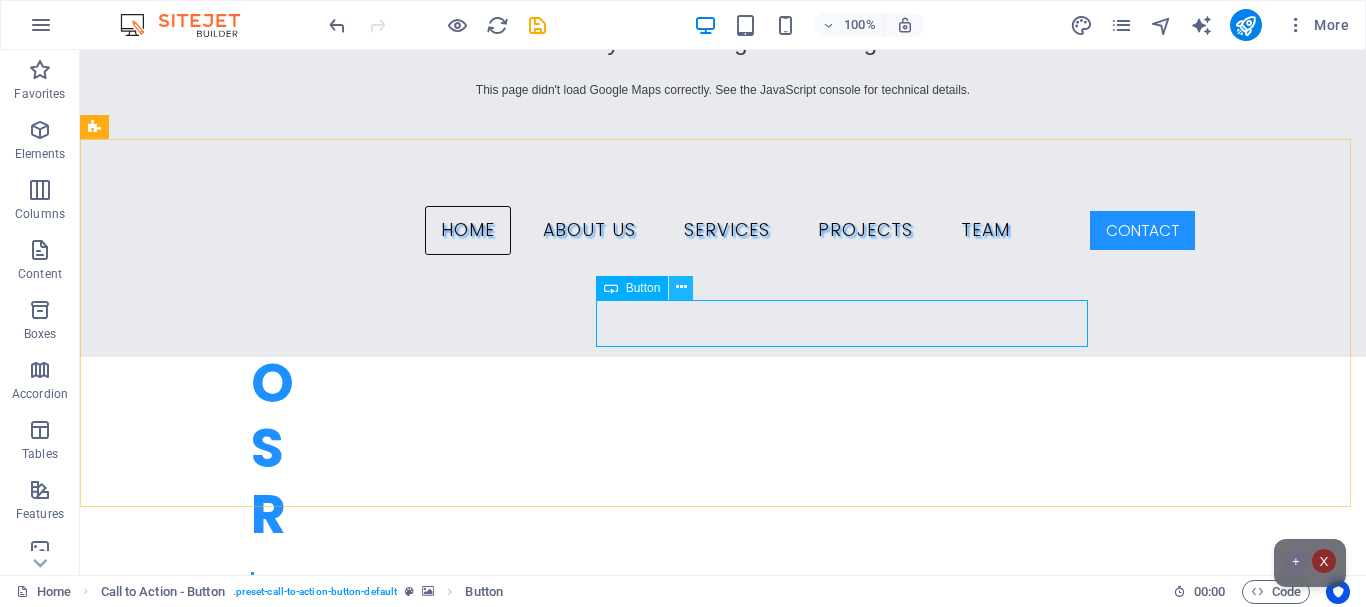 click at bounding box center (681, 287) 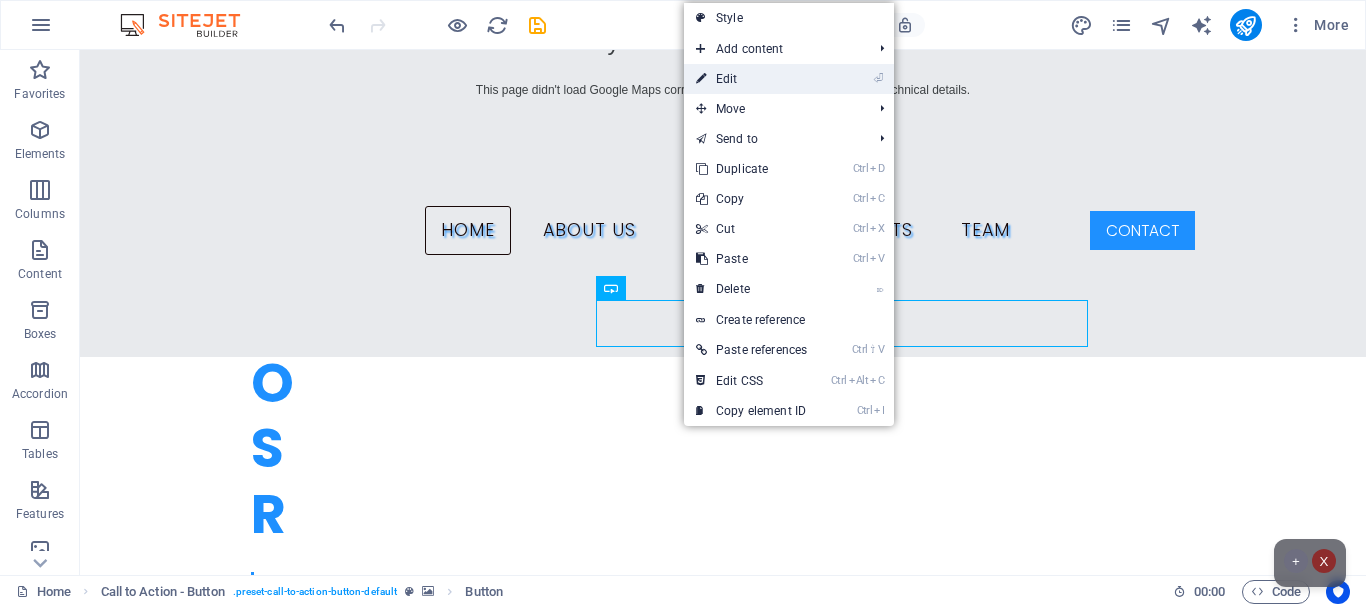 click on "⏎  Edit" at bounding box center [751, 79] 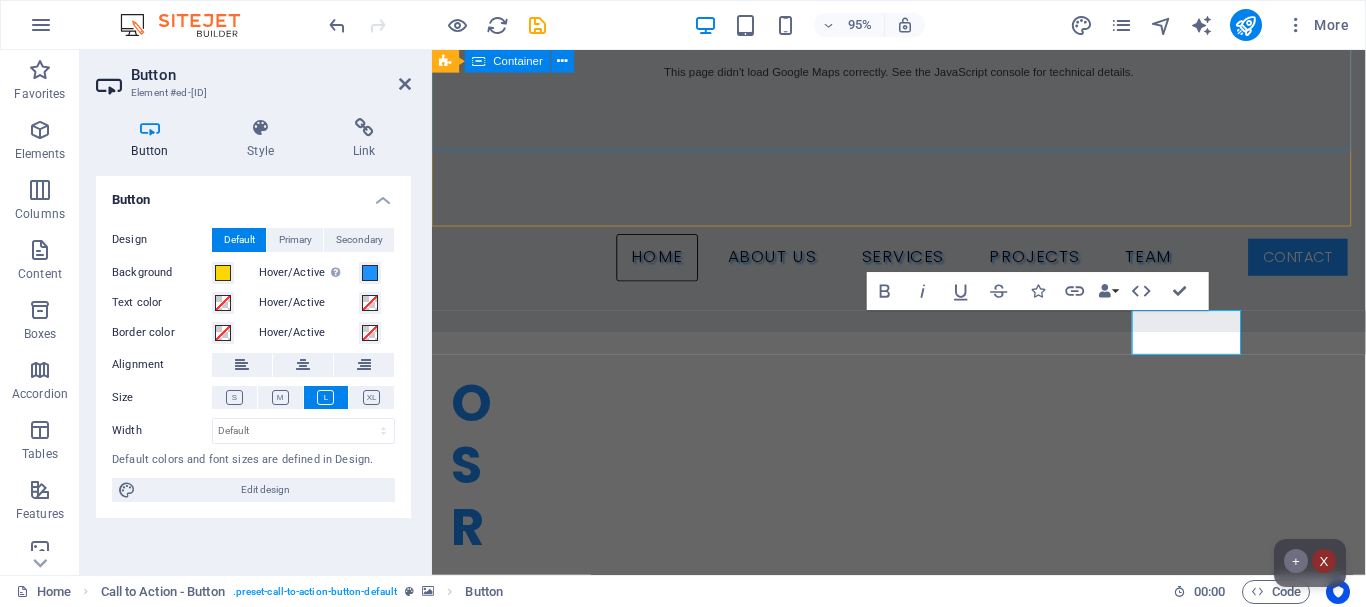 scroll, scrollTop: 615, scrollLeft: 0, axis: vertical 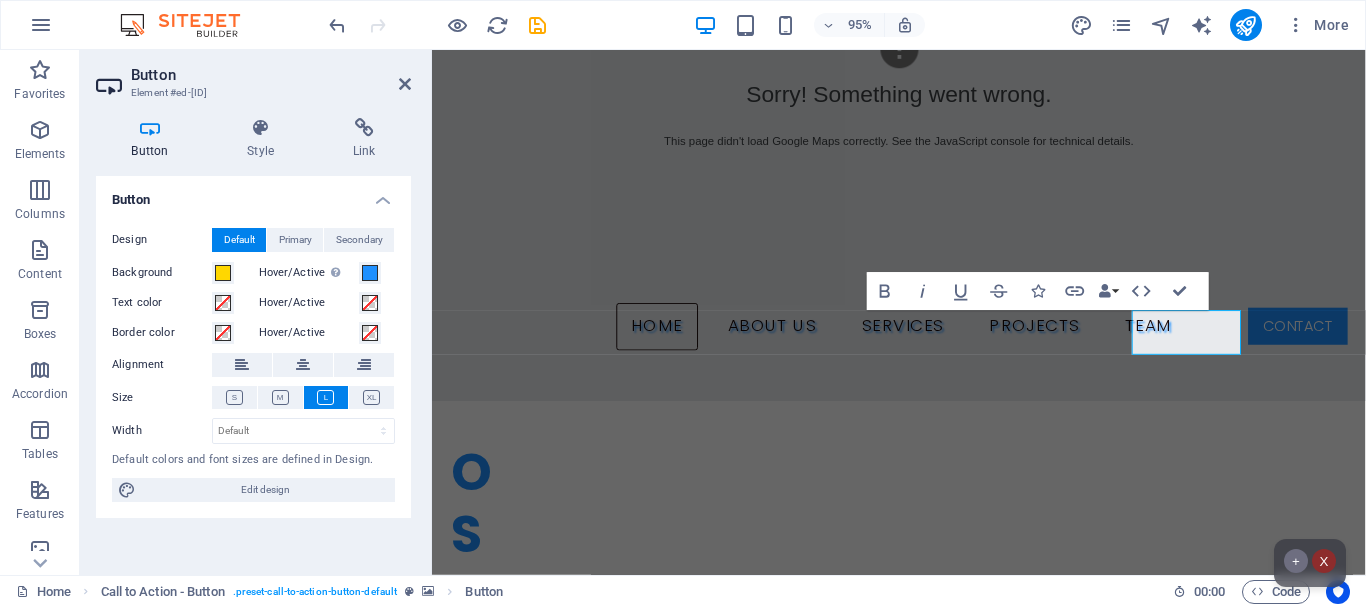 click at bounding box center [923, 994] 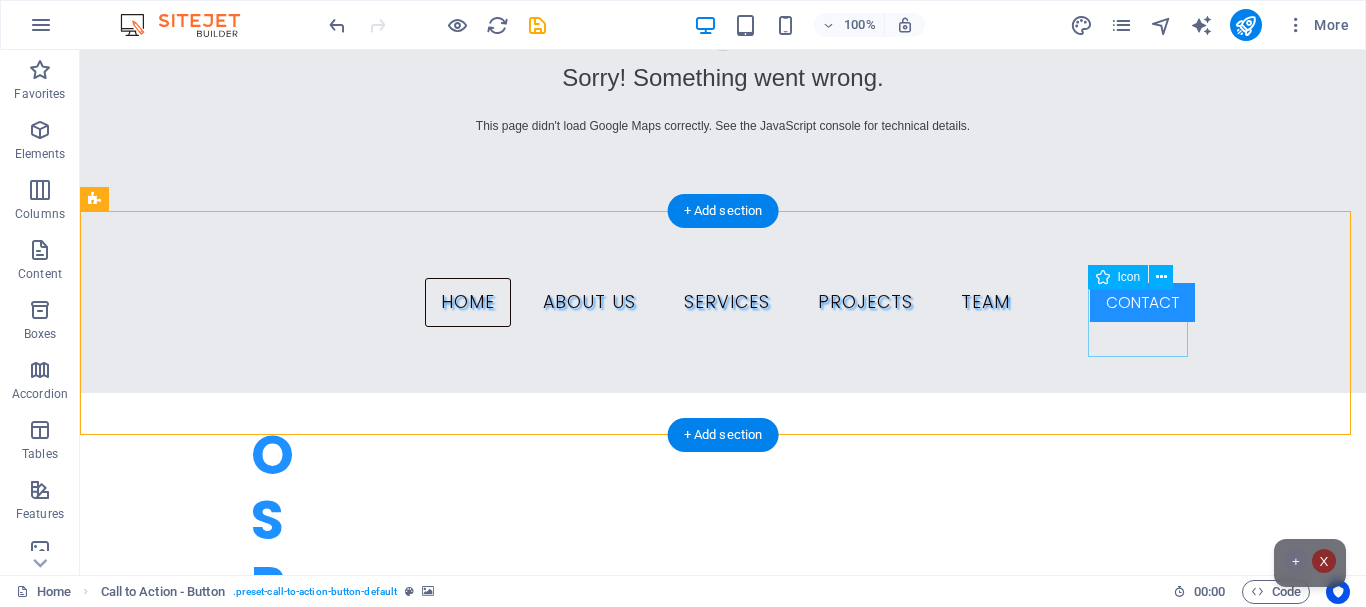 click at bounding box center (723, 1264) 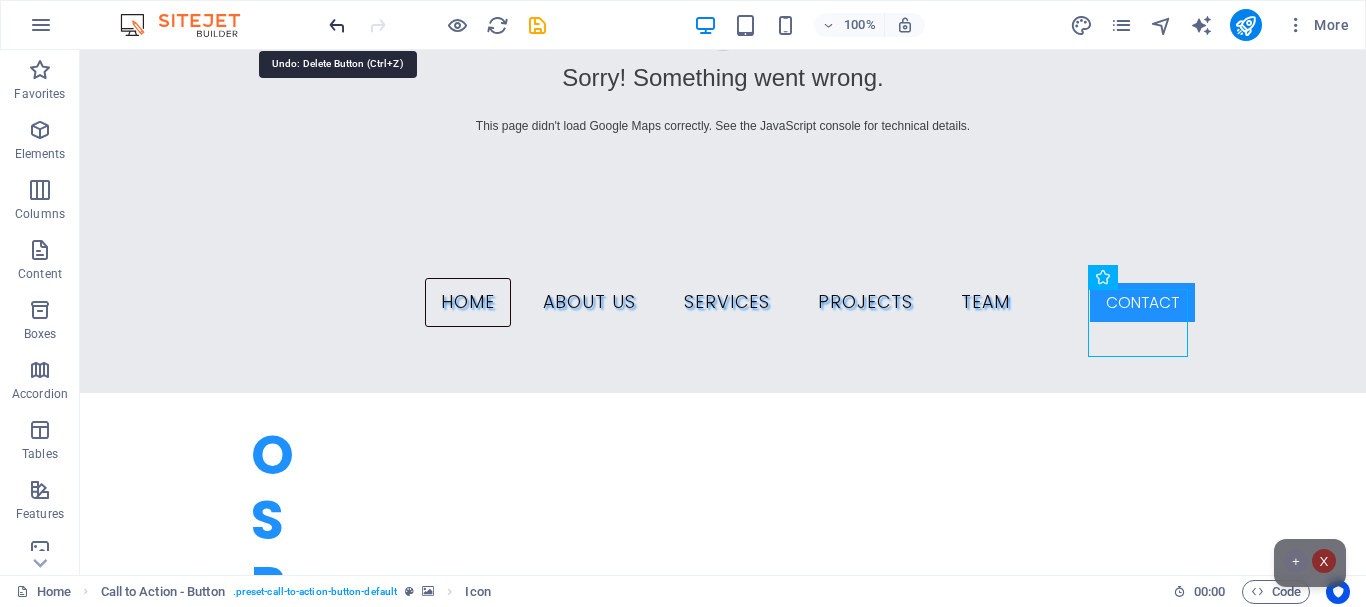 click at bounding box center [337, 25] 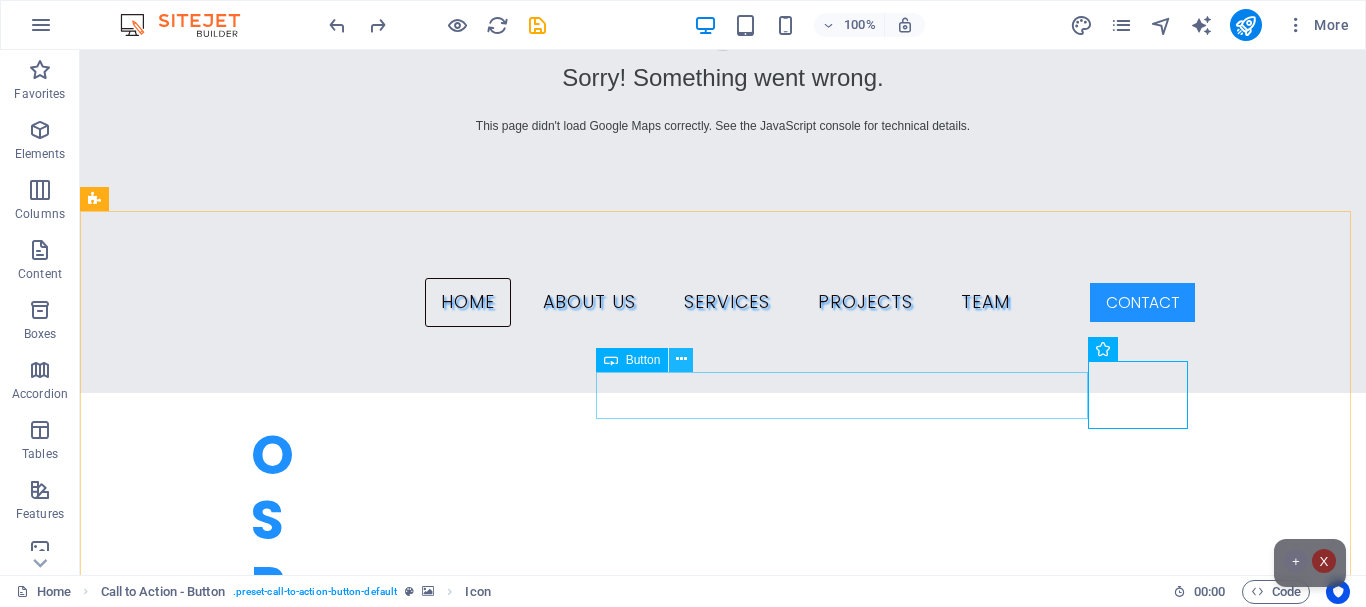 click at bounding box center [681, 359] 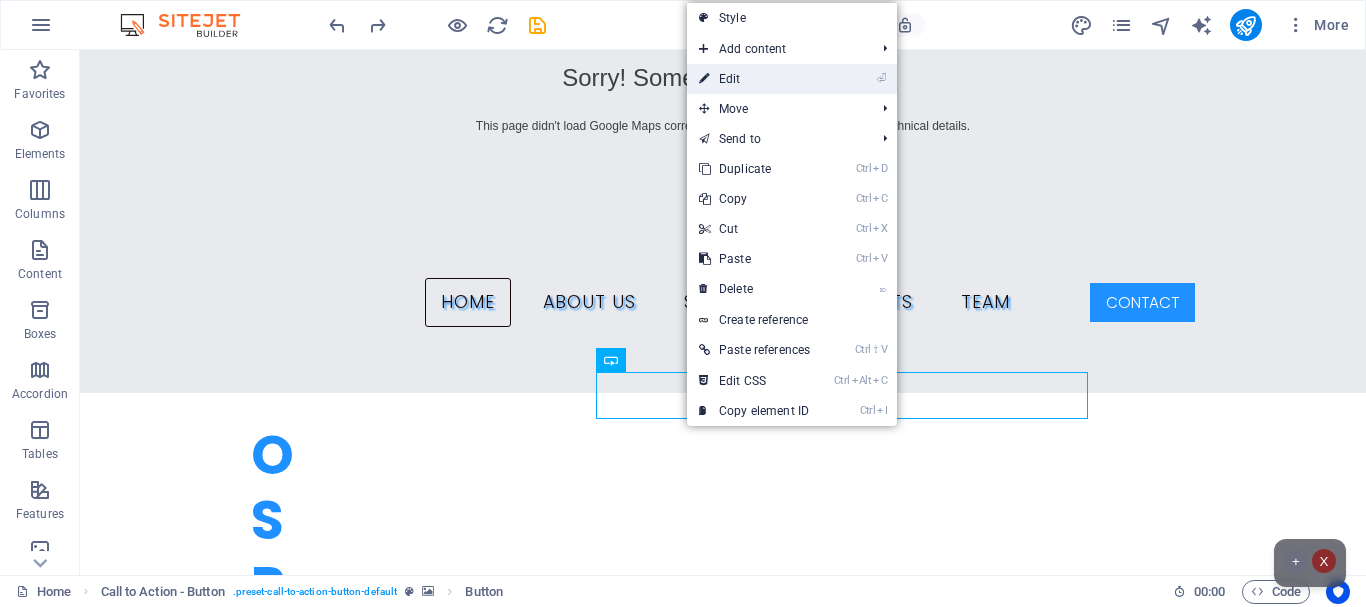 click on "⏎  Edit" at bounding box center [754, 79] 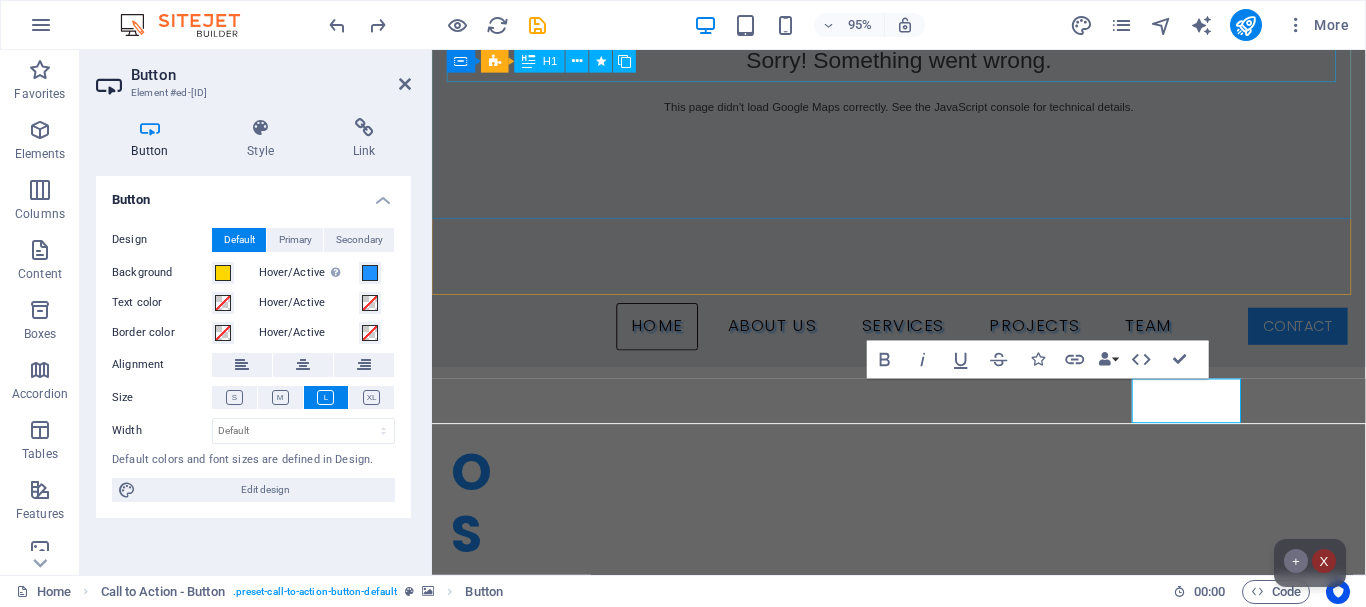 scroll, scrollTop: 543, scrollLeft: 0, axis: vertical 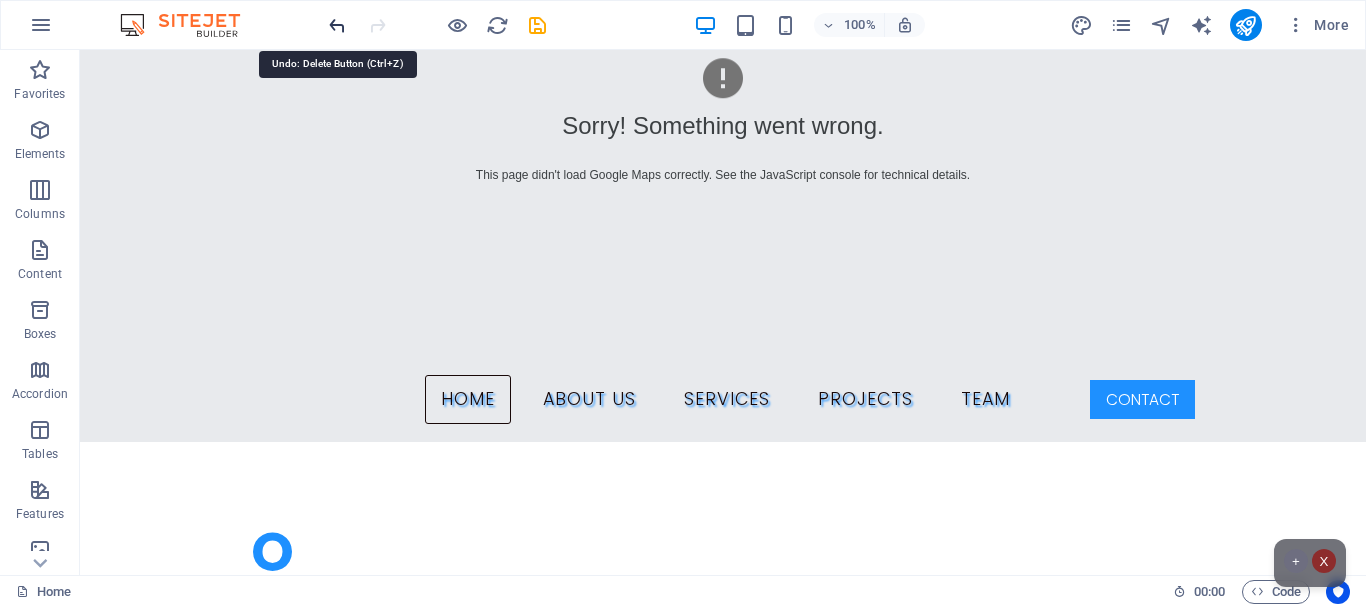 click at bounding box center [337, 25] 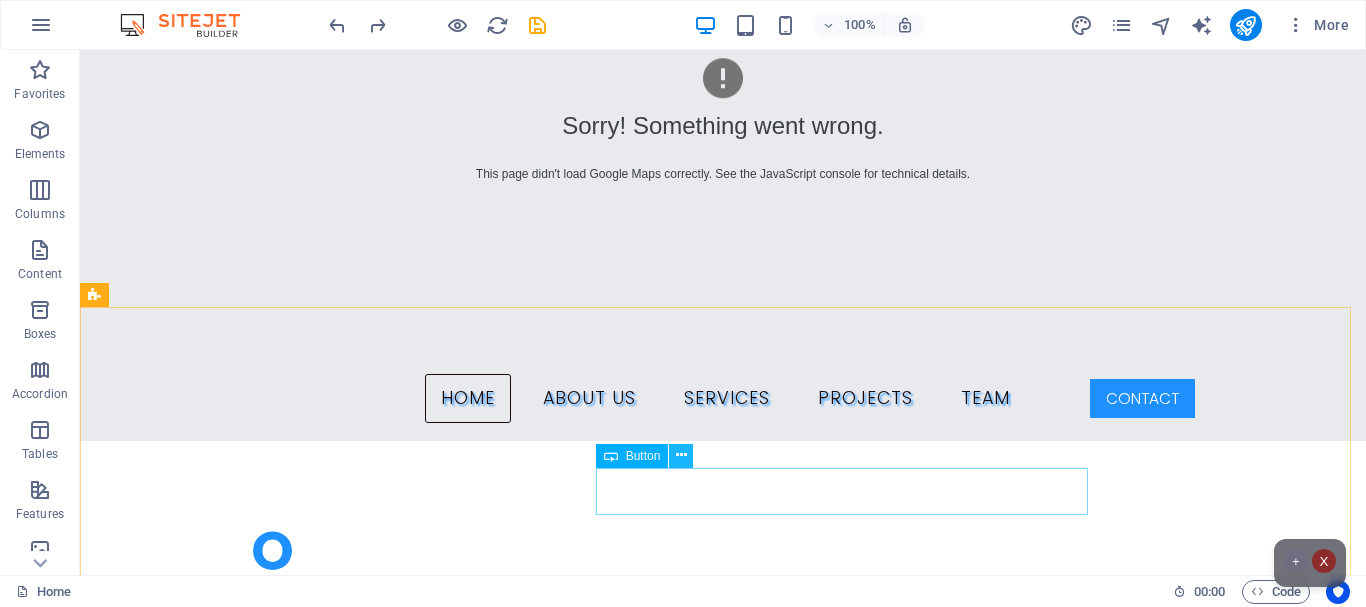 click at bounding box center (681, 455) 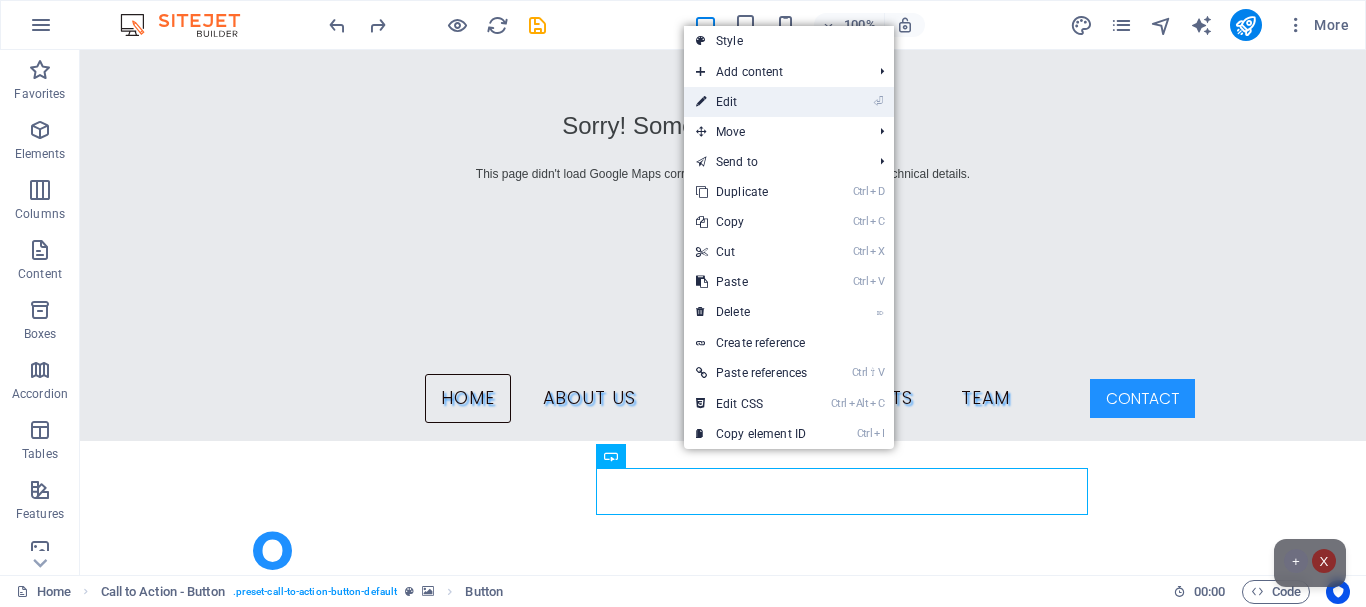 click on "⏎  Edit" at bounding box center (751, 102) 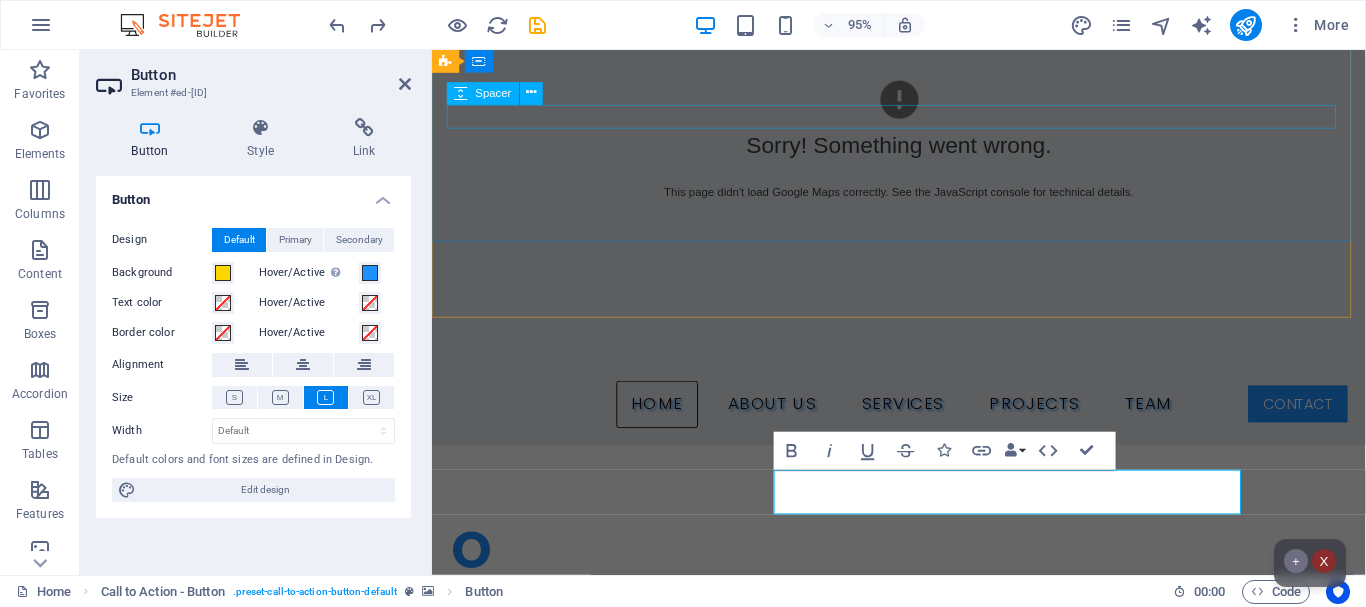 scroll, scrollTop: 447, scrollLeft: 0, axis: vertical 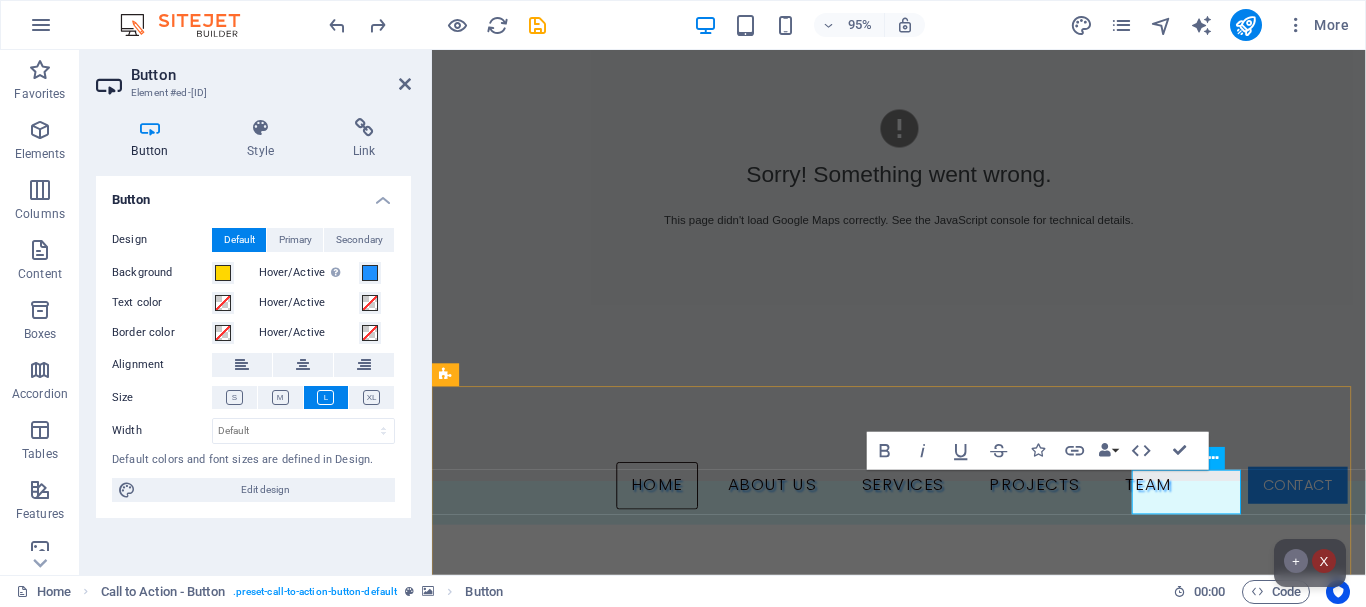click on "​" at bounding box center (924, 1457) 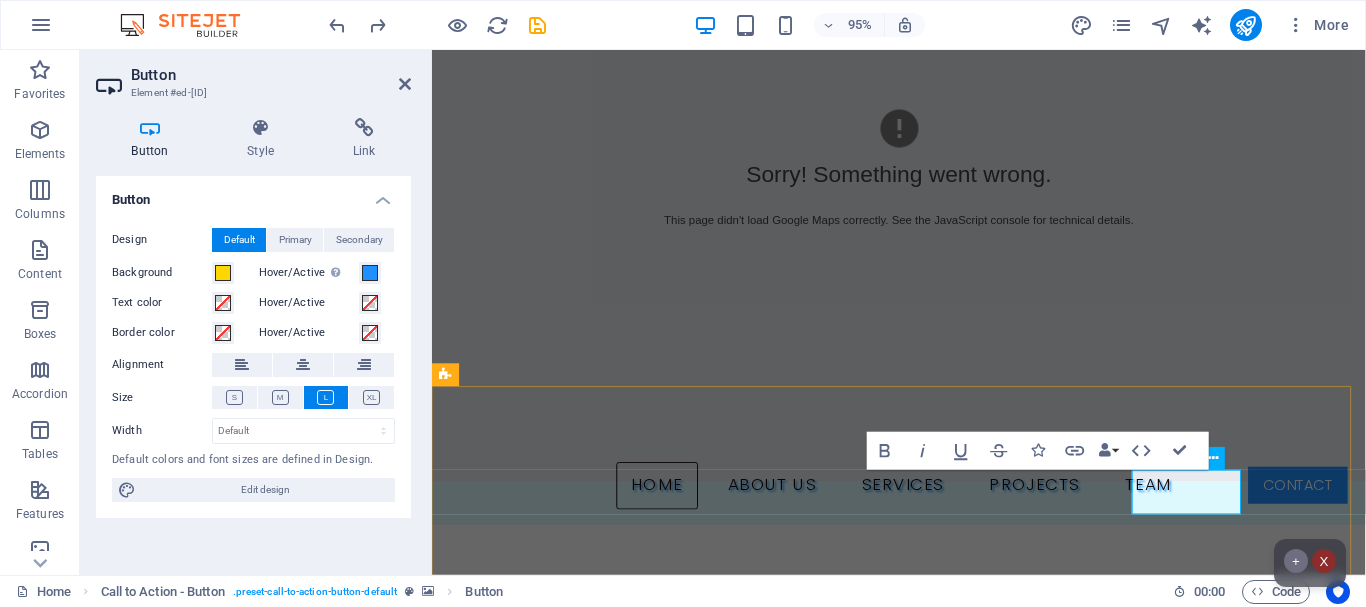 type 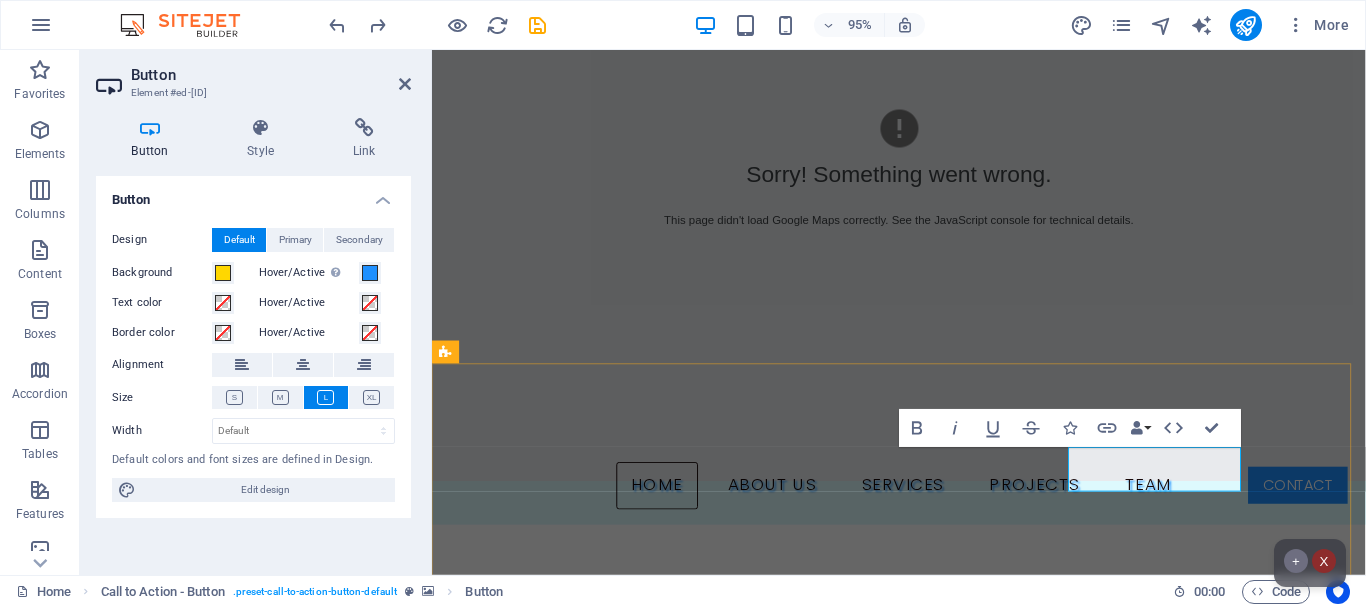 scroll, scrollTop: 471, scrollLeft: 0, axis: vertical 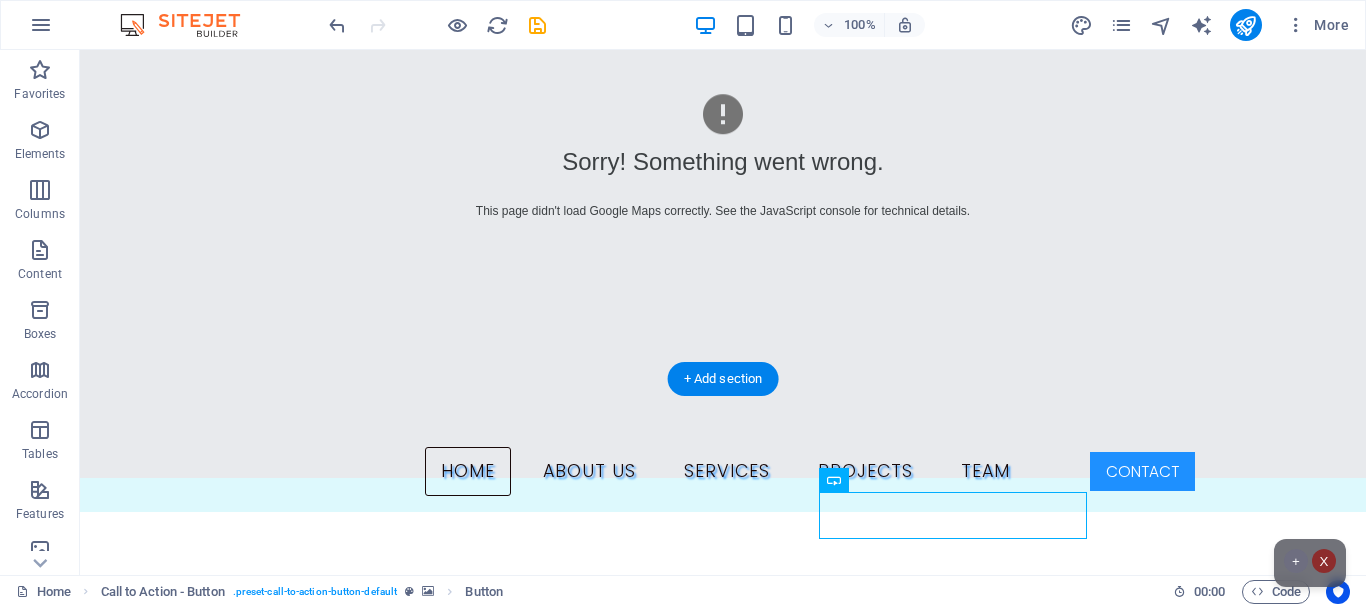click at bounding box center (723, 1148) 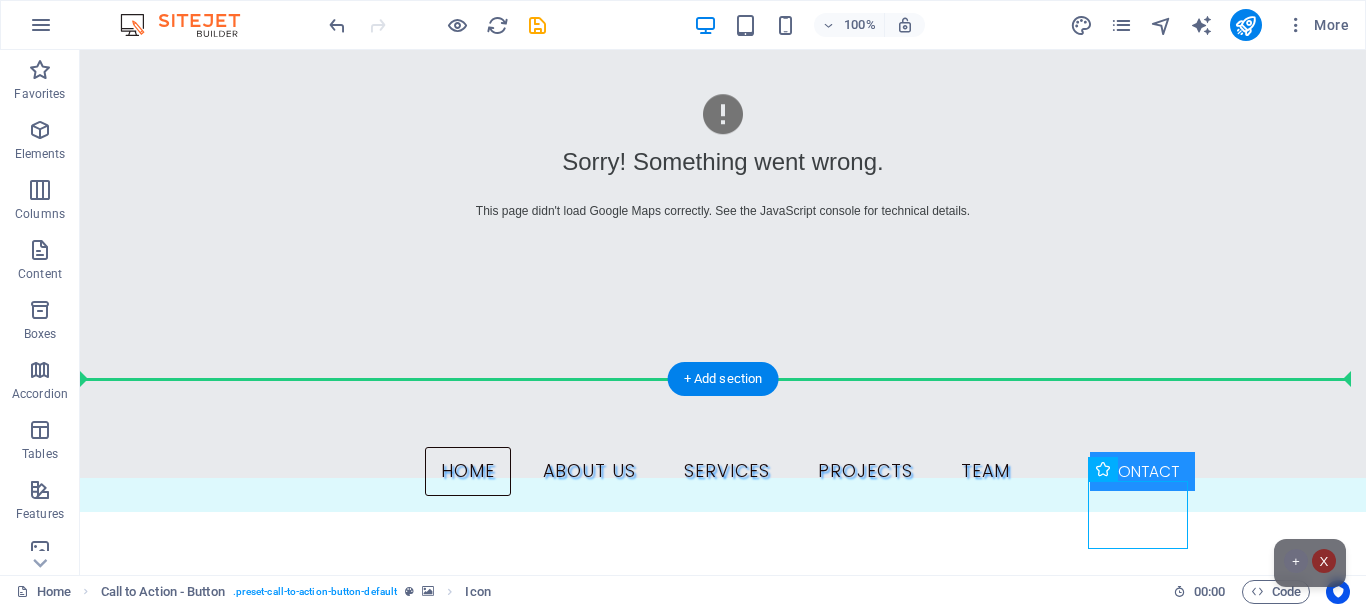 drag, startPoint x: 1144, startPoint y: 513, endPoint x: 1281, endPoint y: 445, distance: 152.94771 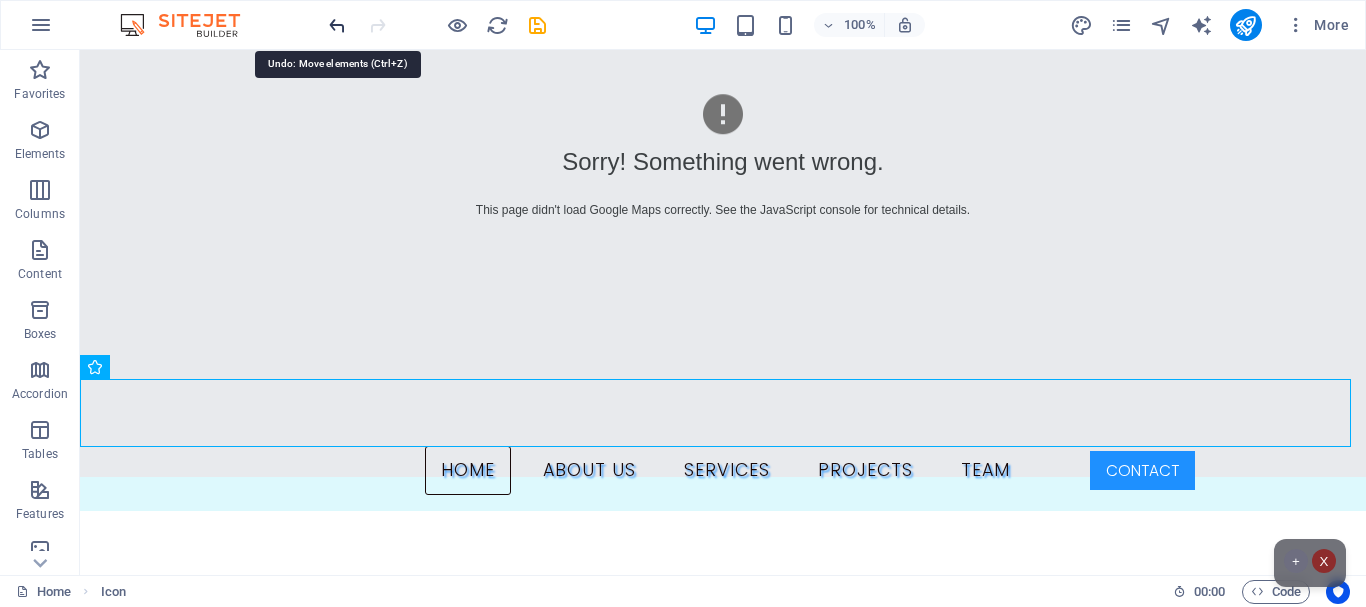 click at bounding box center (337, 25) 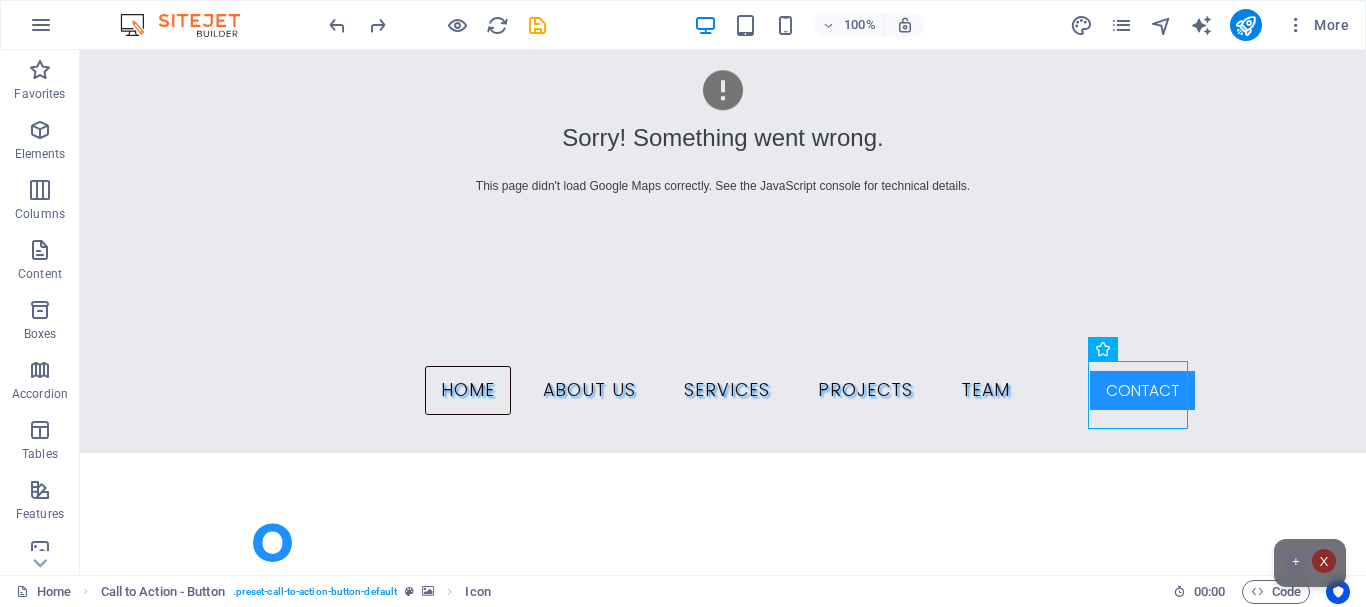 scroll, scrollTop: 567, scrollLeft: 0, axis: vertical 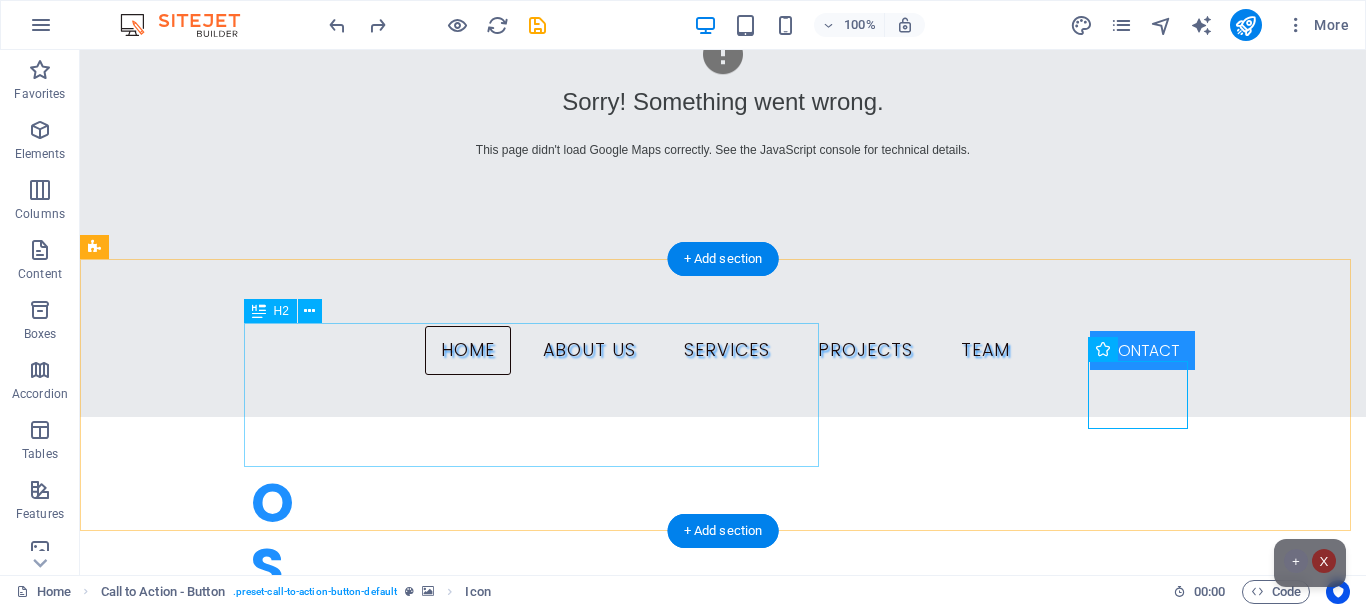 click on "+27 [PHONE]" at bounding box center (913, 1275) 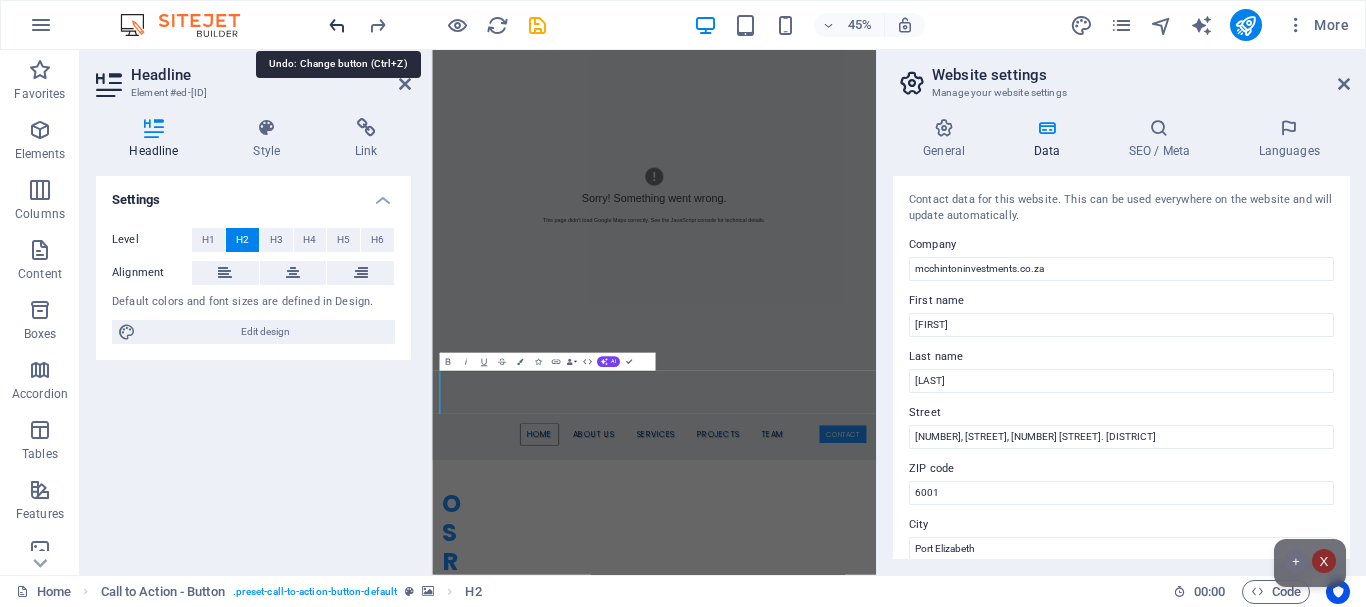 click at bounding box center (337, 25) 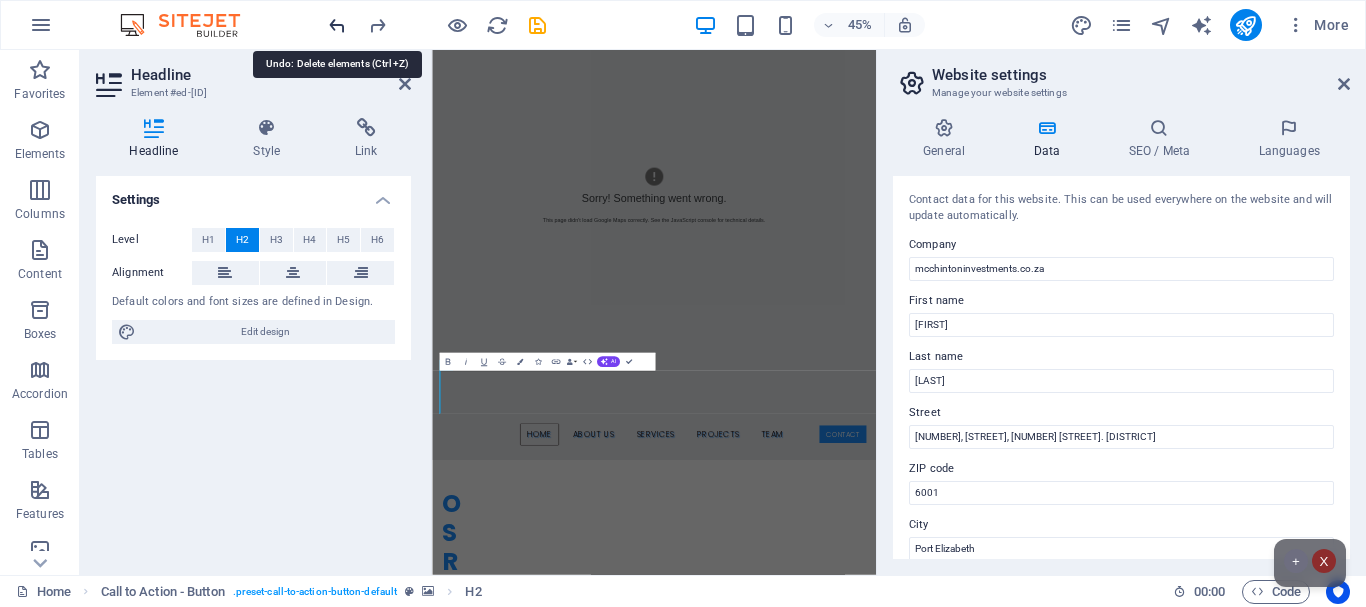 click at bounding box center [337, 25] 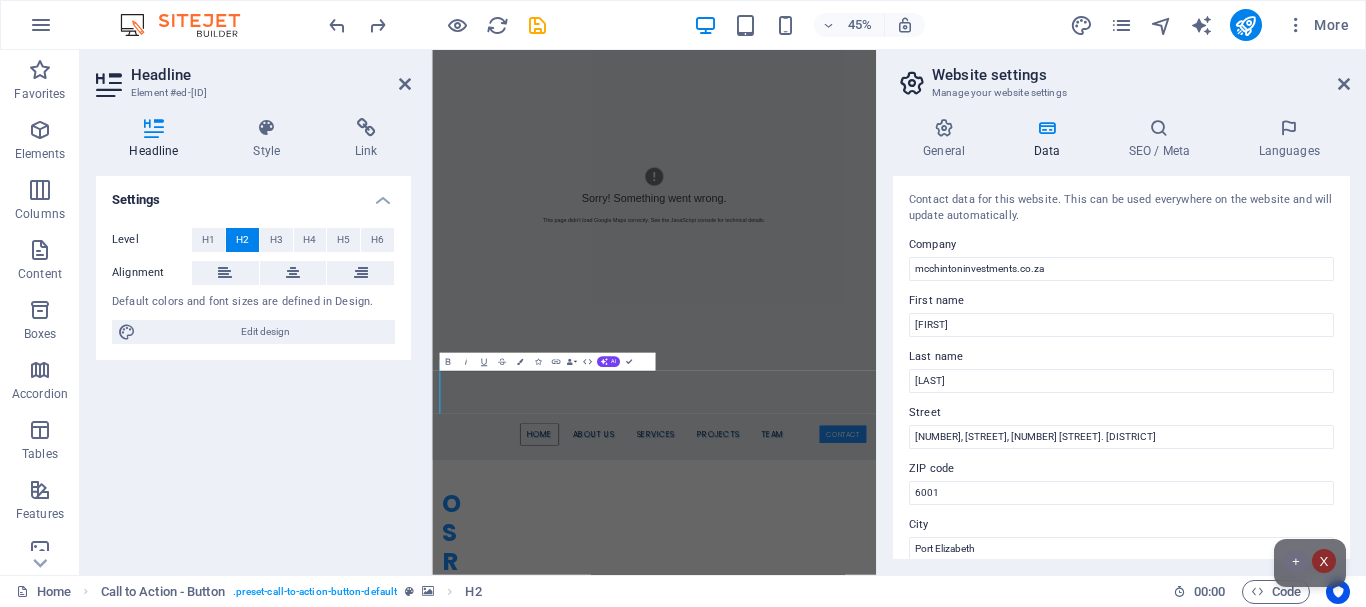 type 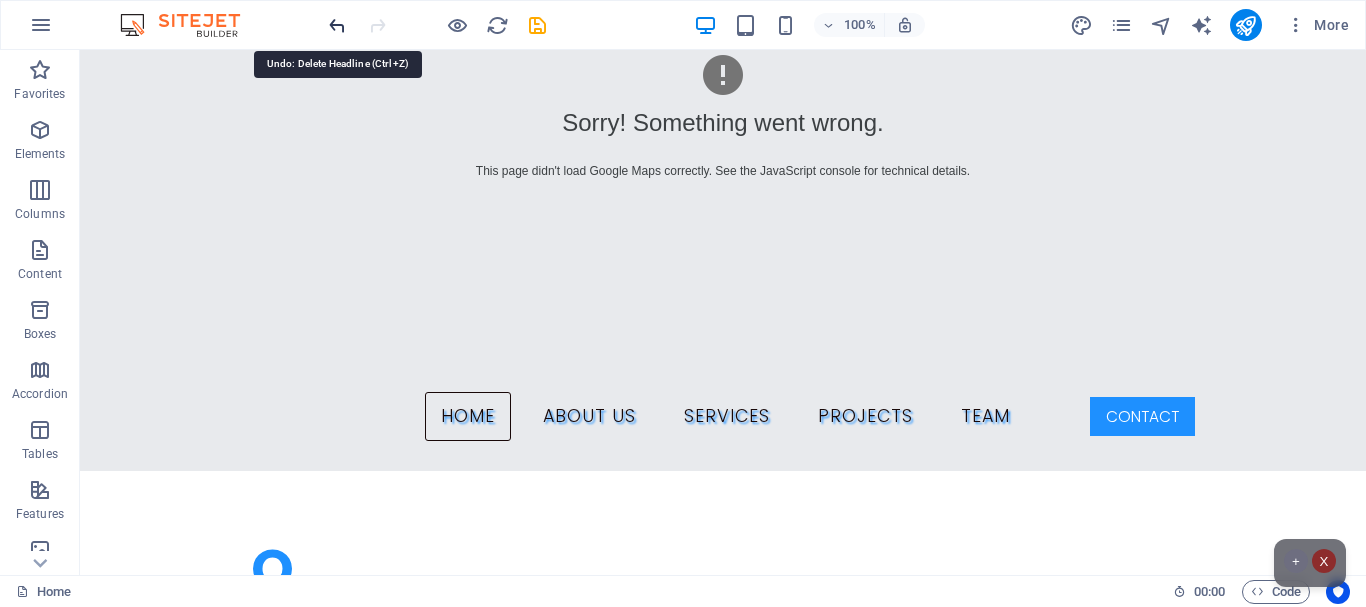 click at bounding box center (337, 25) 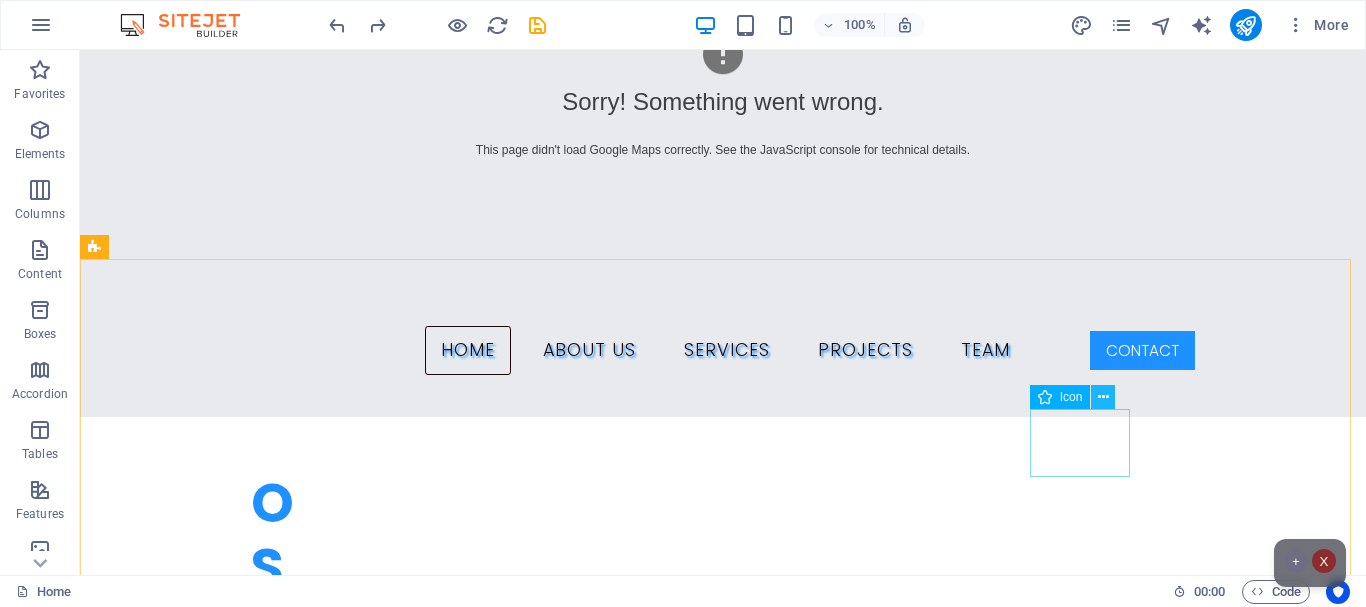 click at bounding box center (1103, 397) 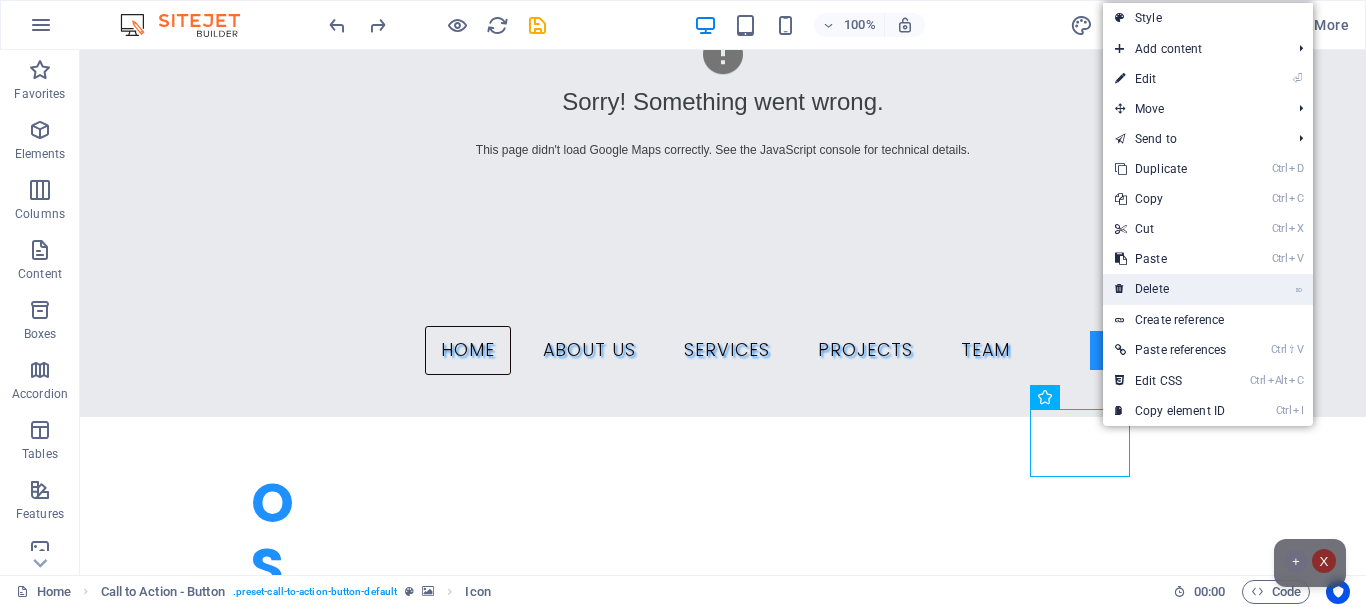 click on "⌦  Delete" at bounding box center [1170, 289] 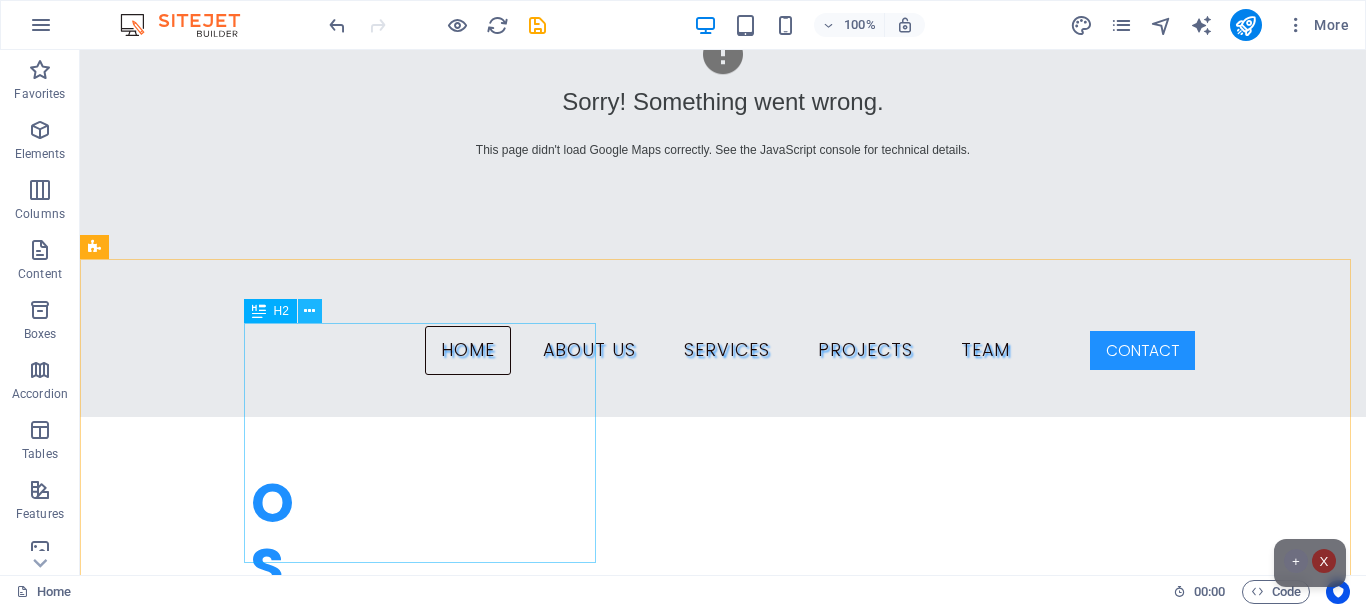 click at bounding box center [309, 311] 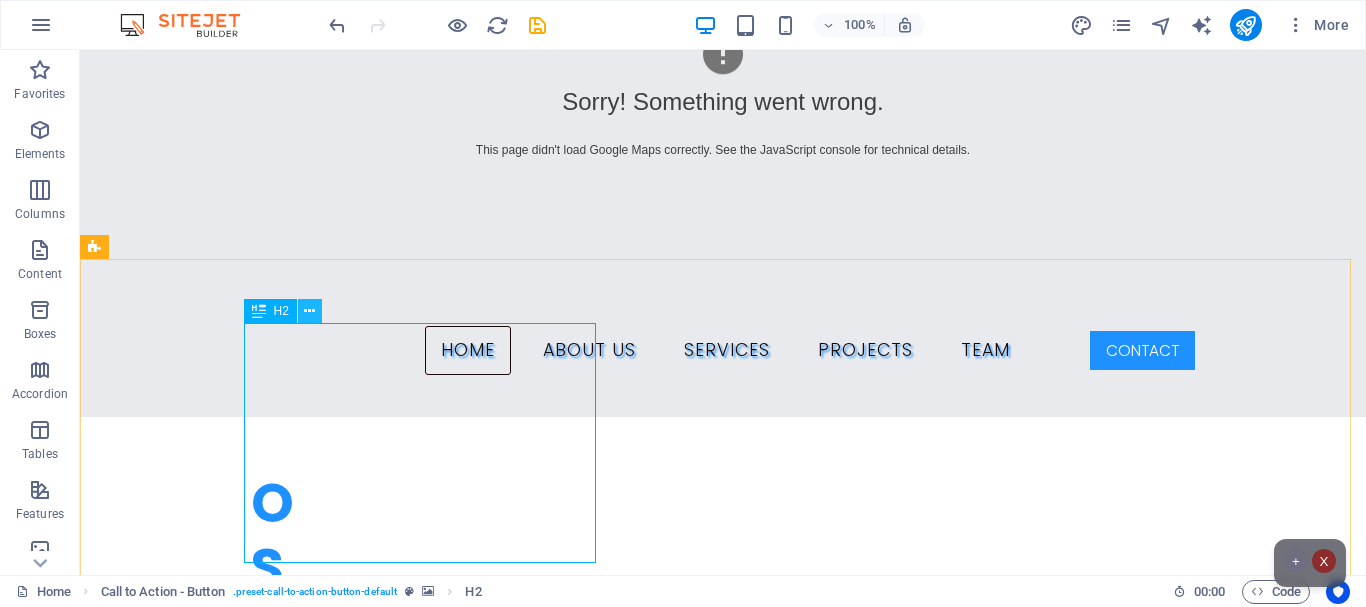 click at bounding box center (309, 311) 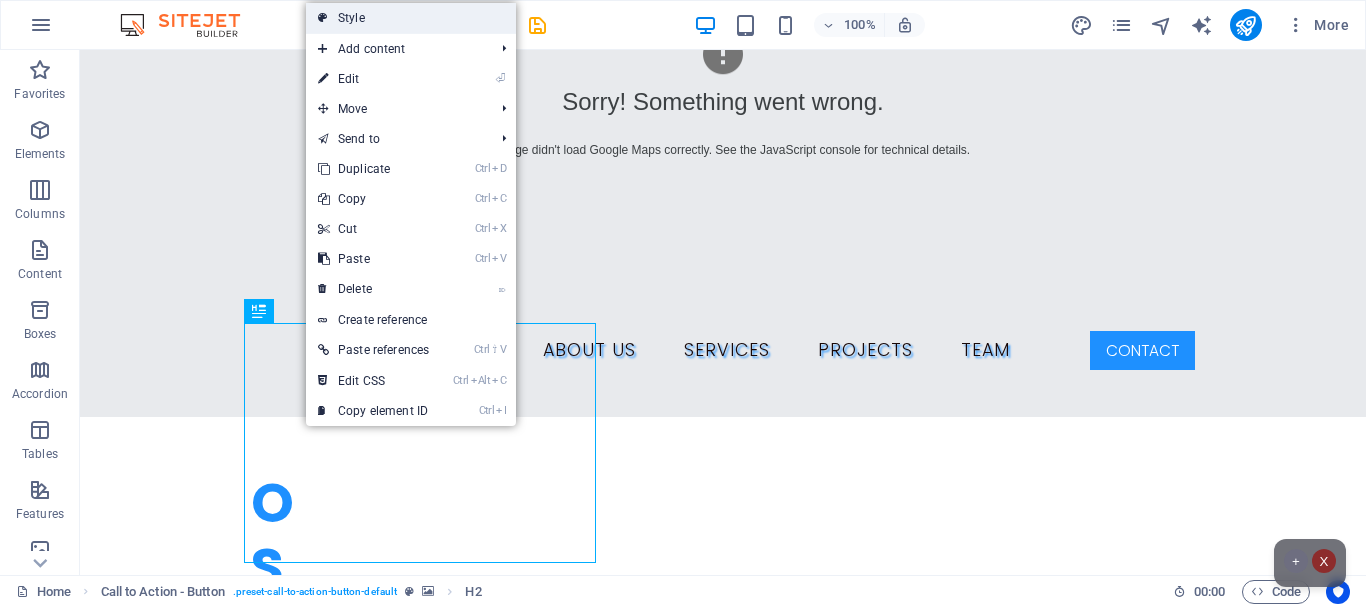 click on "Style" at bounding box center [411, 18] 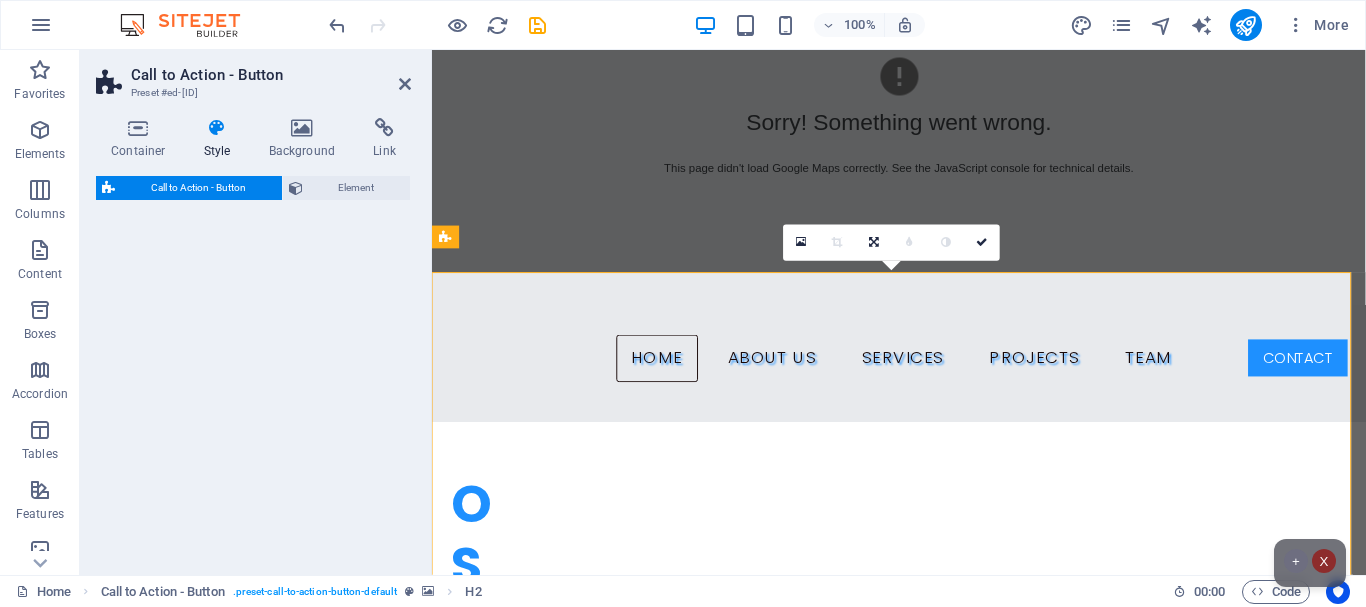 select on "rem" 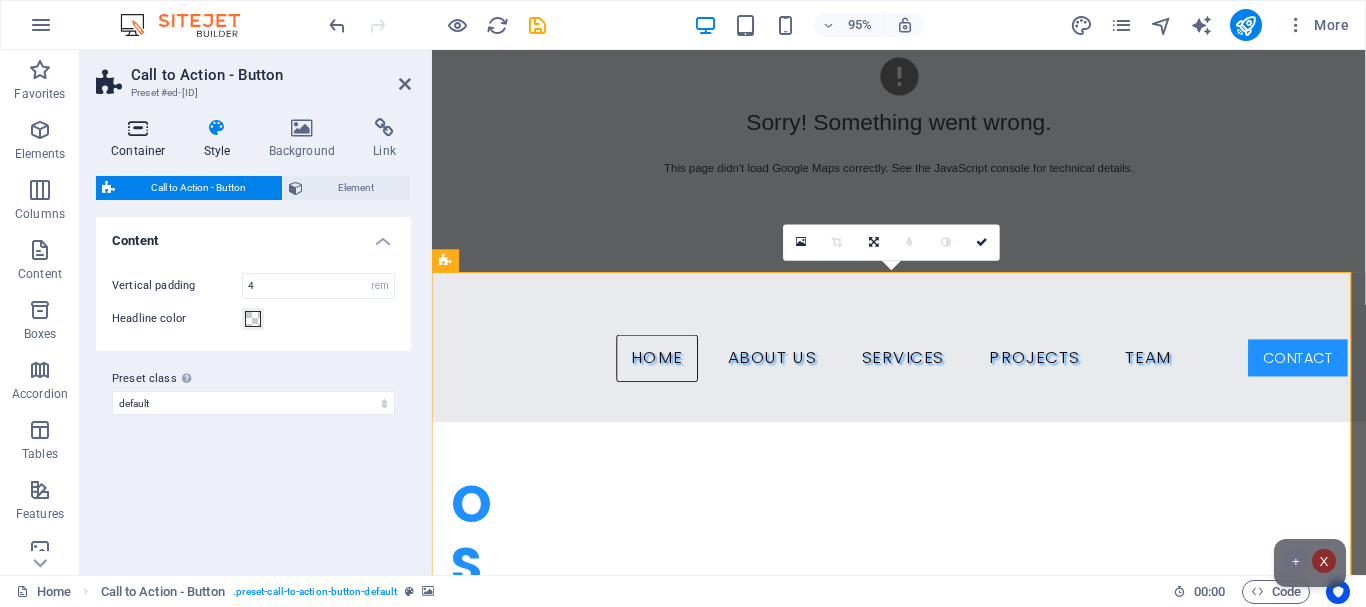 click at bounding box center [138, 128] 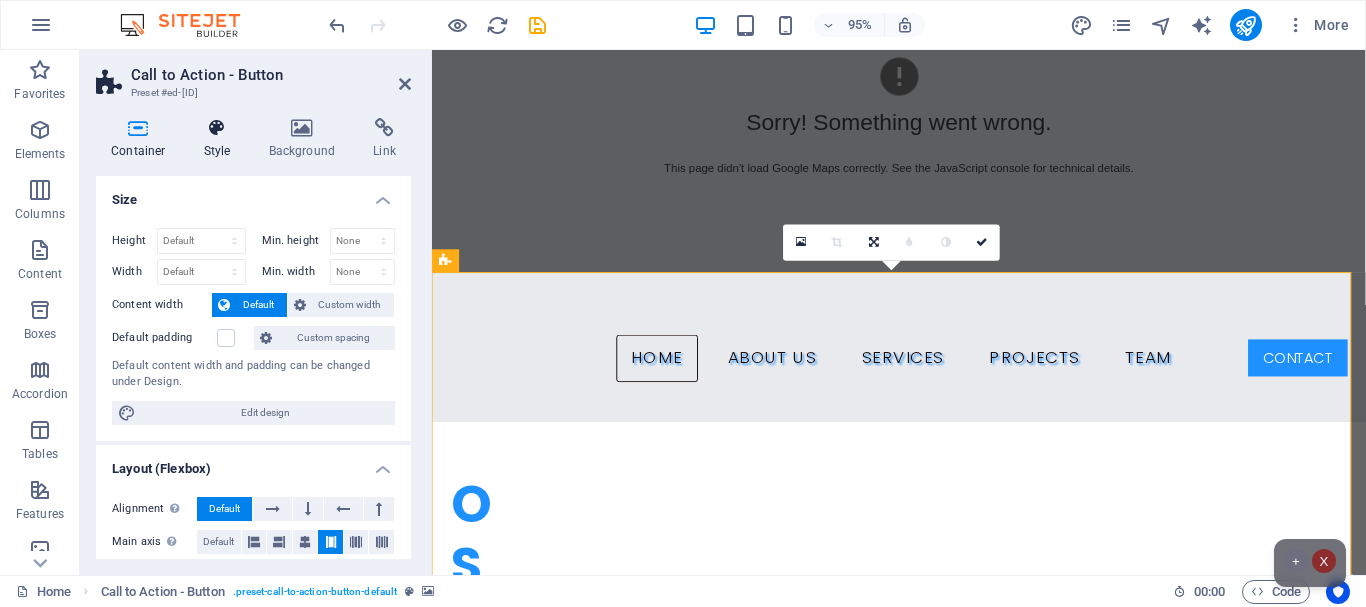 click at bounding box center [217, 128] 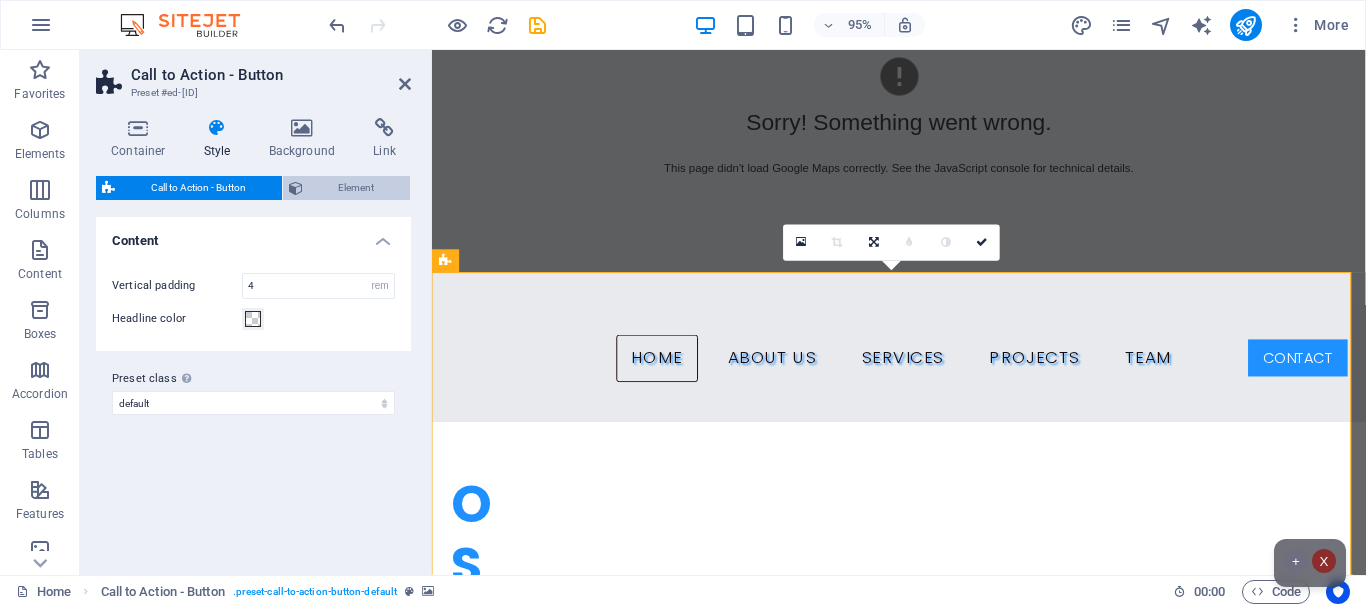 click on "Element" at bounding box center [357, 188] 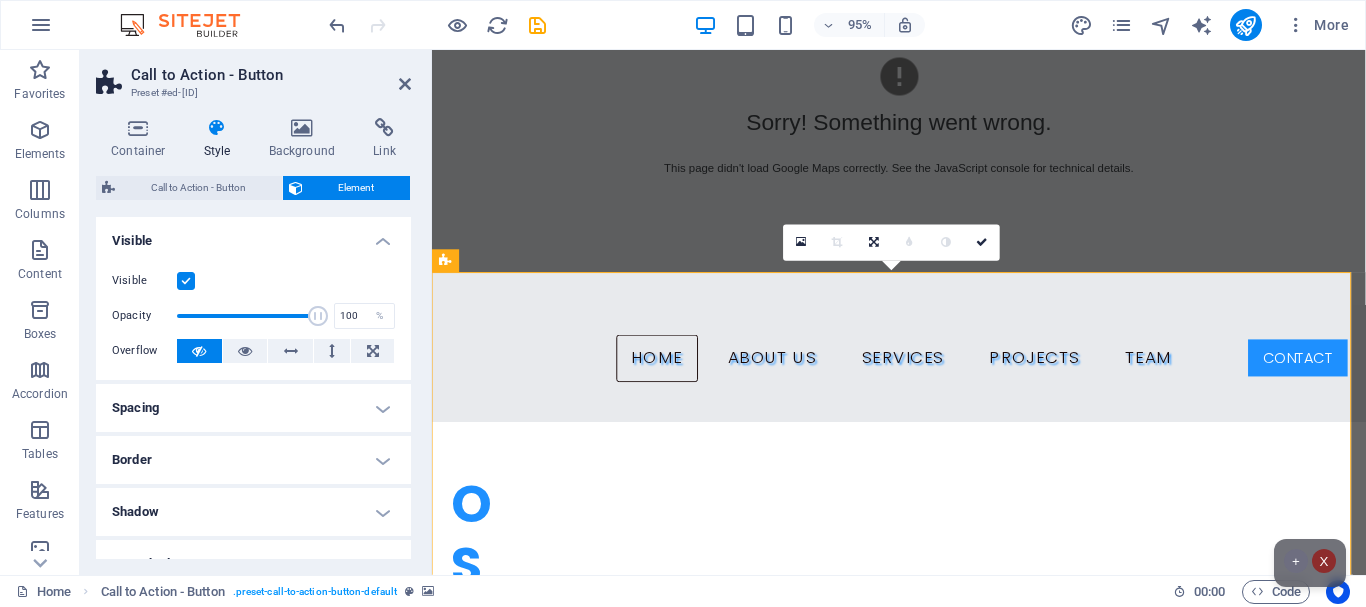 drag, startPoint x: 410, startPoint y: 376, endPoint x: 411, endPoint y: 415, distance: 39.012817 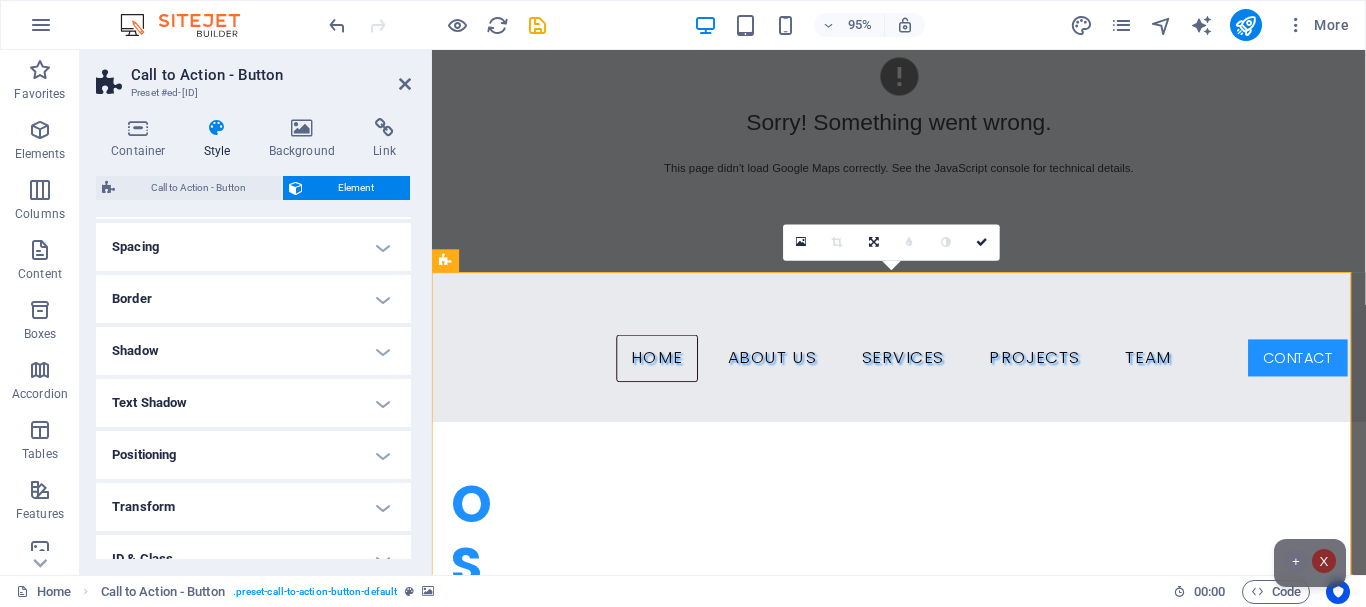scroll, scrollTop: 163, scrollLeft: 0, axis: vertical 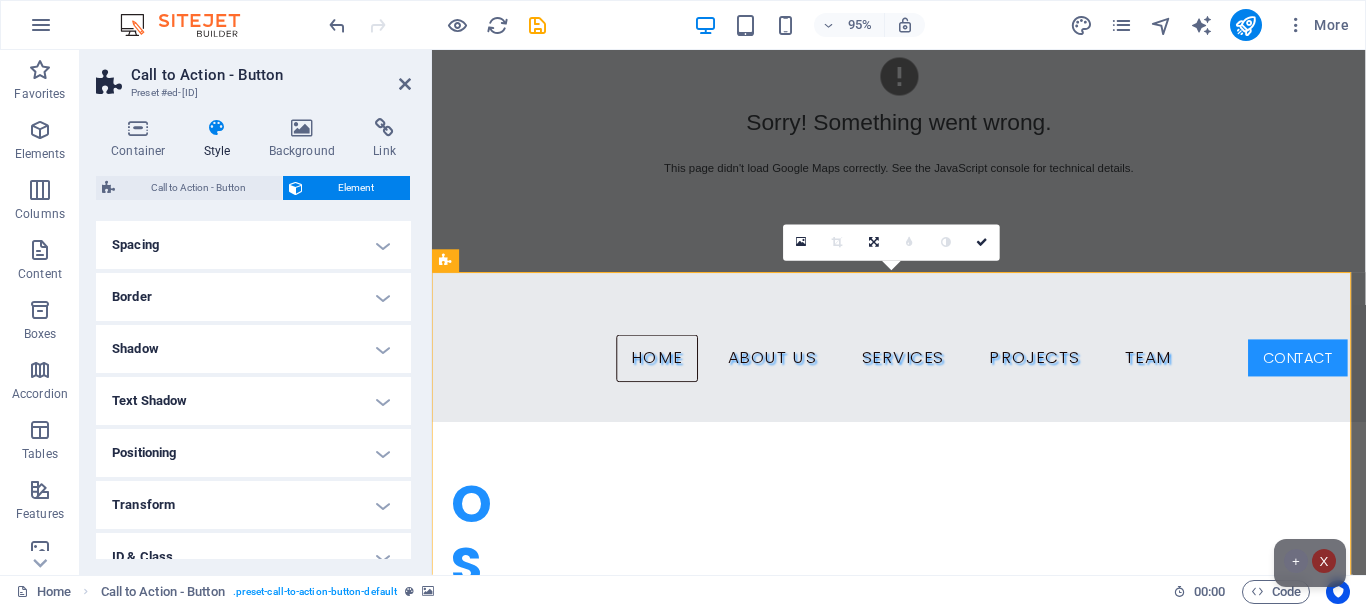 click on "Positioning" at bounding box center (253, 453) 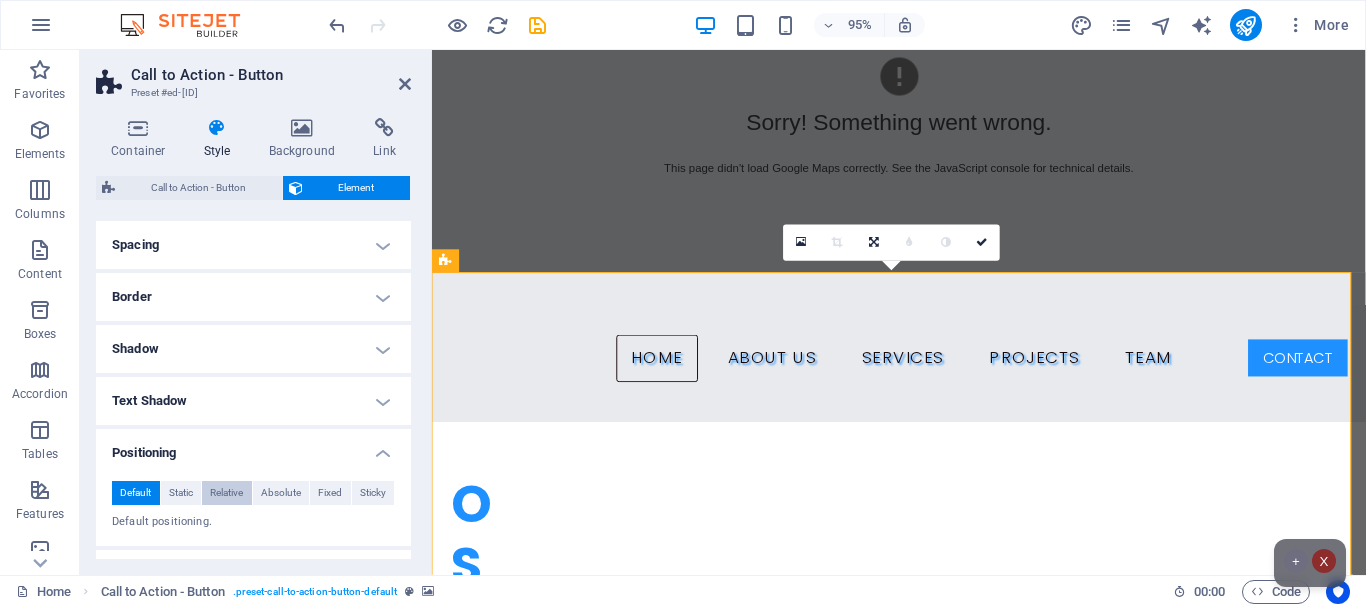 click on "Relative" at bounding box center [226, 493] 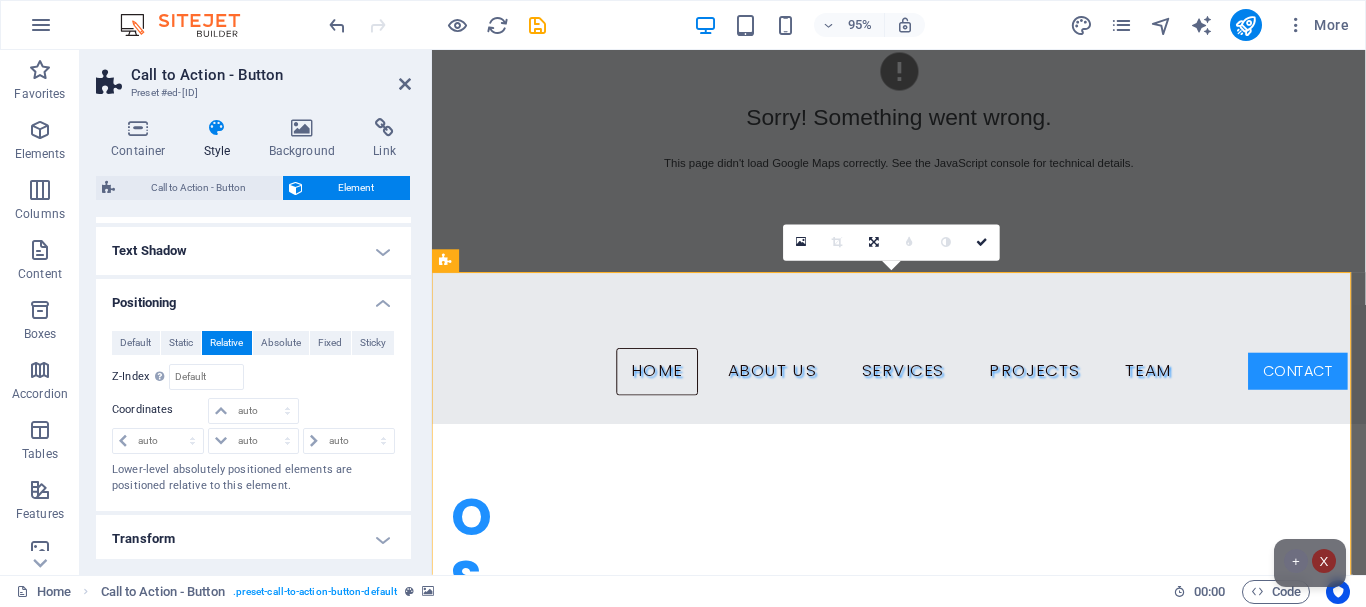 scroll, scrollTop: 318, scrollLeft: 0, axis: vertical 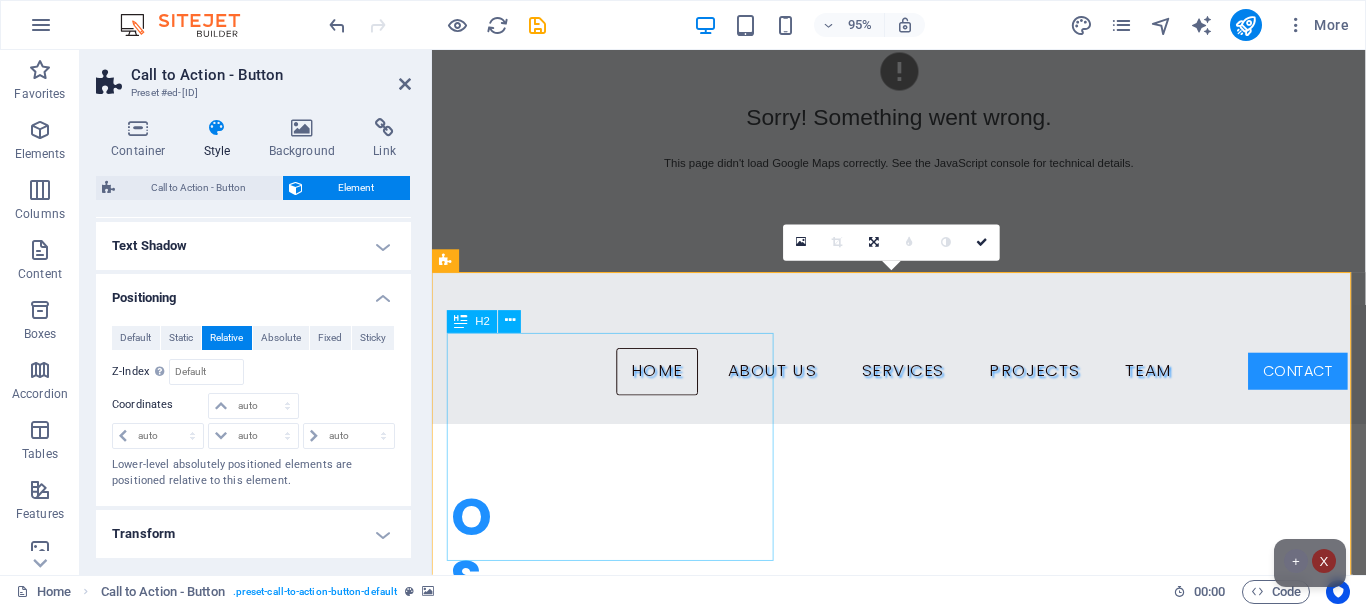 click on "call us now for your digital solutions +27 555 732 7288" at bounding box center [924, 1410] 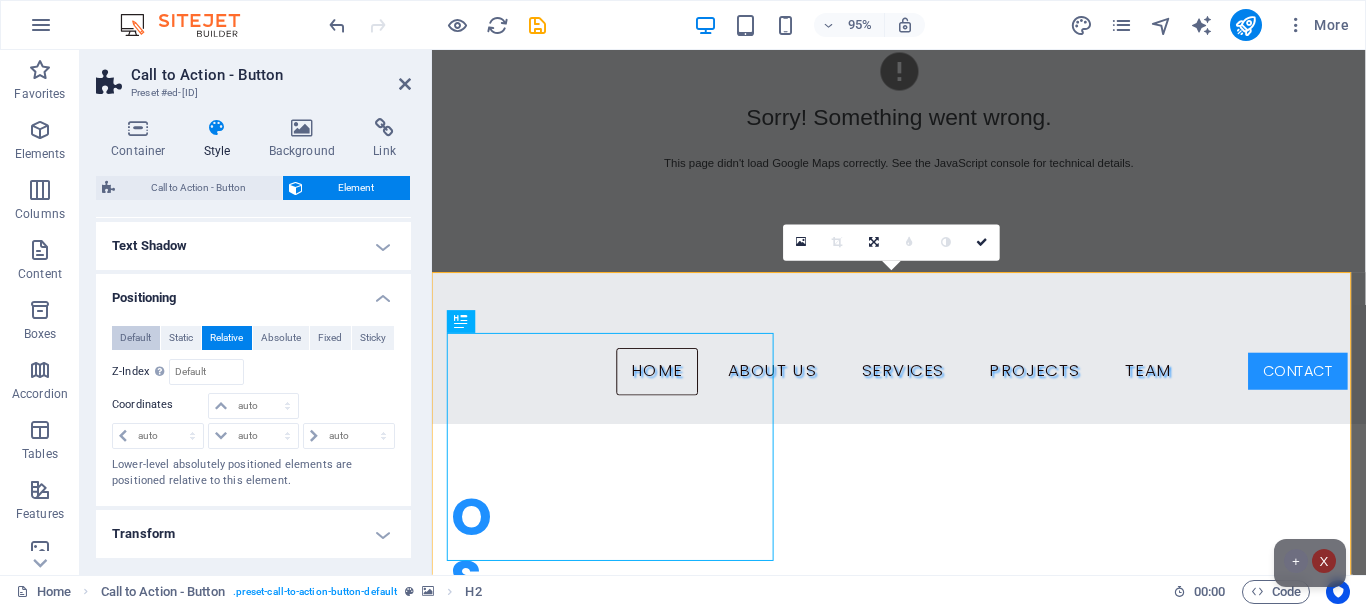 click on "Default" at bounding box center (135, 338) 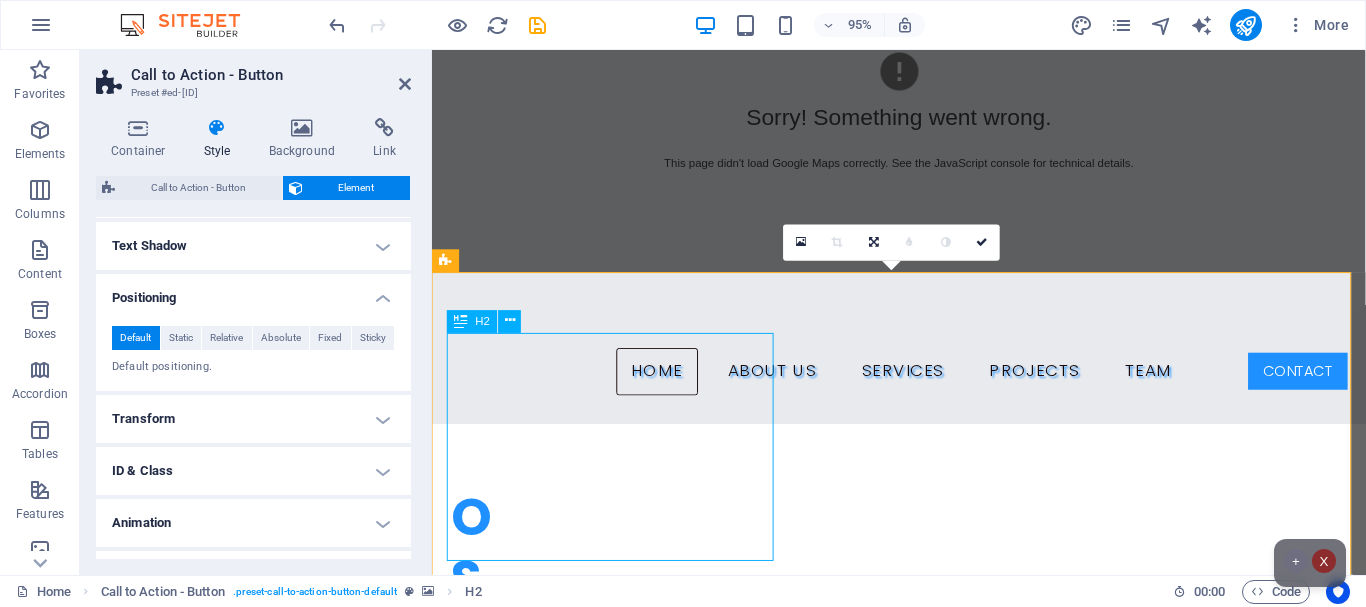 click on "call us now for your digital solutions +27 555 732 7288" at bounding box center (924, 1410) 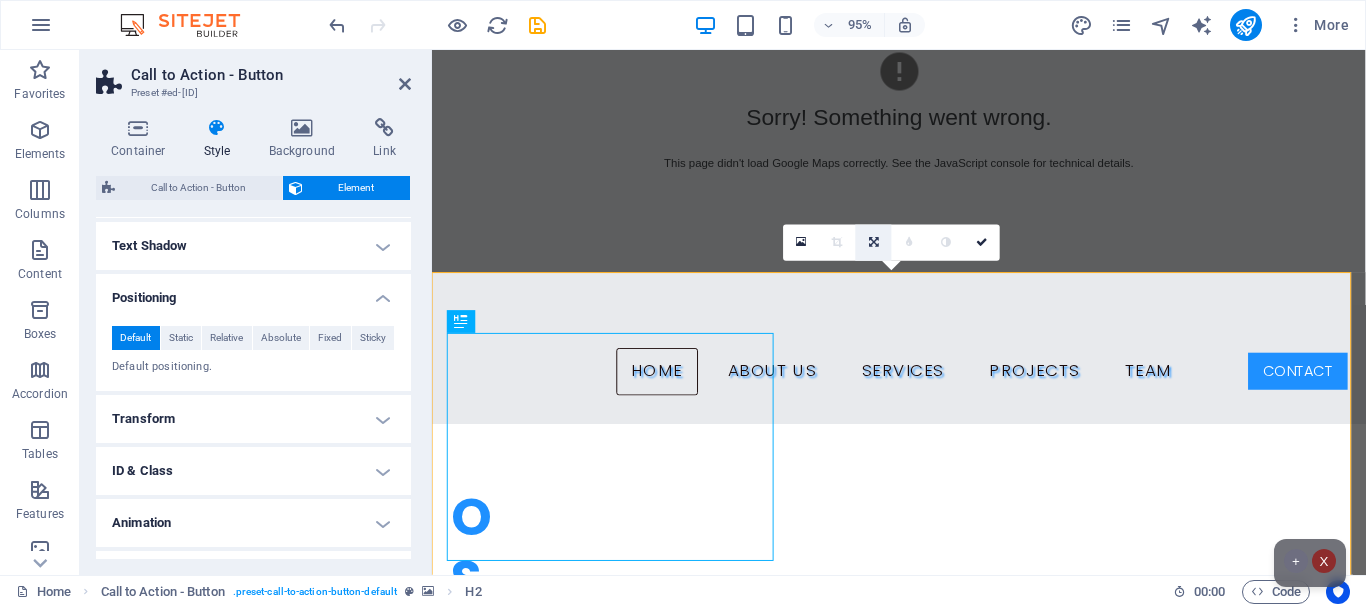 click at bounding box center (874, 242) 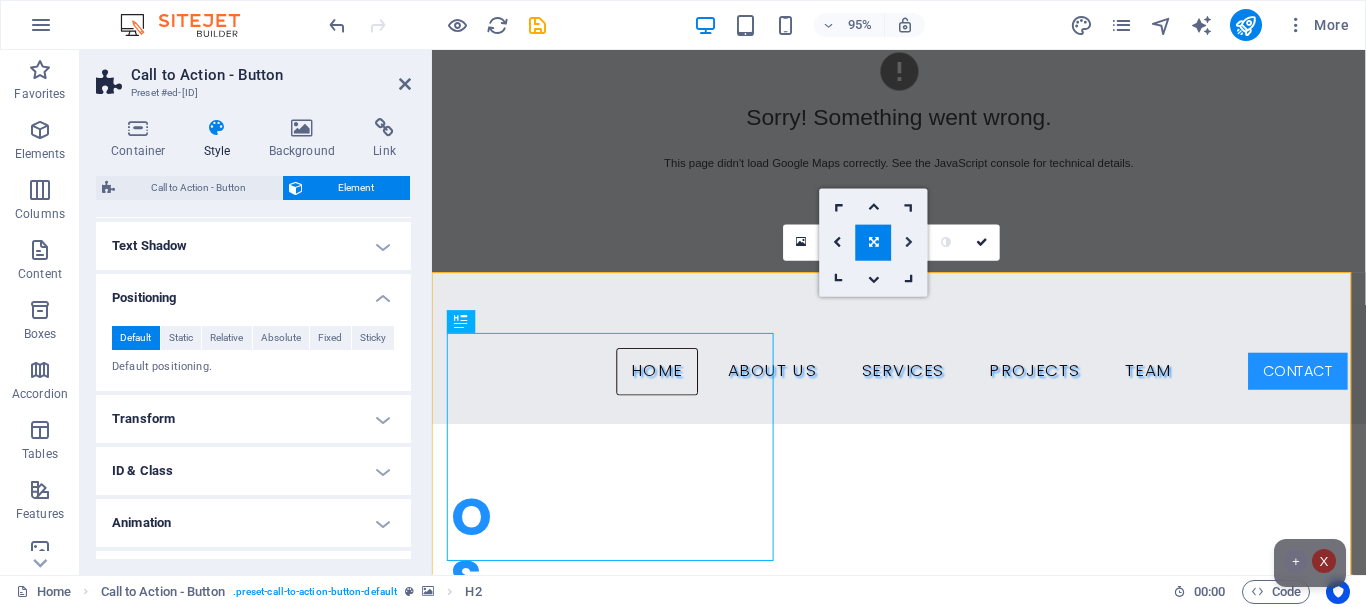 click at bounding box center (910, 242) 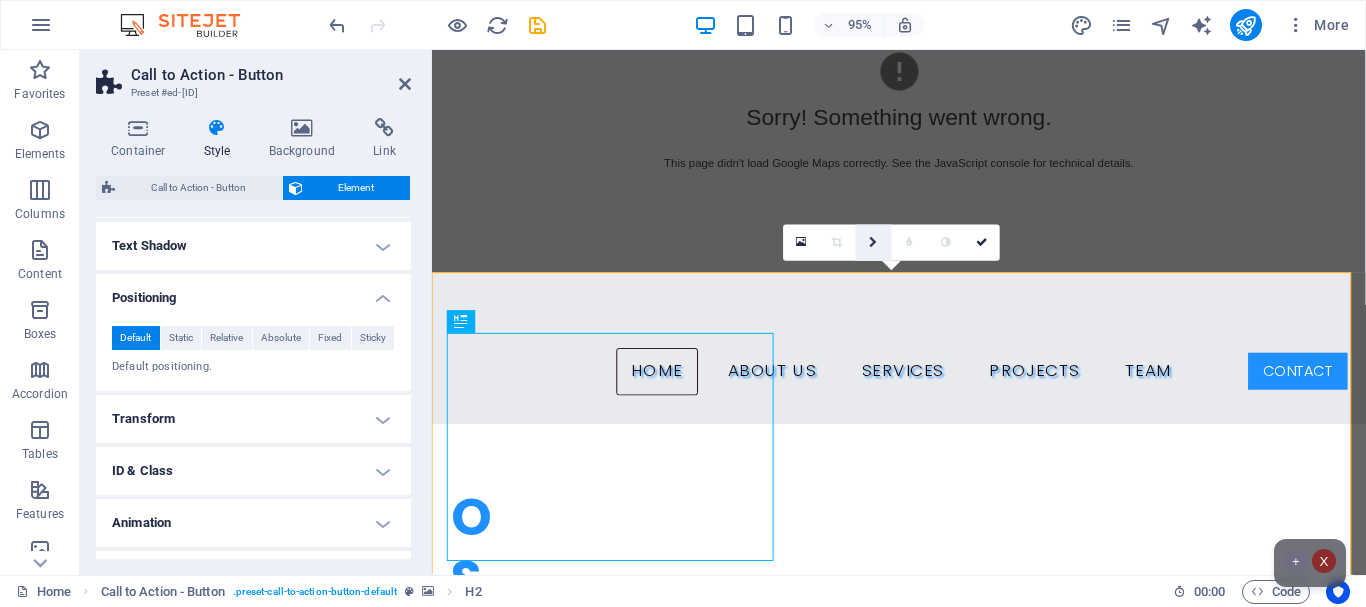 click at bounding box center [873, 242] 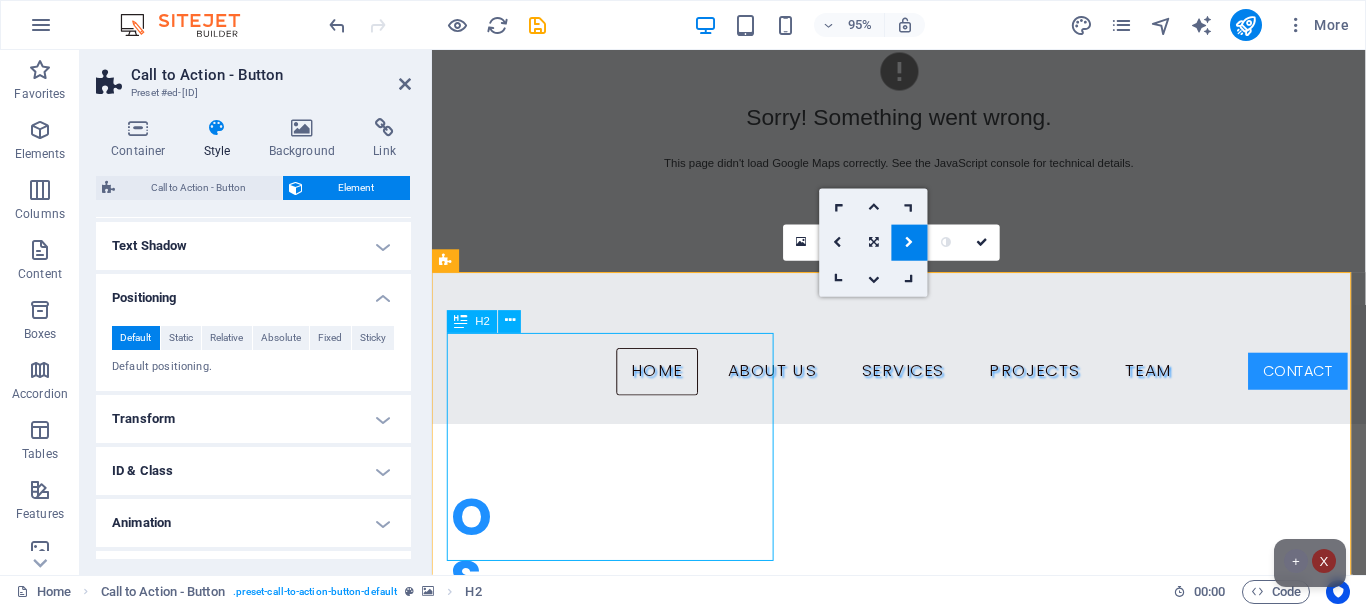 drag, startPoint x: 783, startPoint y: 575, endPoint x: 785, endPoint y: 522, distance: 53.037724 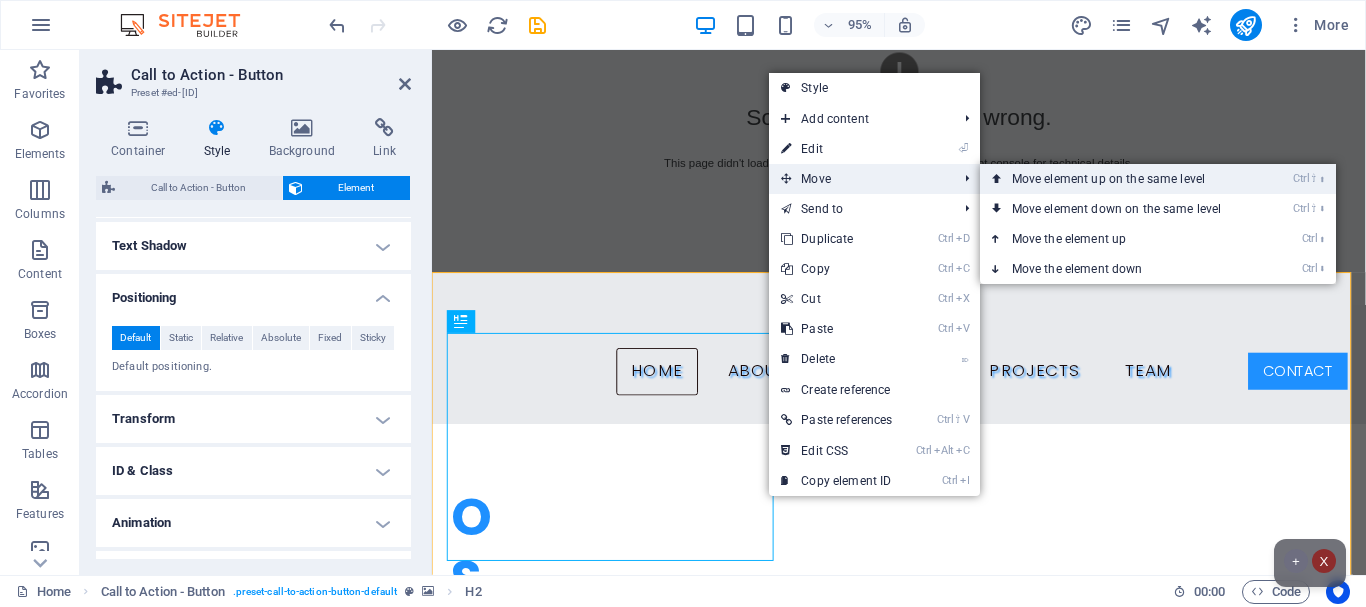 click on "Ctrl ⇧ ⬆  Move element up on the same level" at bounding box center [1121, 179] 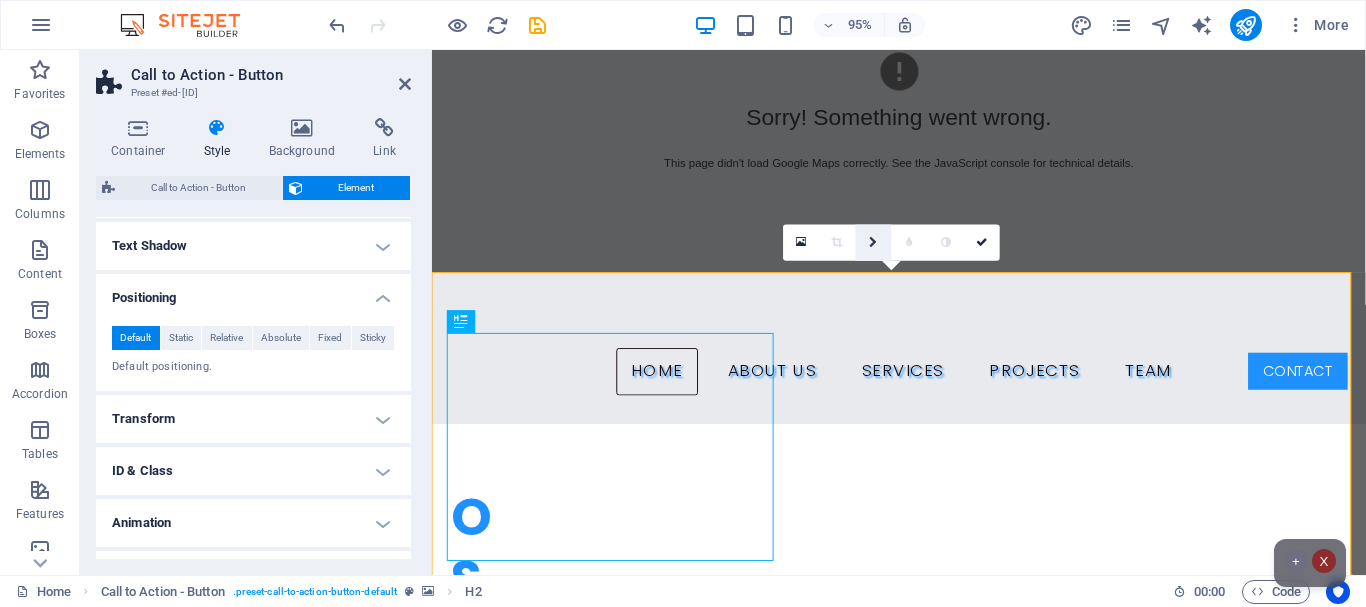 click at bounding box center [873, 242] 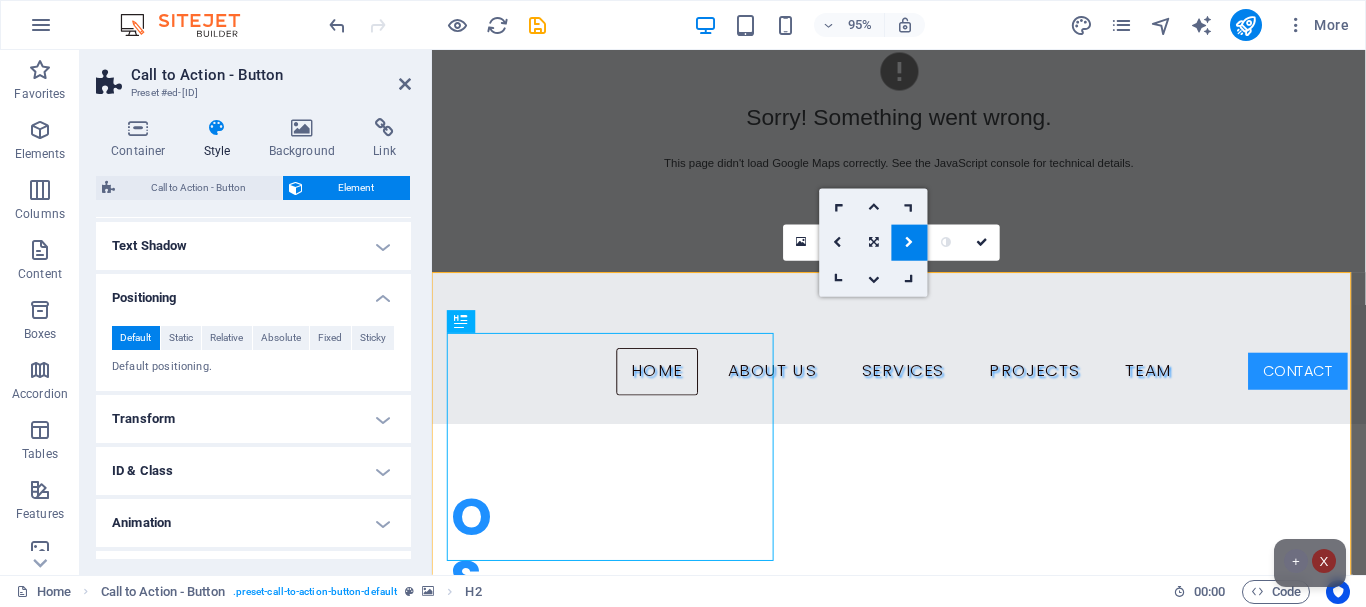 click at bounding box center (923, 1114) 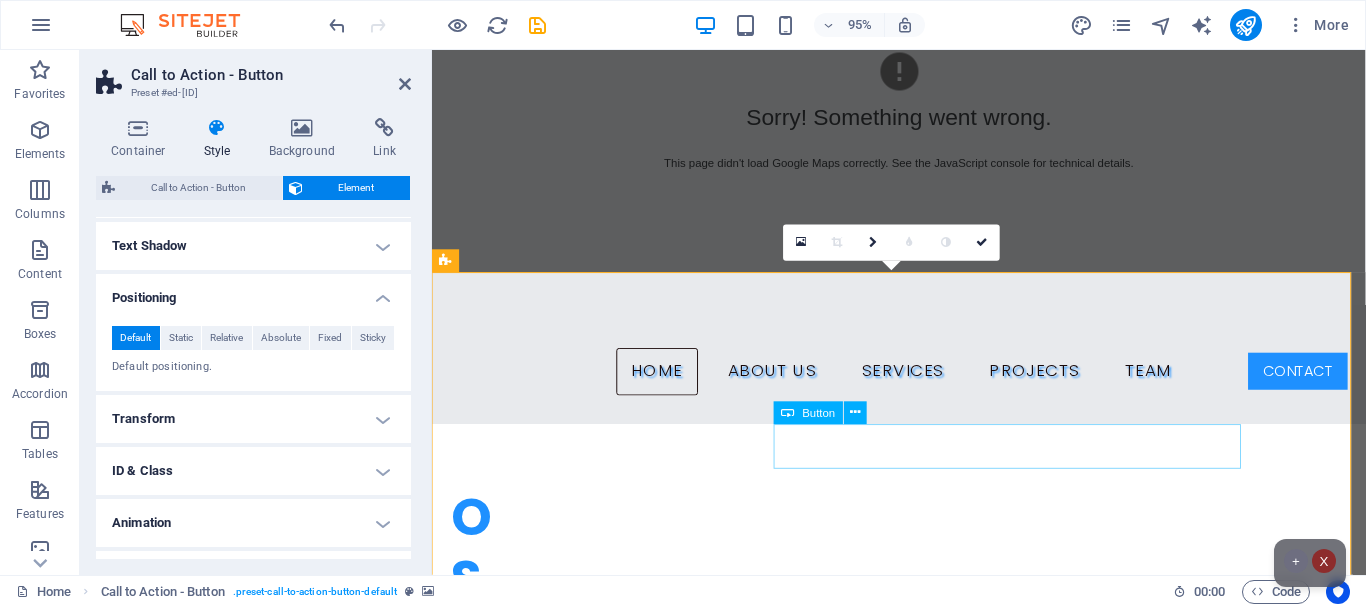 click on "wellingtonmachingura@[DOMAIN]" at bounding box center (924, 1481) 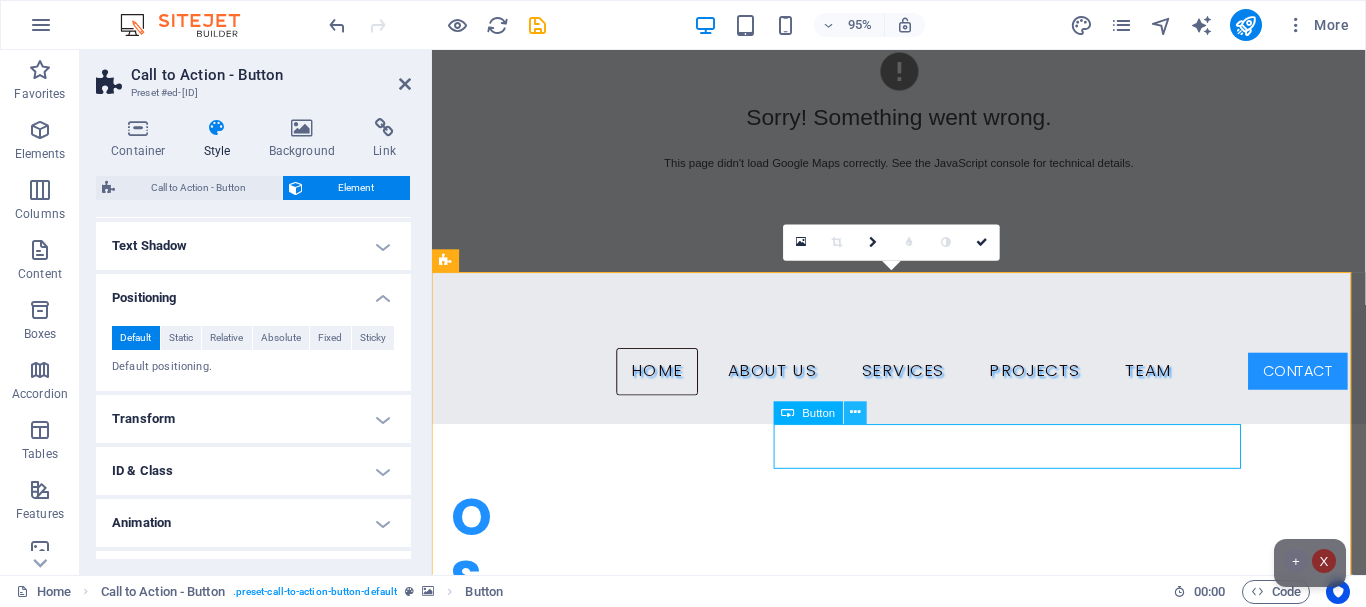 click at bounding box center [855, 413] 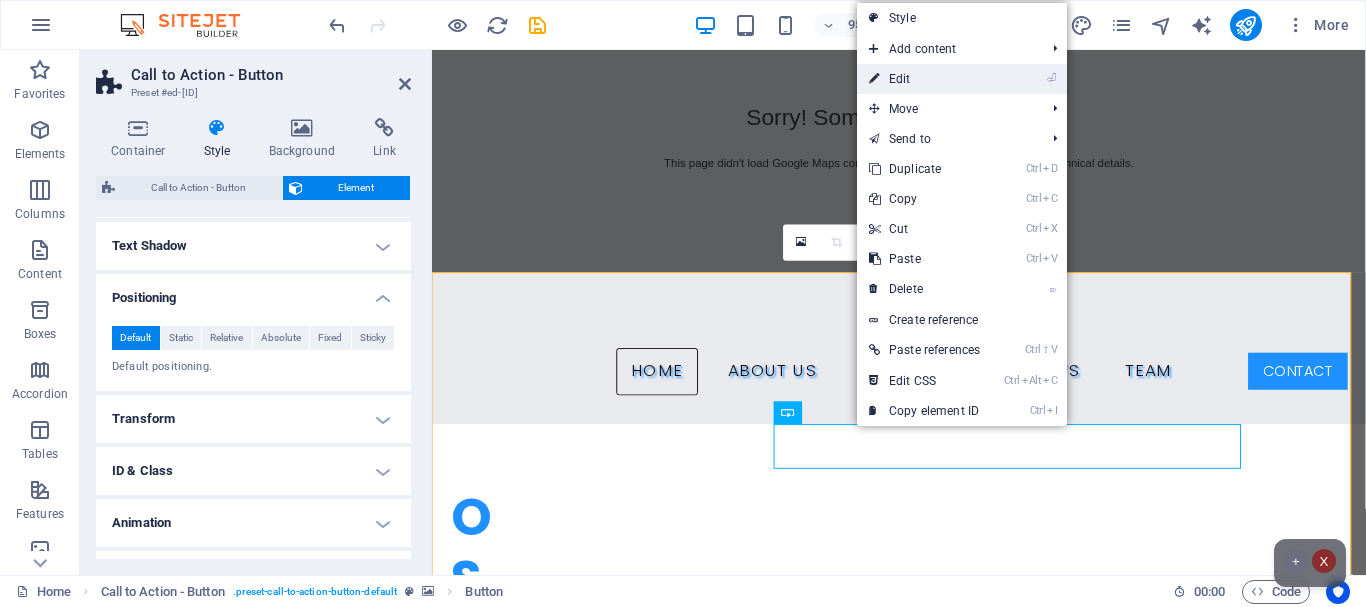 click on "⏎  Edit" at bounding box center [924, 79] 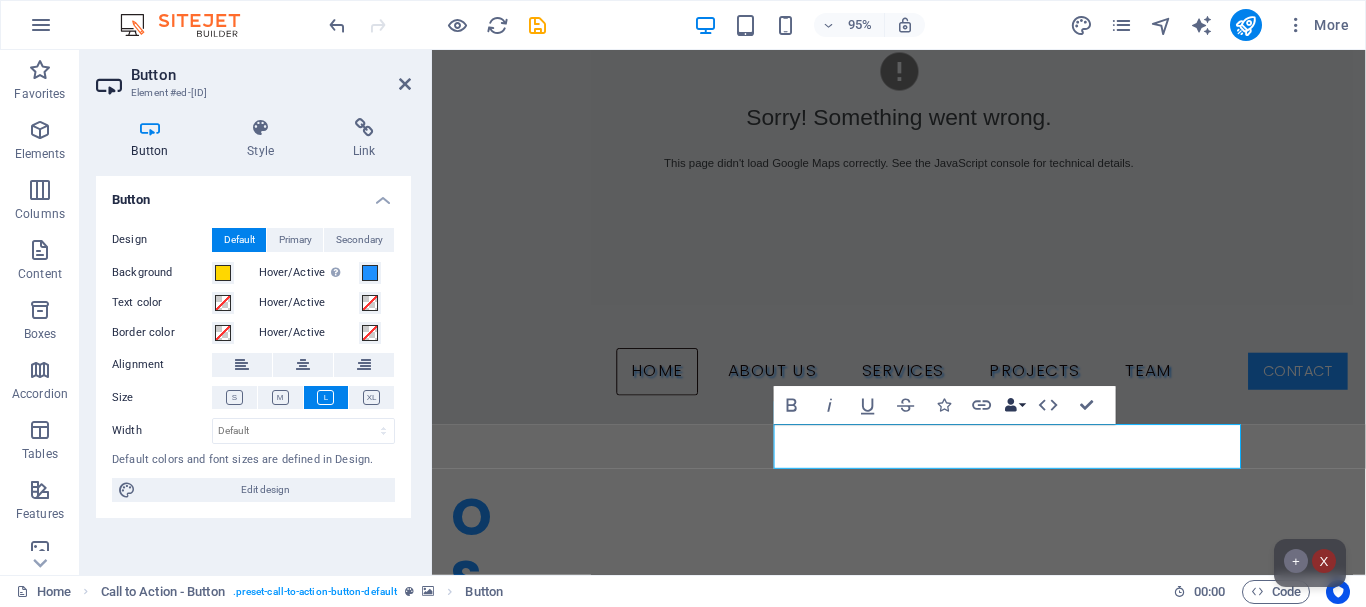 click on "Data Bindings" at bounding box center (1015, 405) 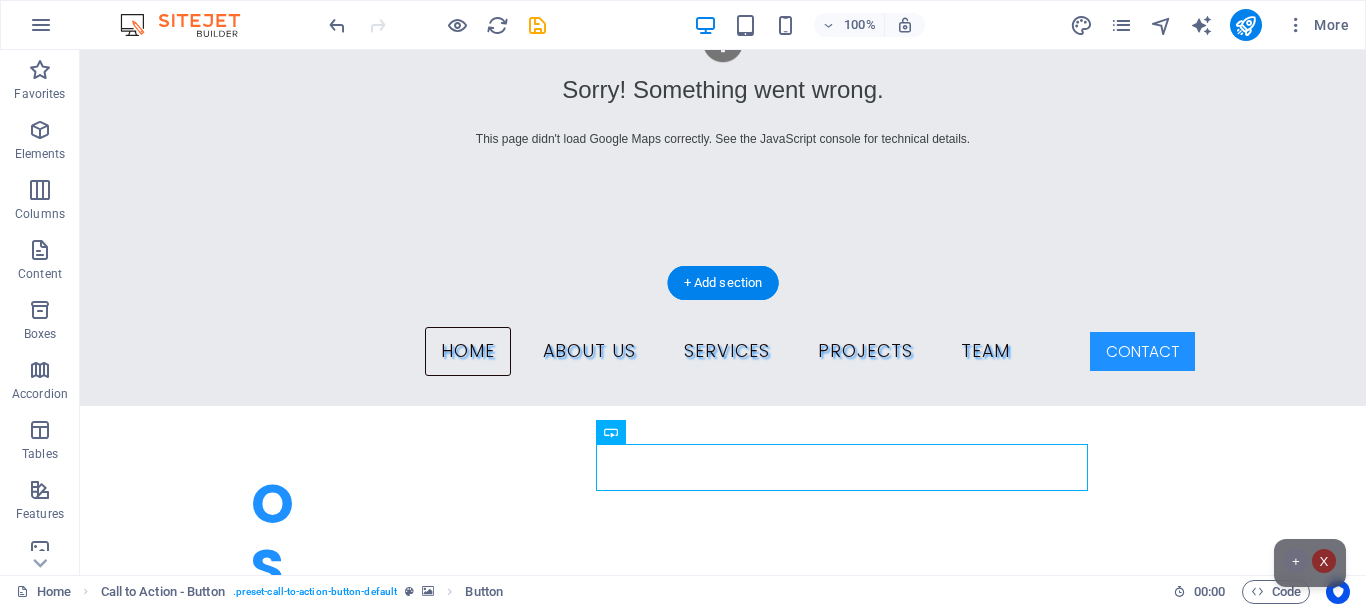 scroll, scrollTop: 543, scrollLeft: 0, axis: vertical 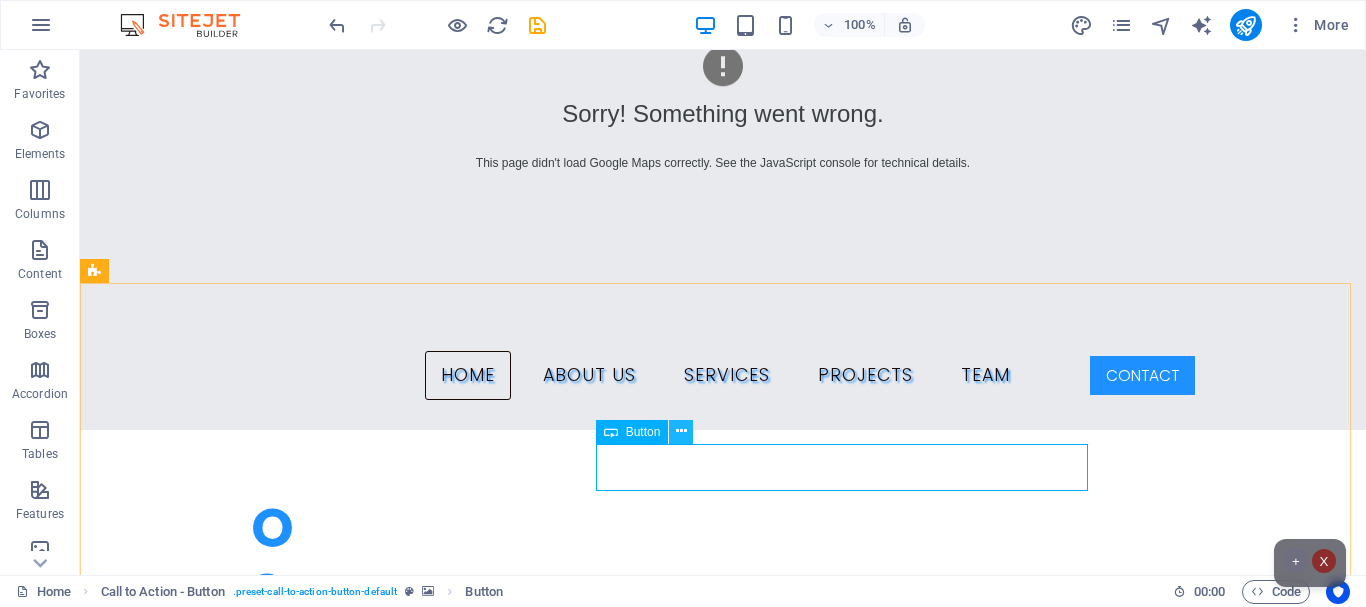 click at bounding box center (681, 431) 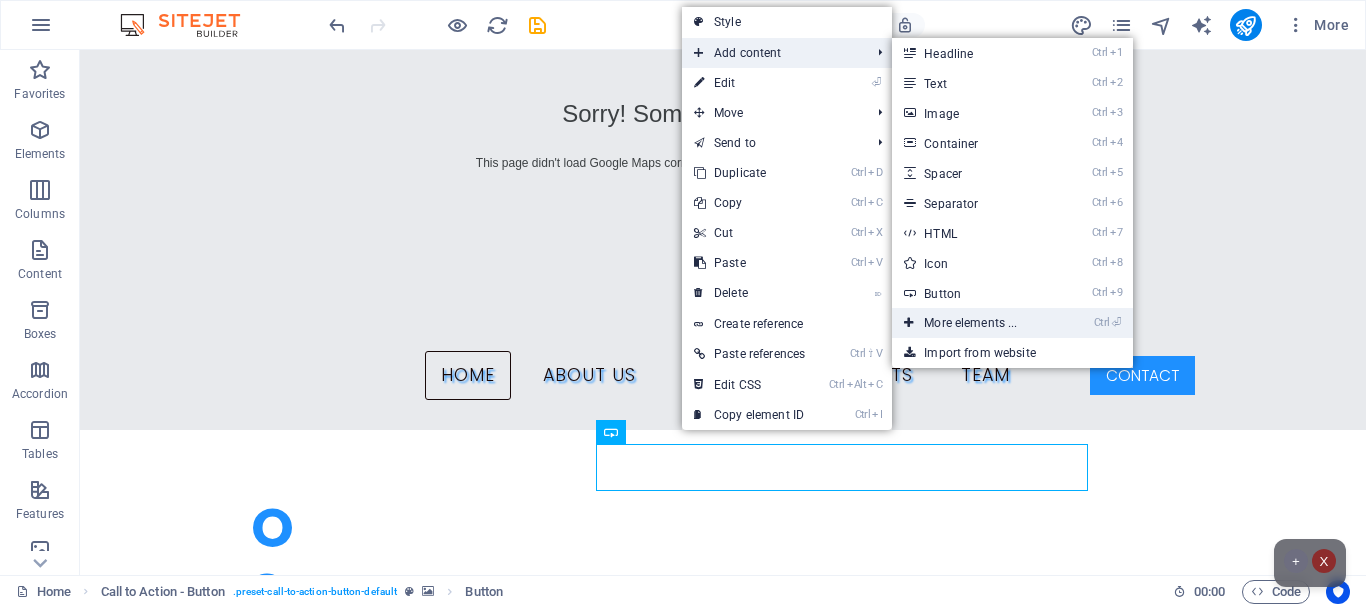 click on "Ctrl ⏎  More elements ..." at bounding box center [974, 323] 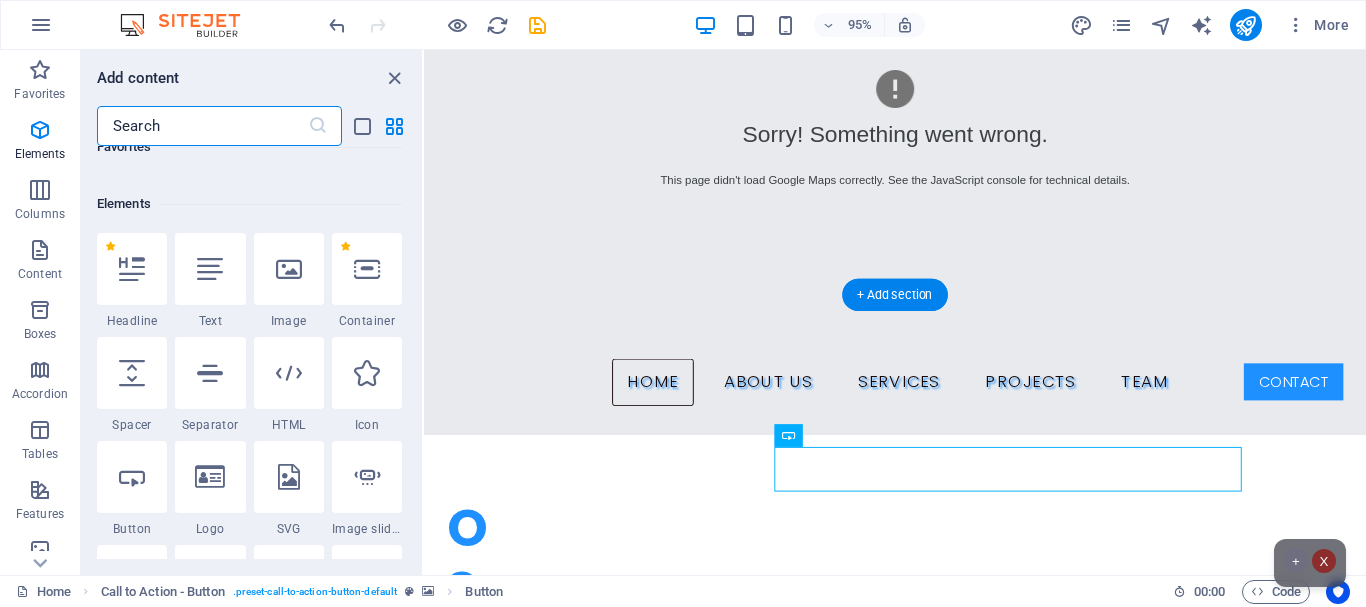 scroll, scrollTop: 213, scrollLeft: 0, axis: vertical 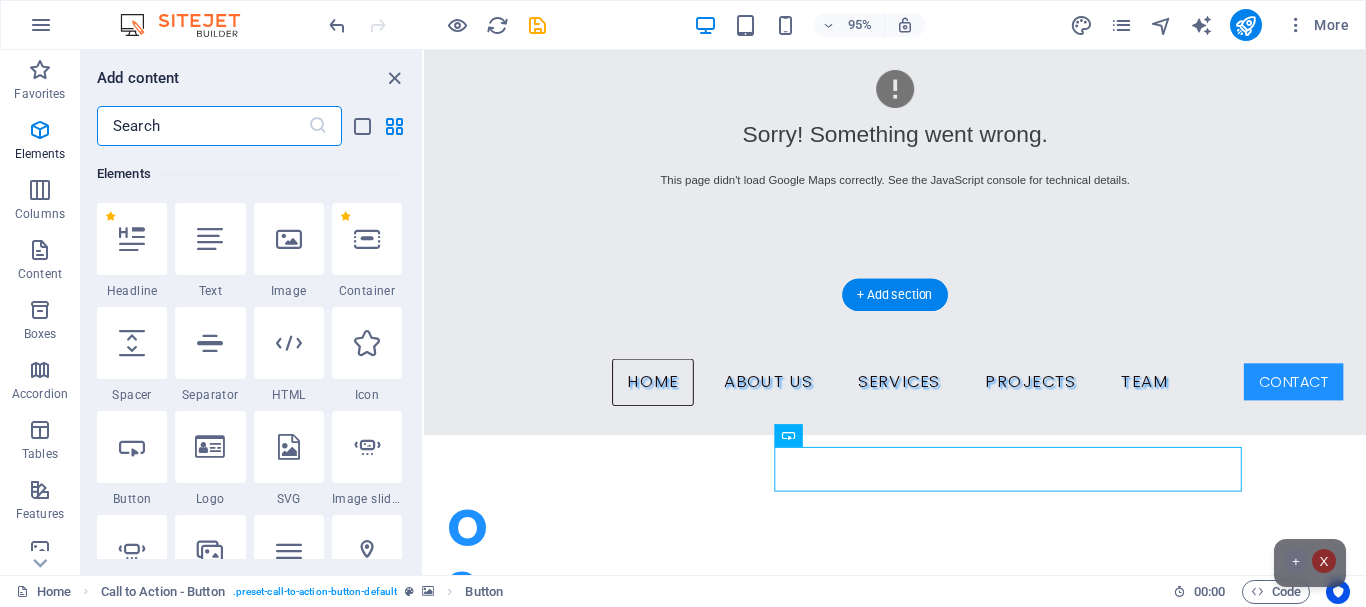 click at bounding box center (920, 1125) 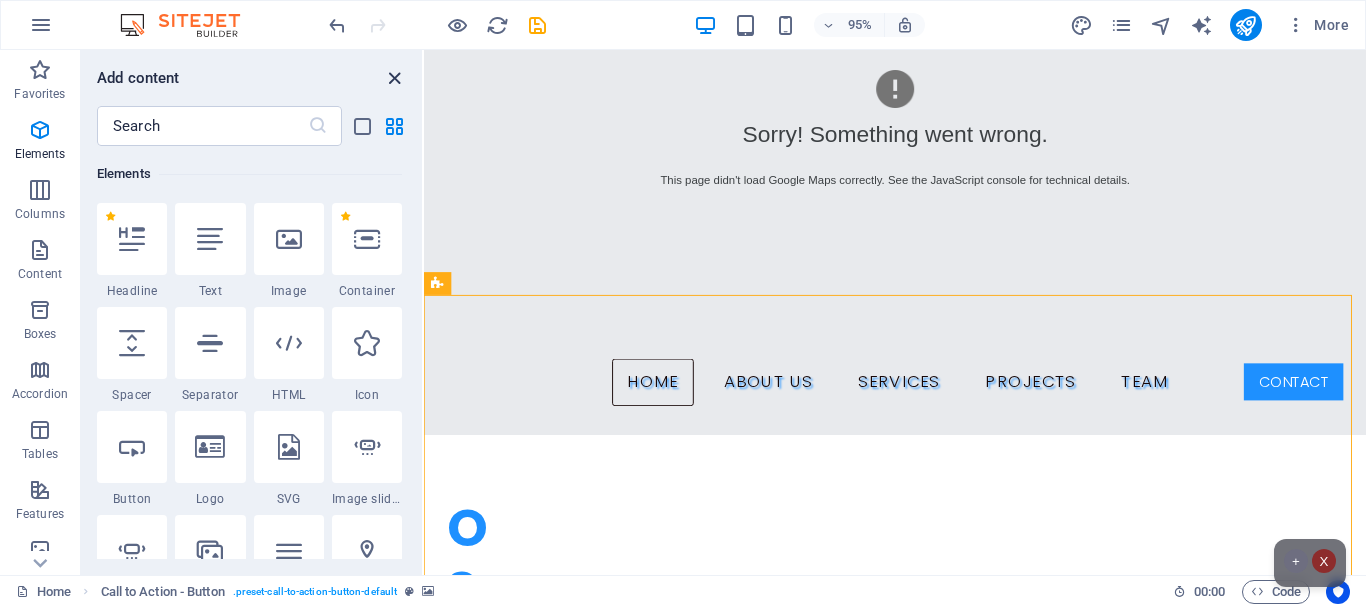 click at bounding box center [394, 78] 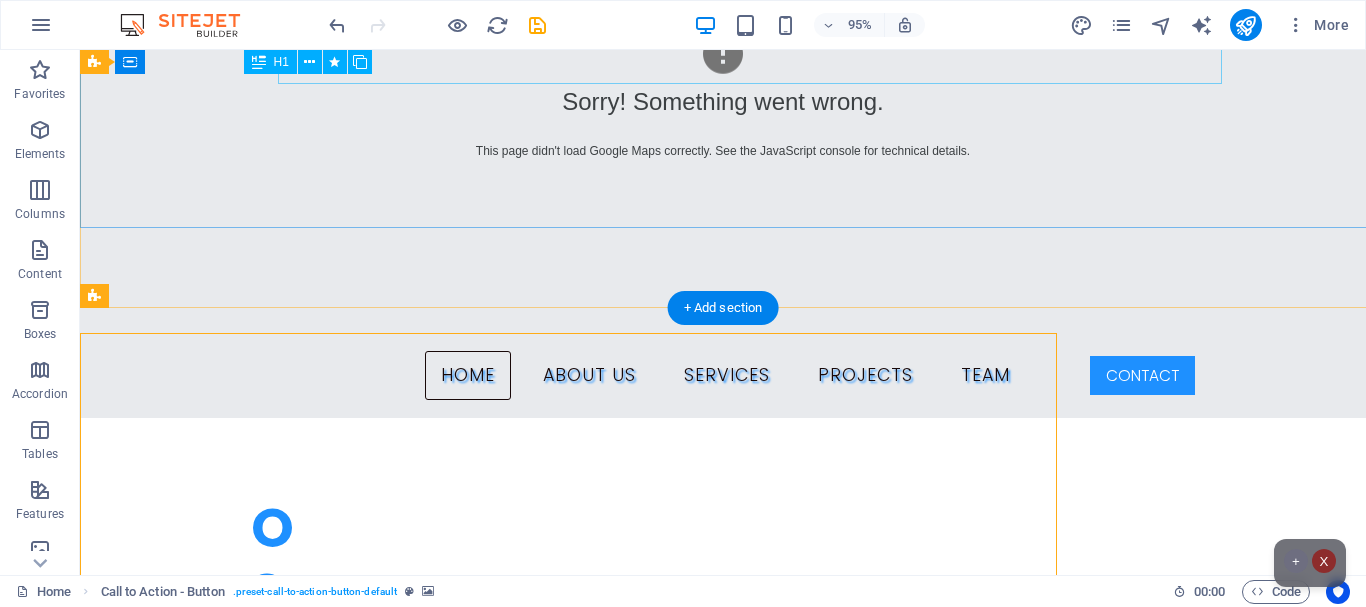 scroll, scrollTop: 518, scrollLeft: 0, axis: vertical 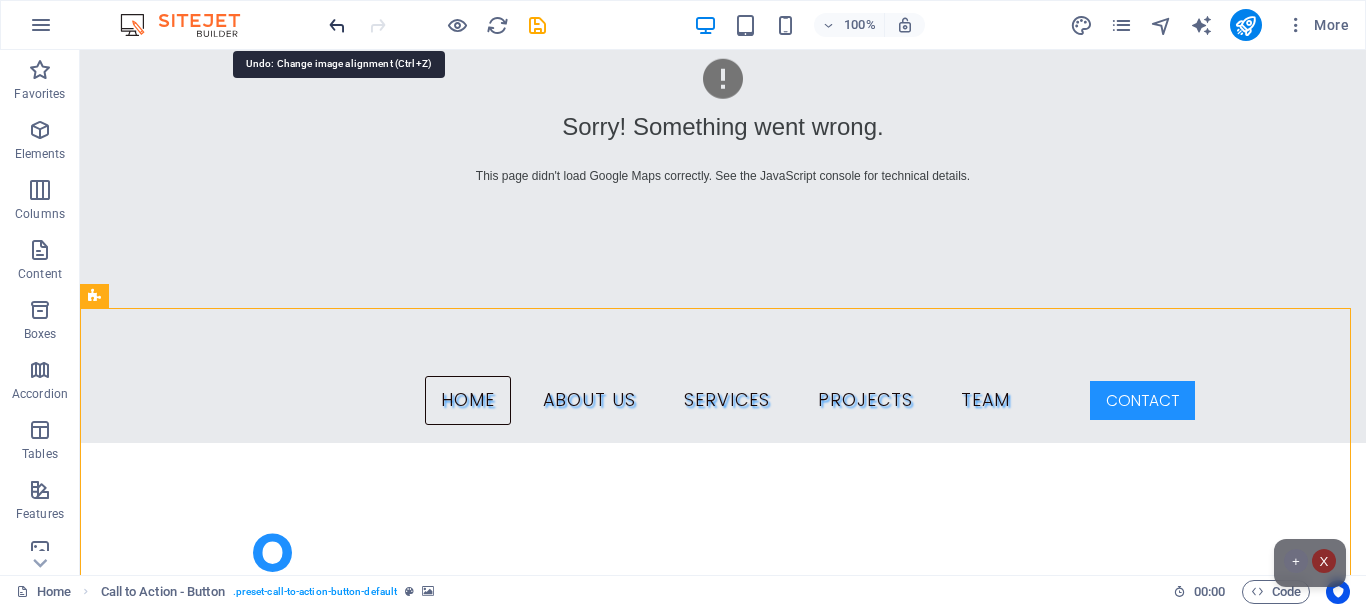 click at bounding box center (337, 25) 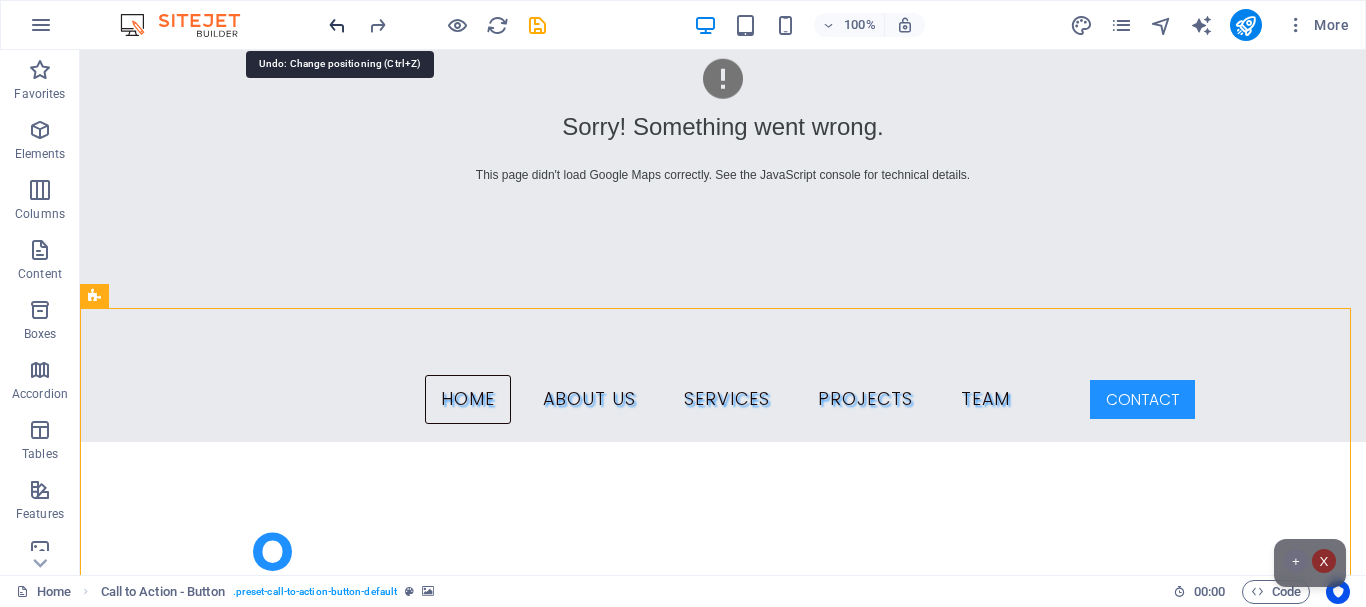 click at bounding box center (337, 25) 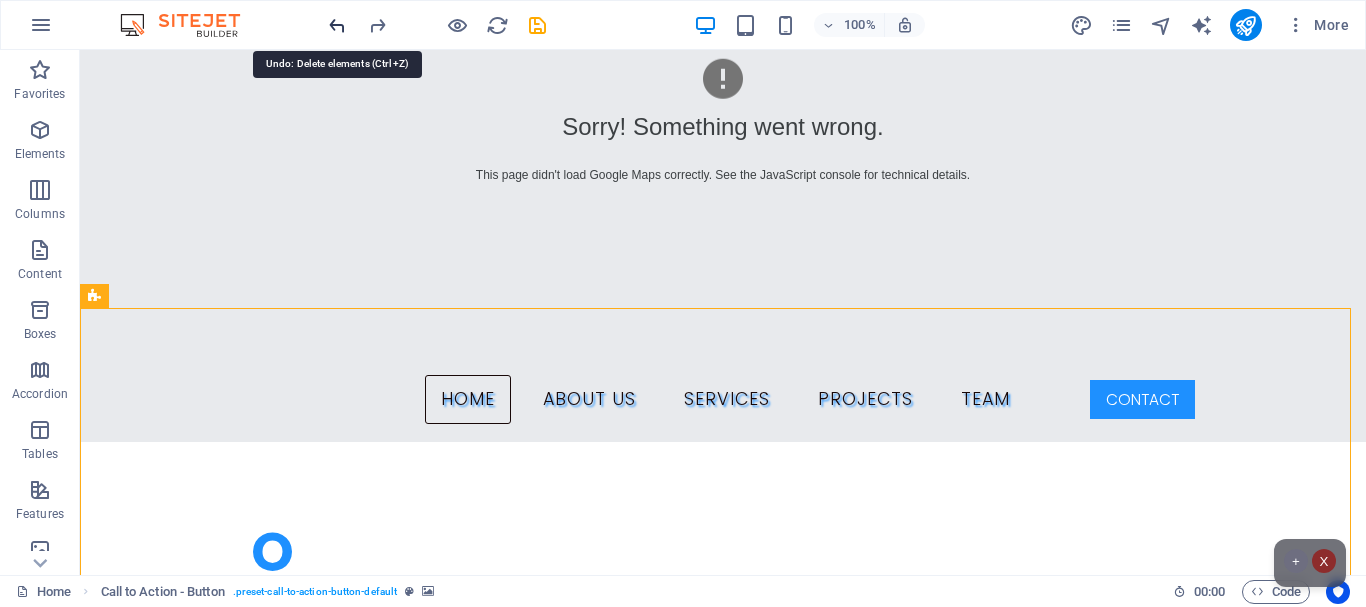 click at bounding box center [337, 25] 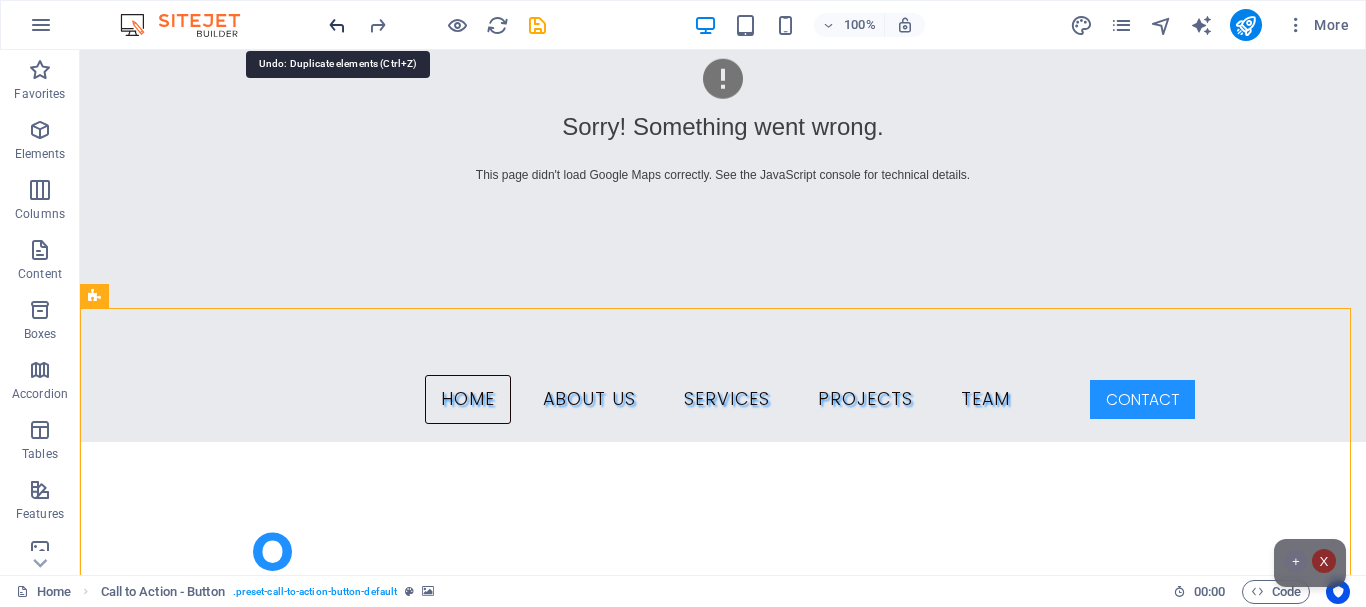 click at bounding box center [337, 25] 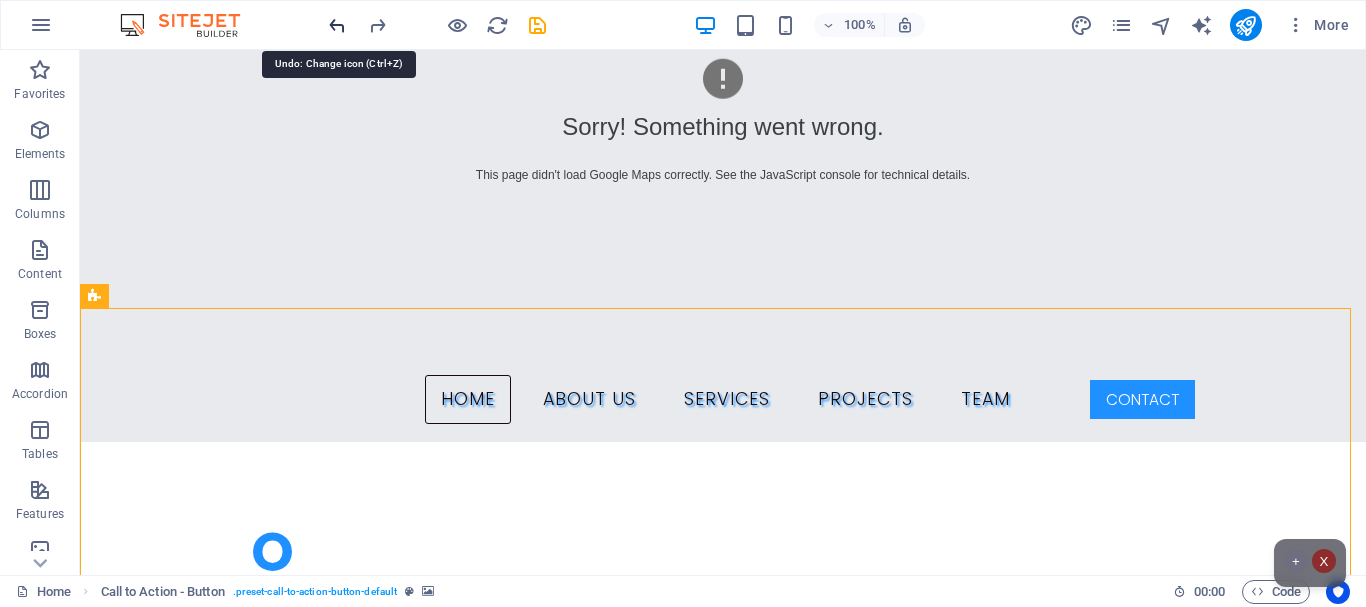 click at bounding box center [337, 25] 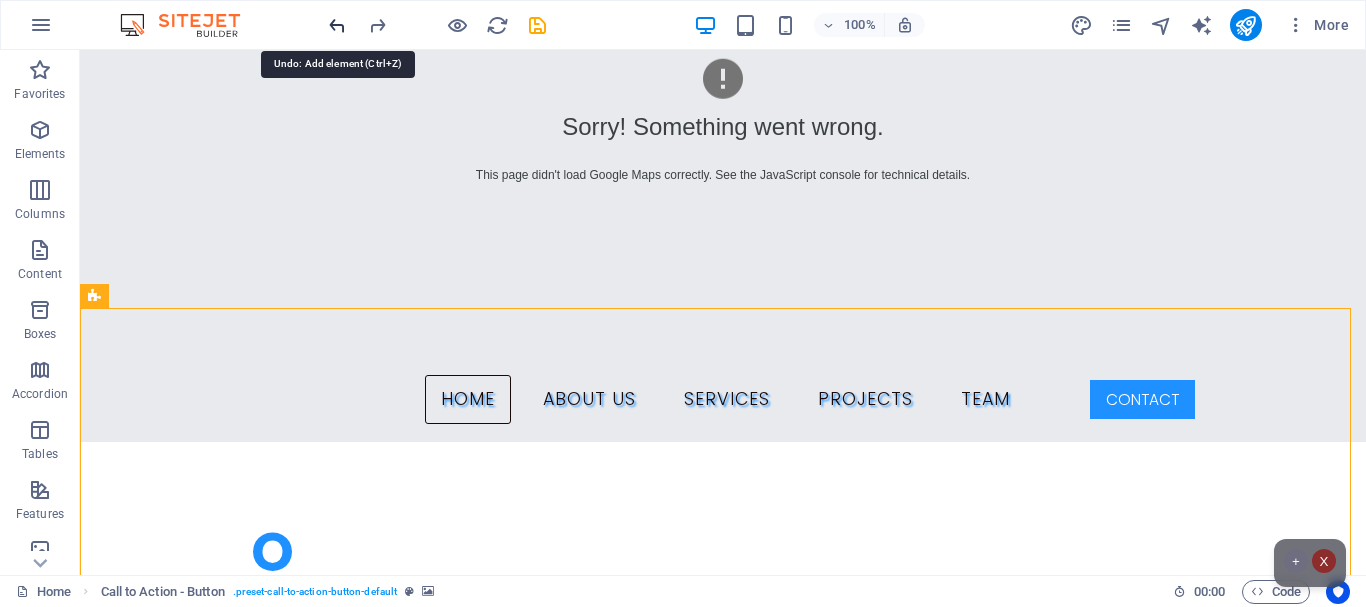click at bounding box center [337, 25] 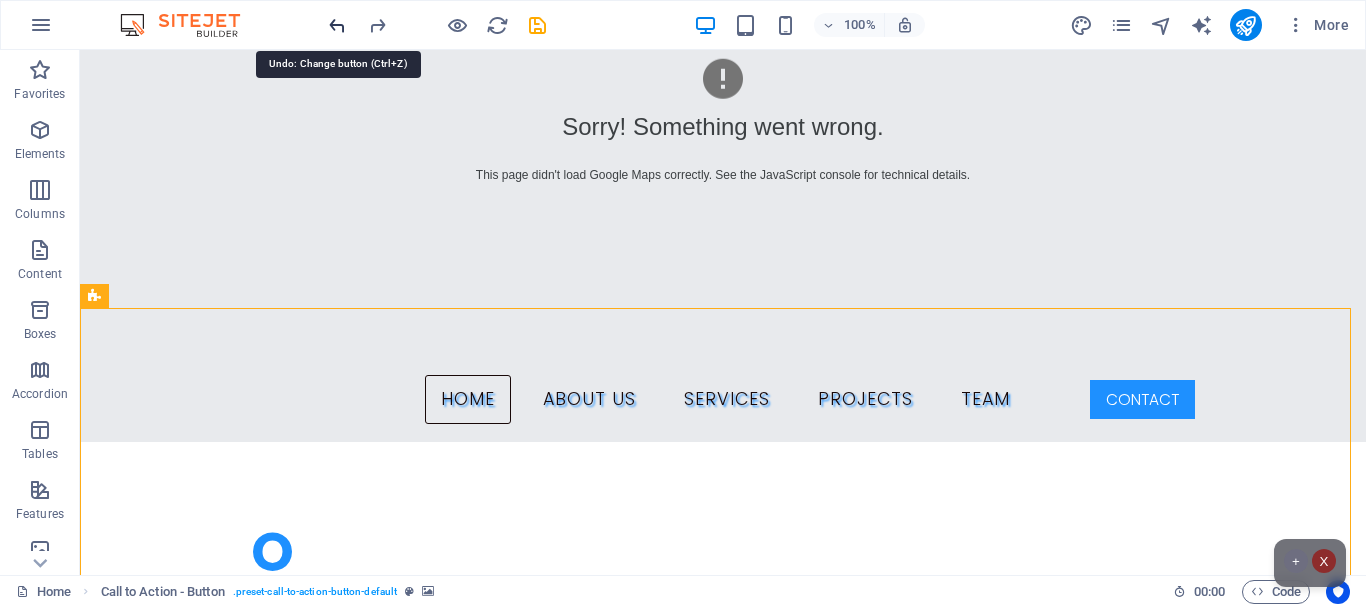 click at bounding box center [337, 25] 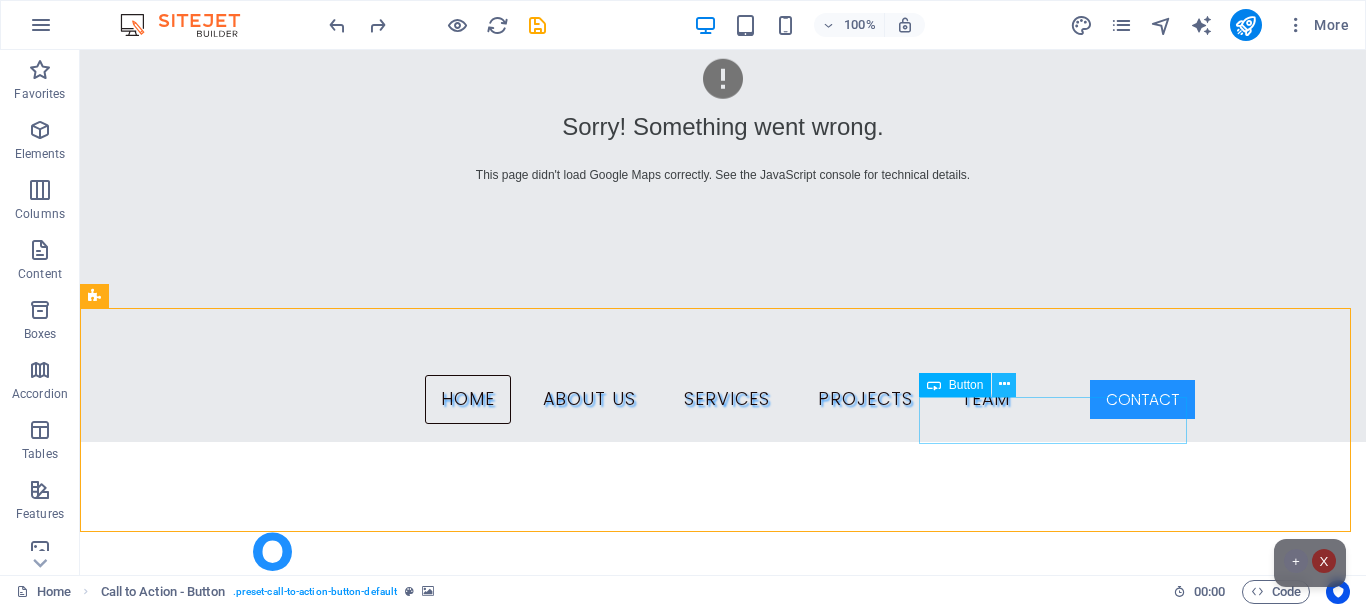 click at bounding box center (1004, 384) 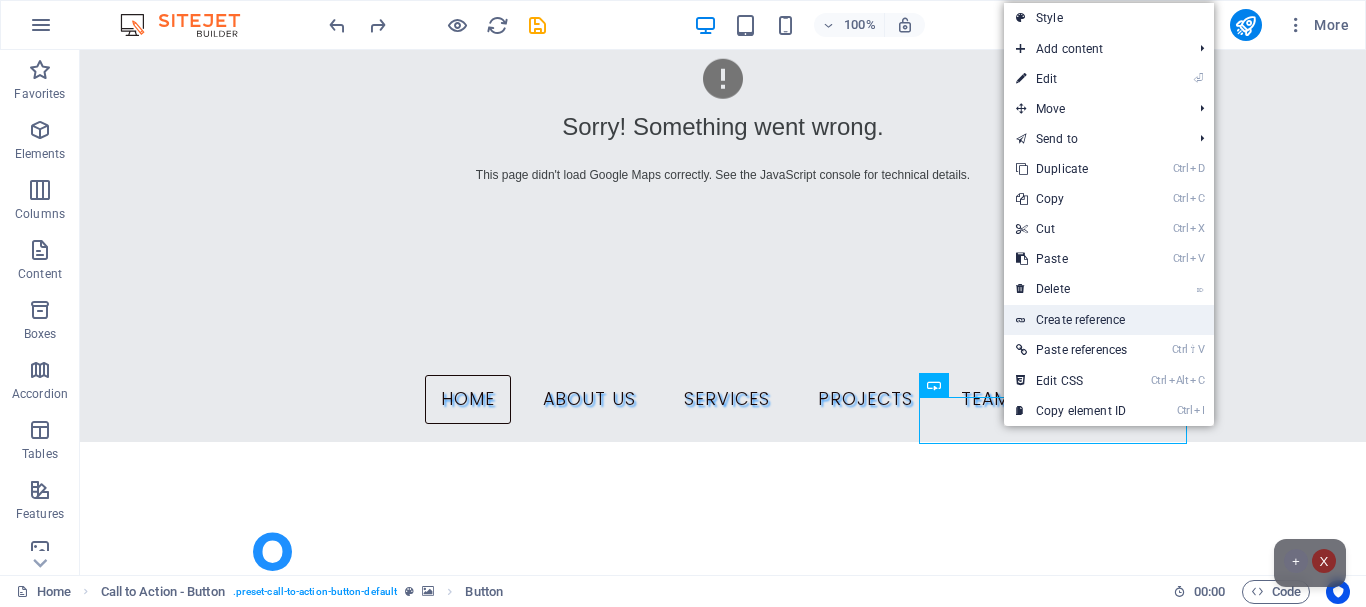 click on "Create reference" at bounding box center (1109, 320) 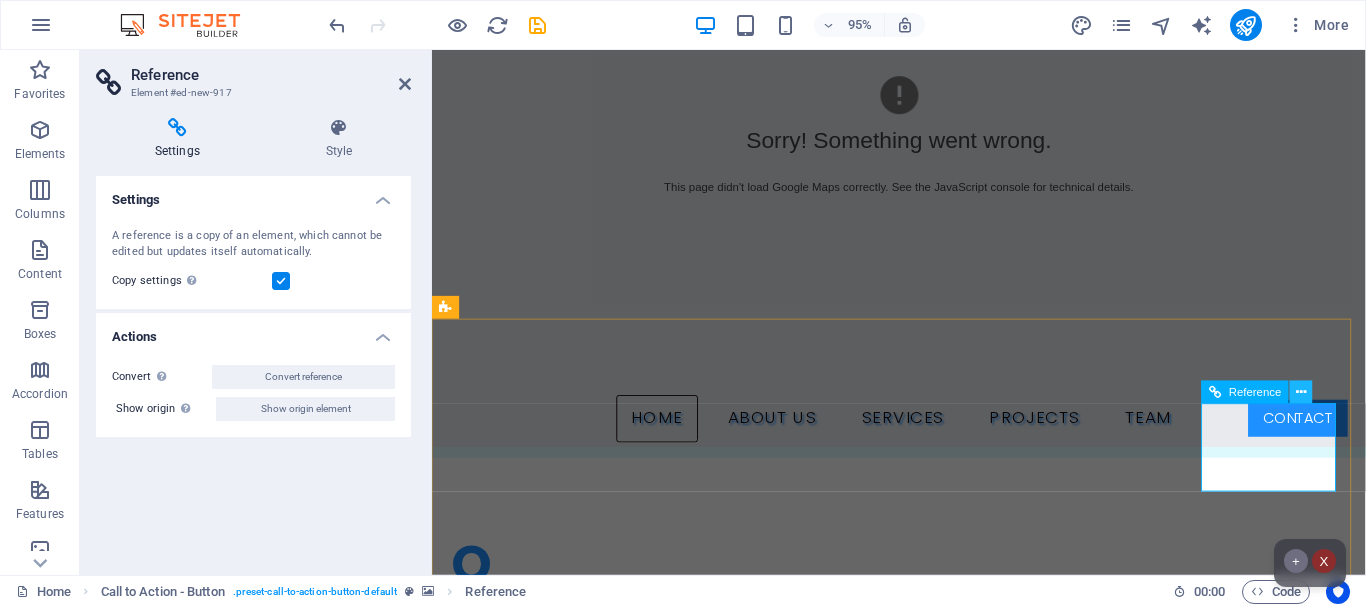 click at bounding box center [1301, 392] 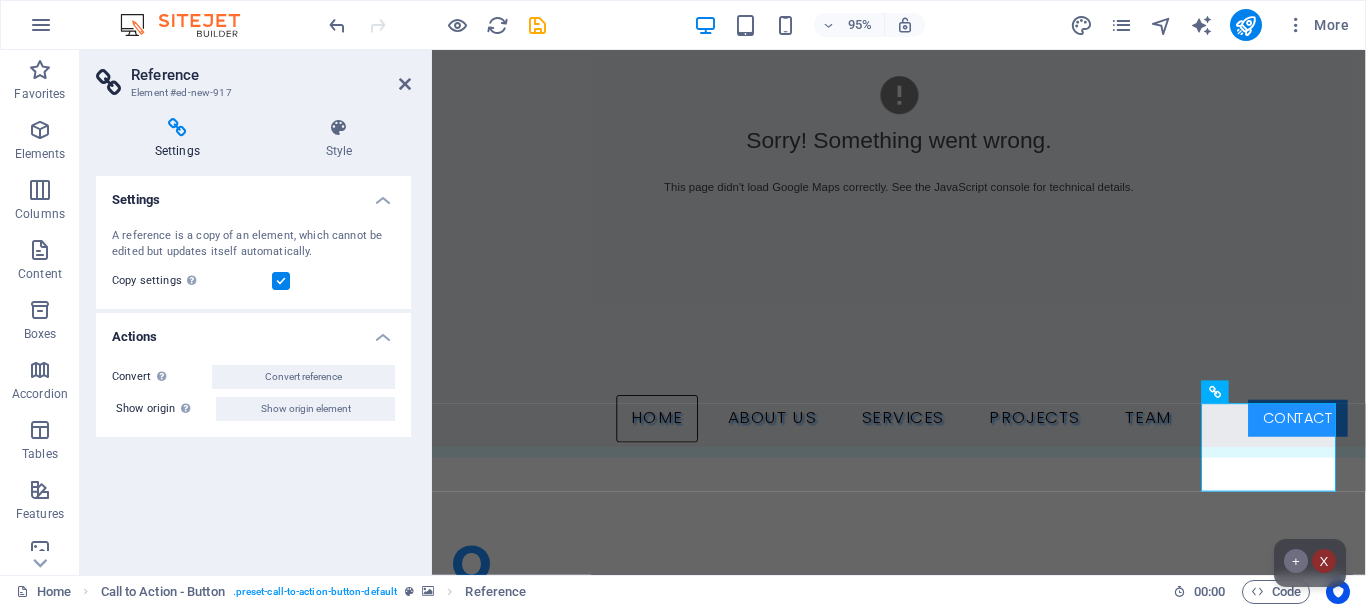 click at bounding box center [923, 1091] 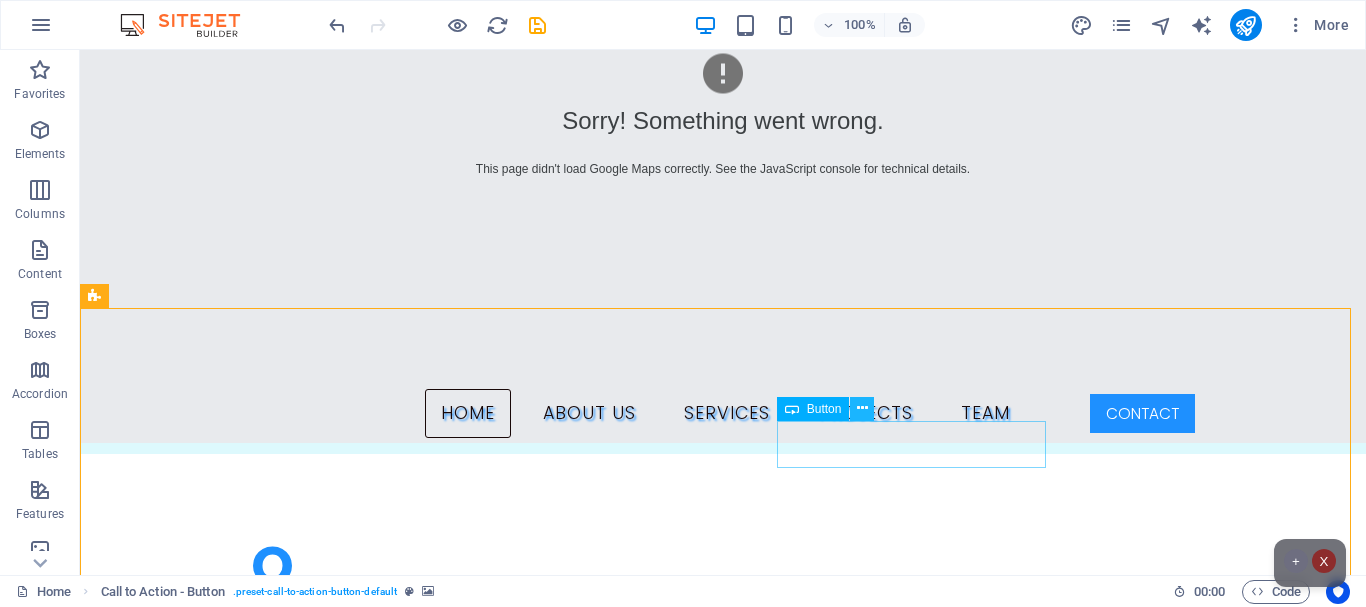 click at bounding box center (862, 408) 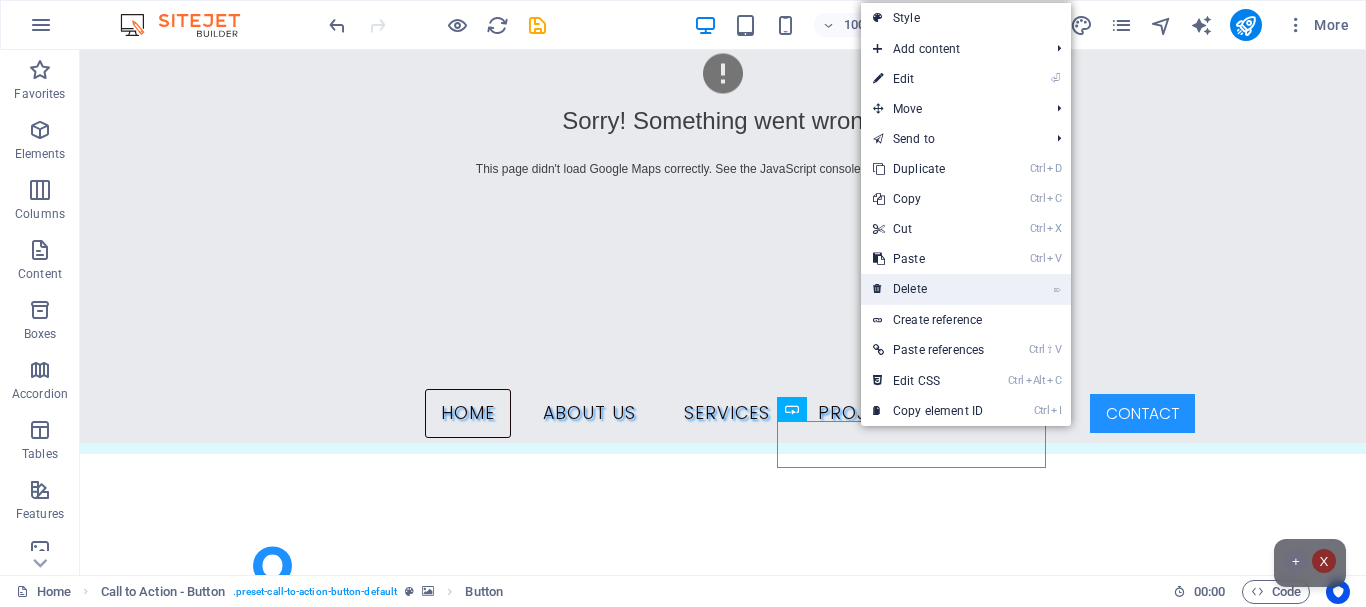 click on "⌦  Delete" at bounding box center (928, 289) 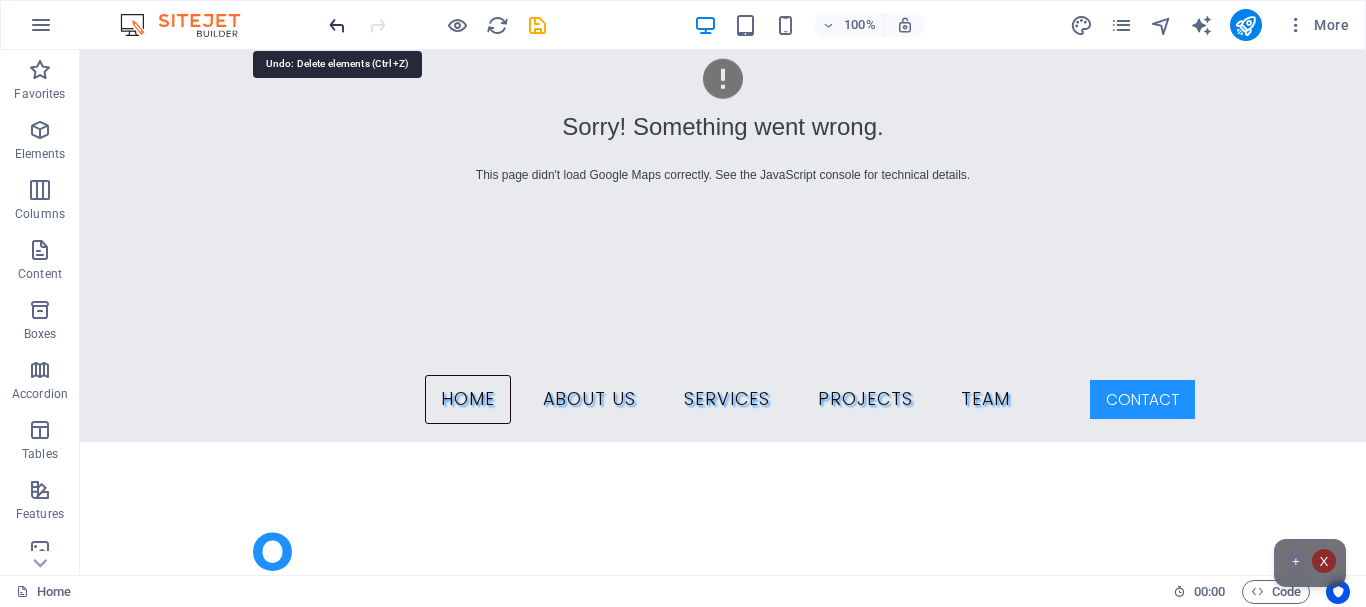 click at bounding box center (337, 25) 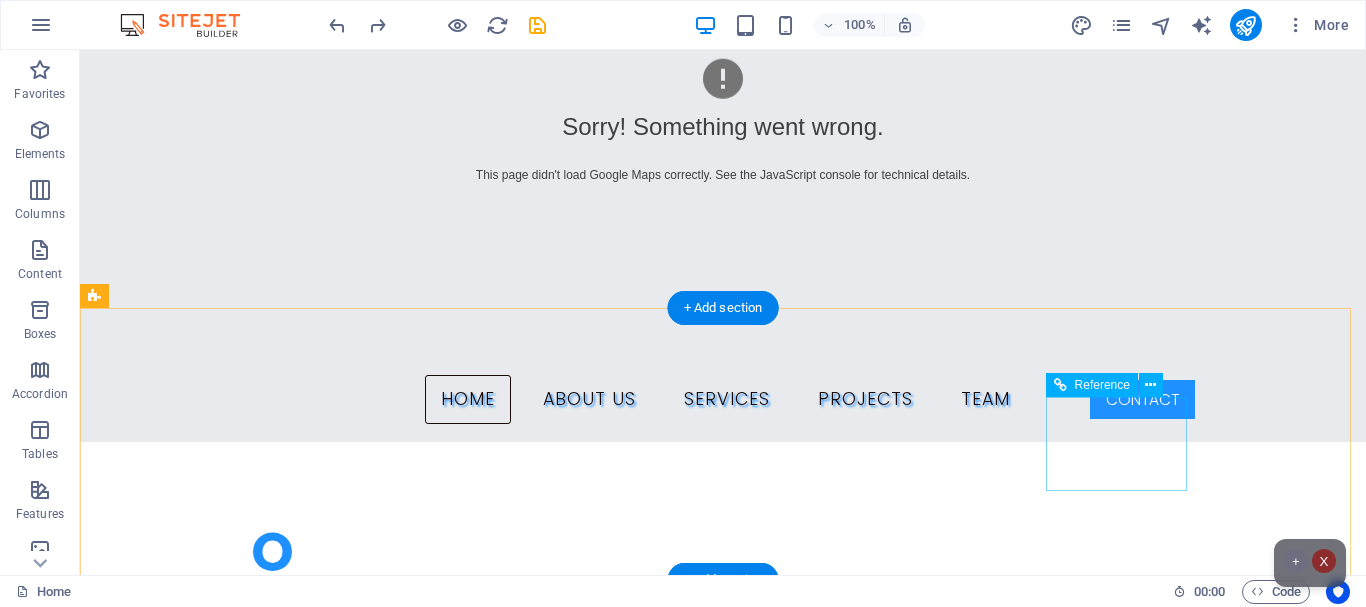 click on "book your consulting time" at bounding box center [723, 1442] 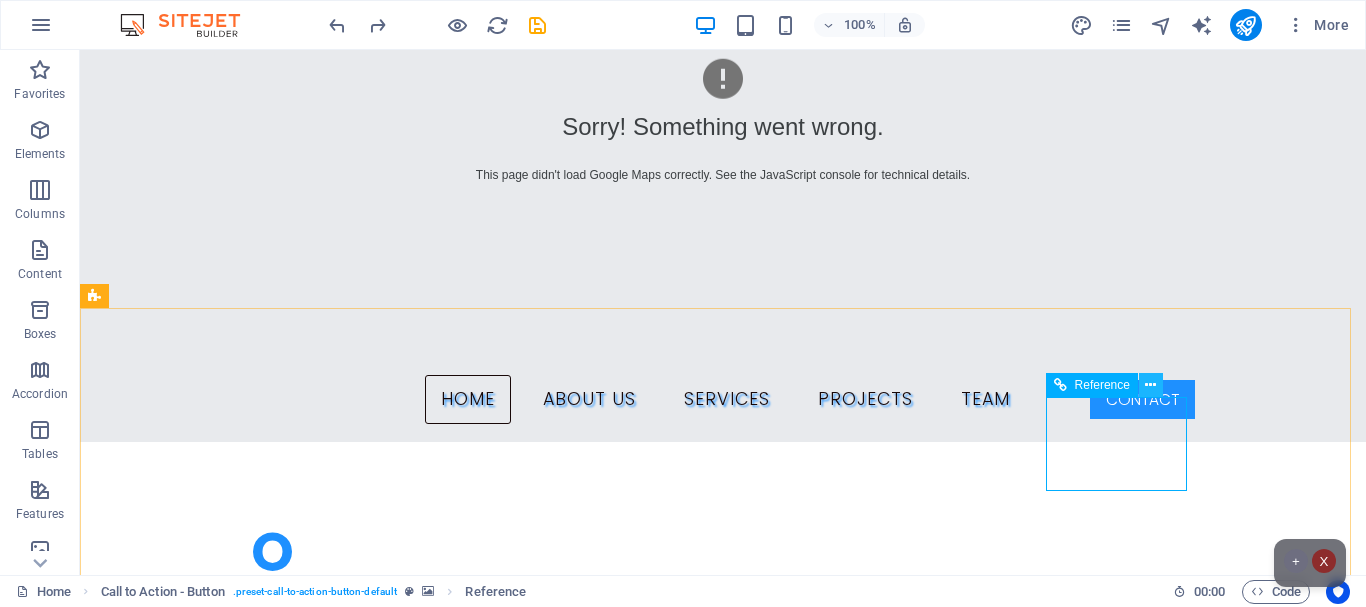 click at bounding box center (1150, 385) 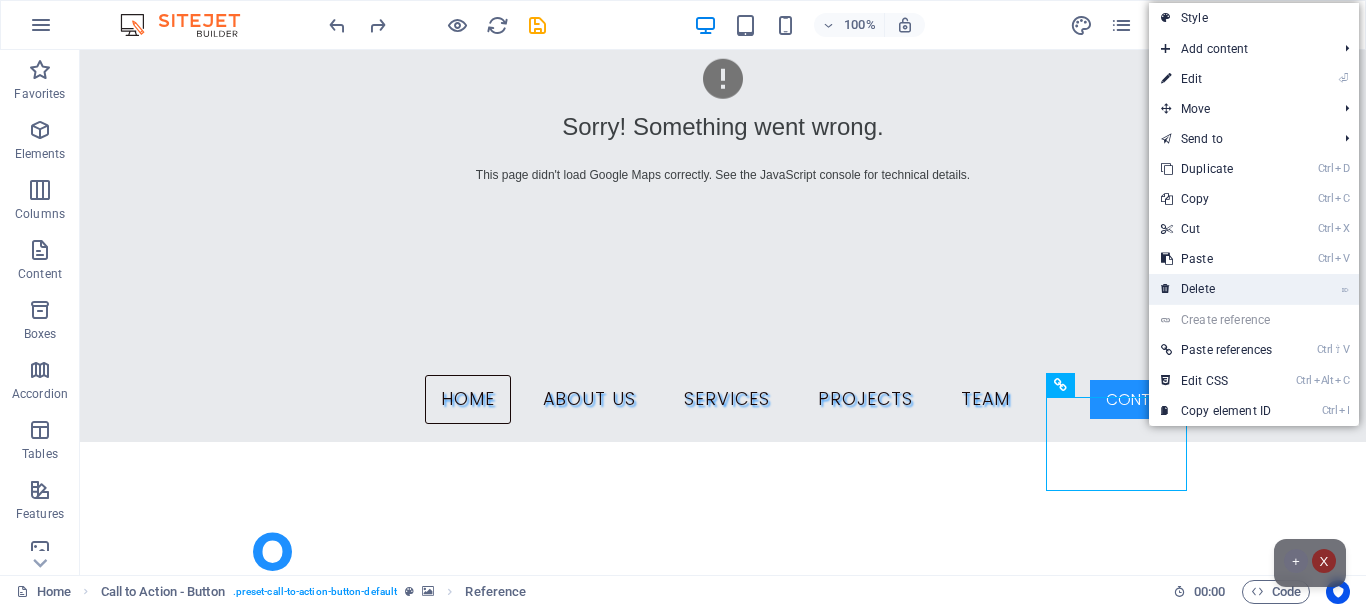 click on "⌦  Delete" at bounding box center (1216, 289) 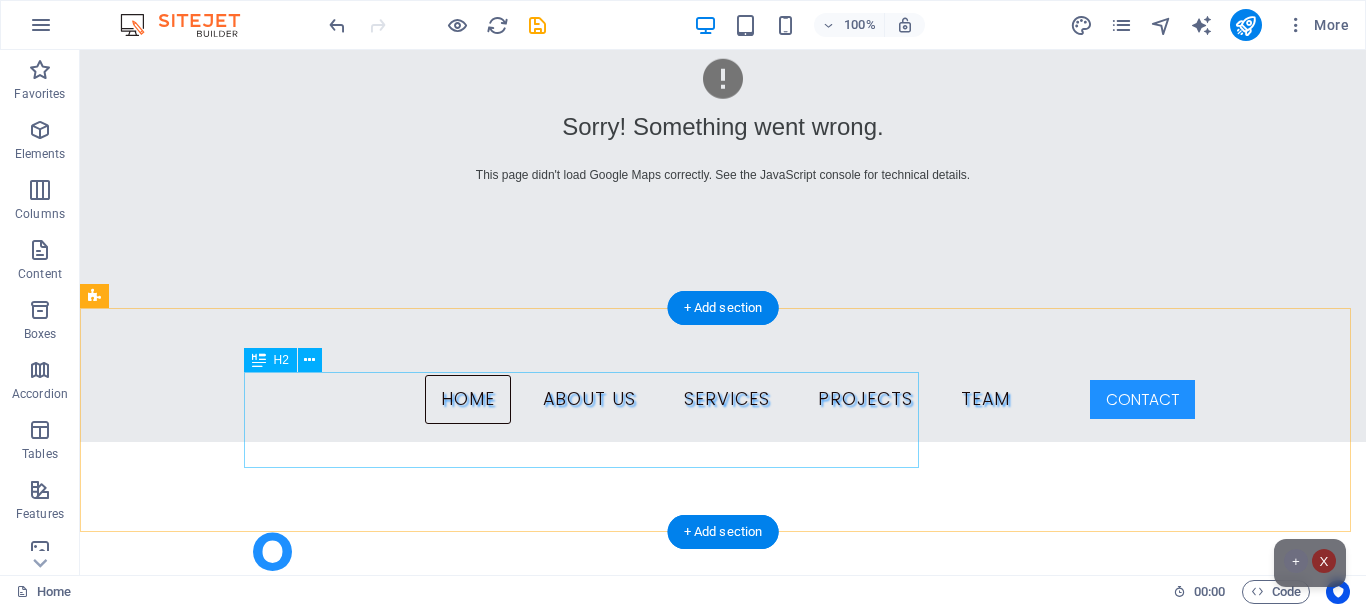 click on "+27 [PHONE]" at bounding box center [913, 1276] 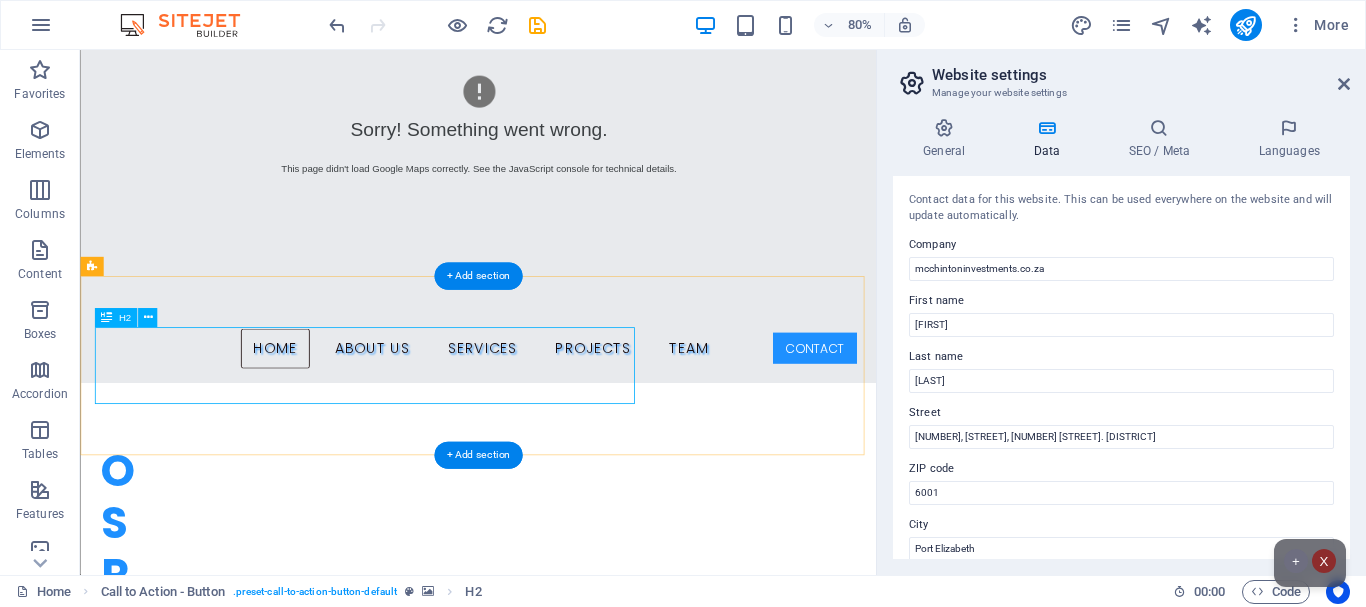 click on "+27 [PHONE]" at bounding box center [767, 1301] 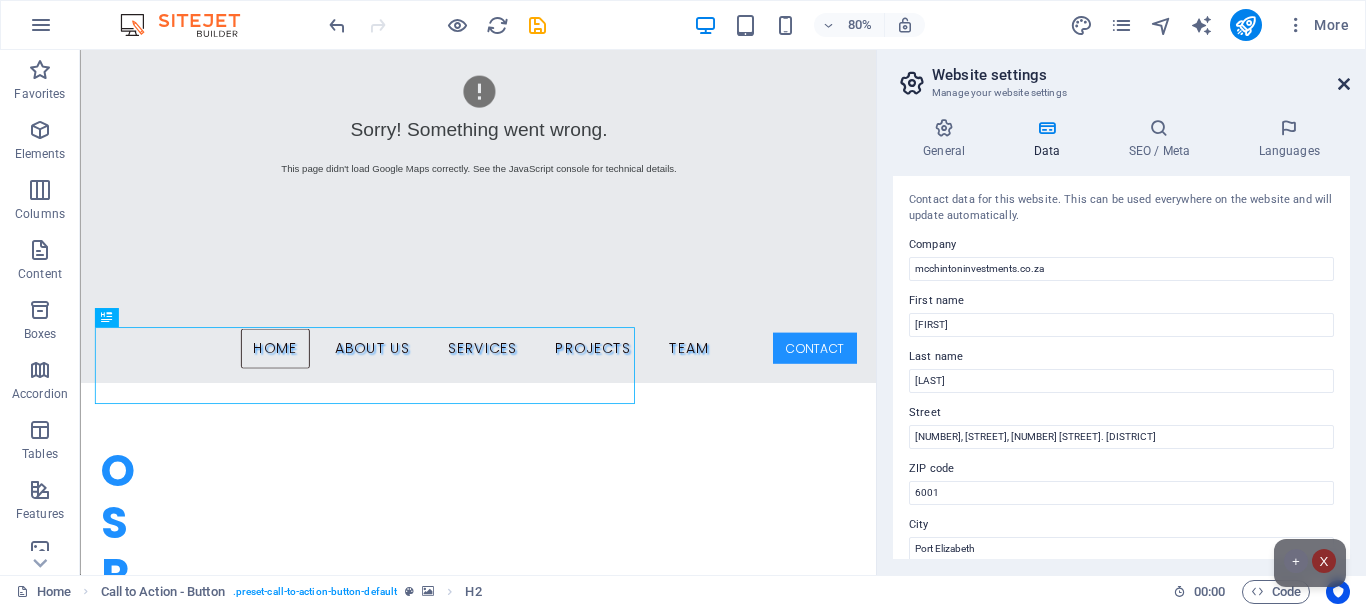 click at bounding box center [1344, 84] 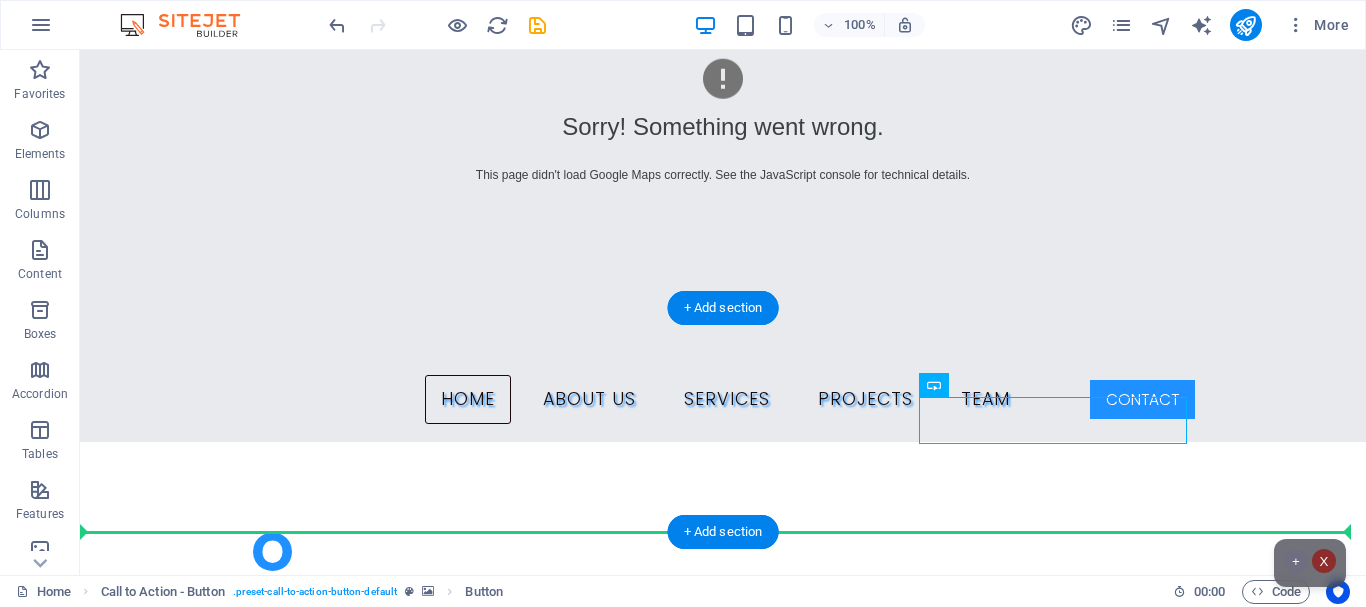 drag, startPoint x: 1180, startPoint y: 419, endPoint x: 1294, endPoint y: 430, distance: 114.52947 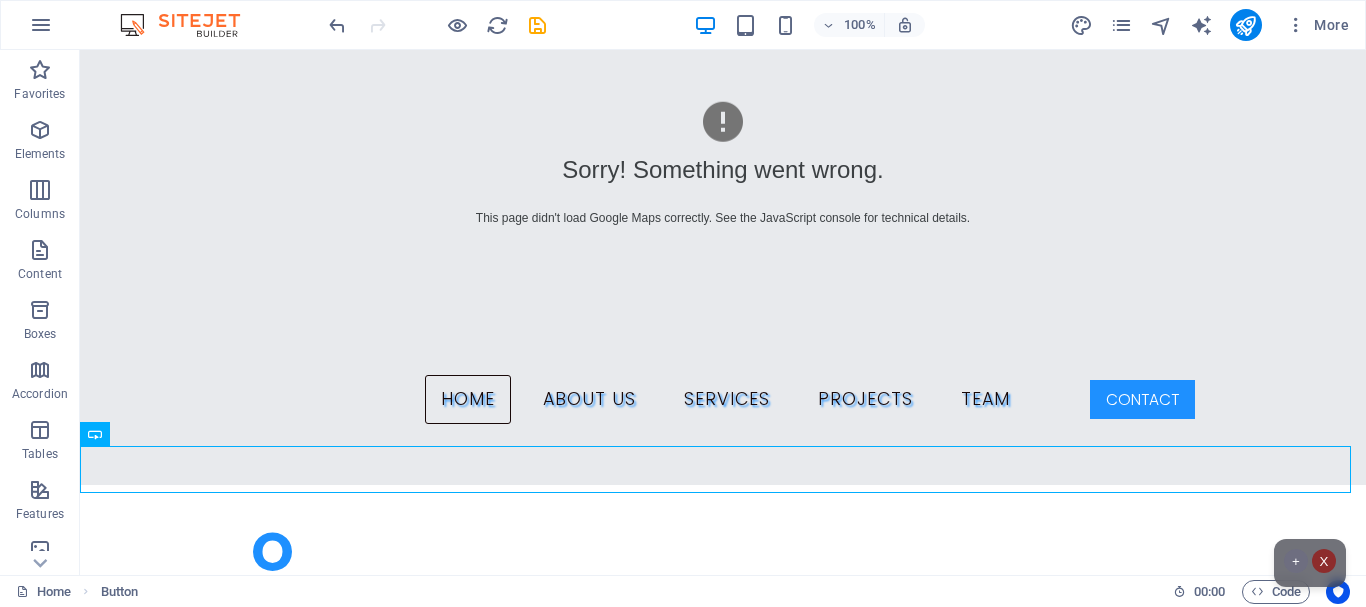 scroll, scrollTop: 638, scrollLeft: 0, axis: vertical 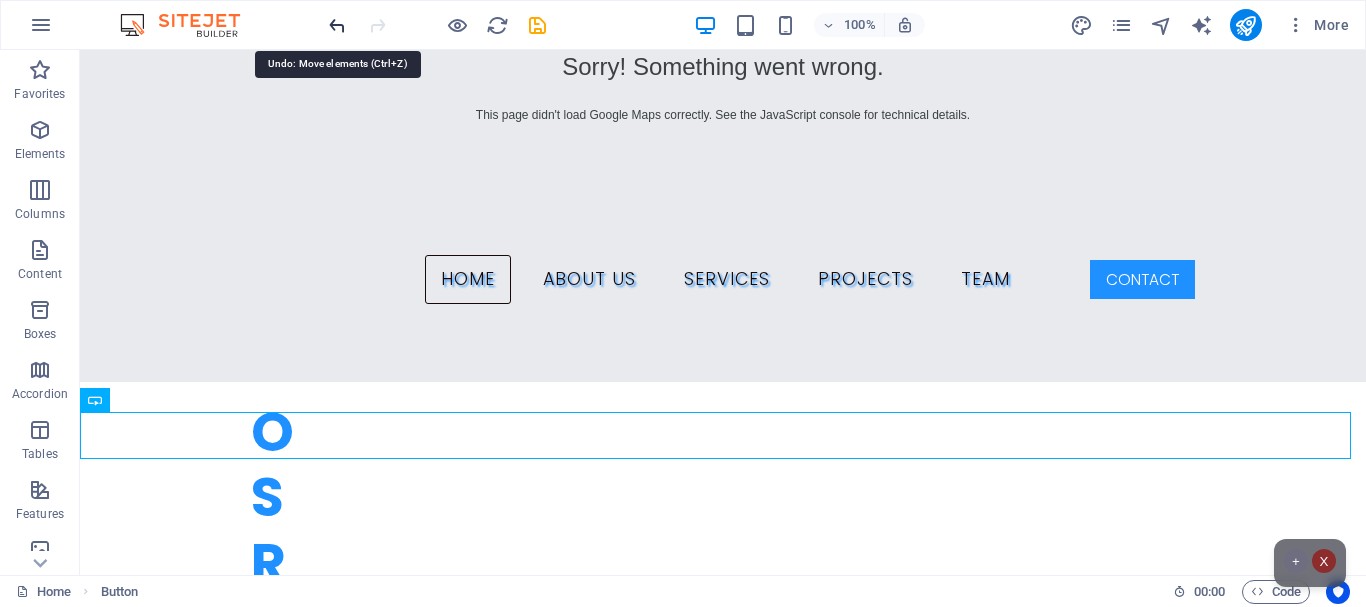 click at bounding box center [337, 25] 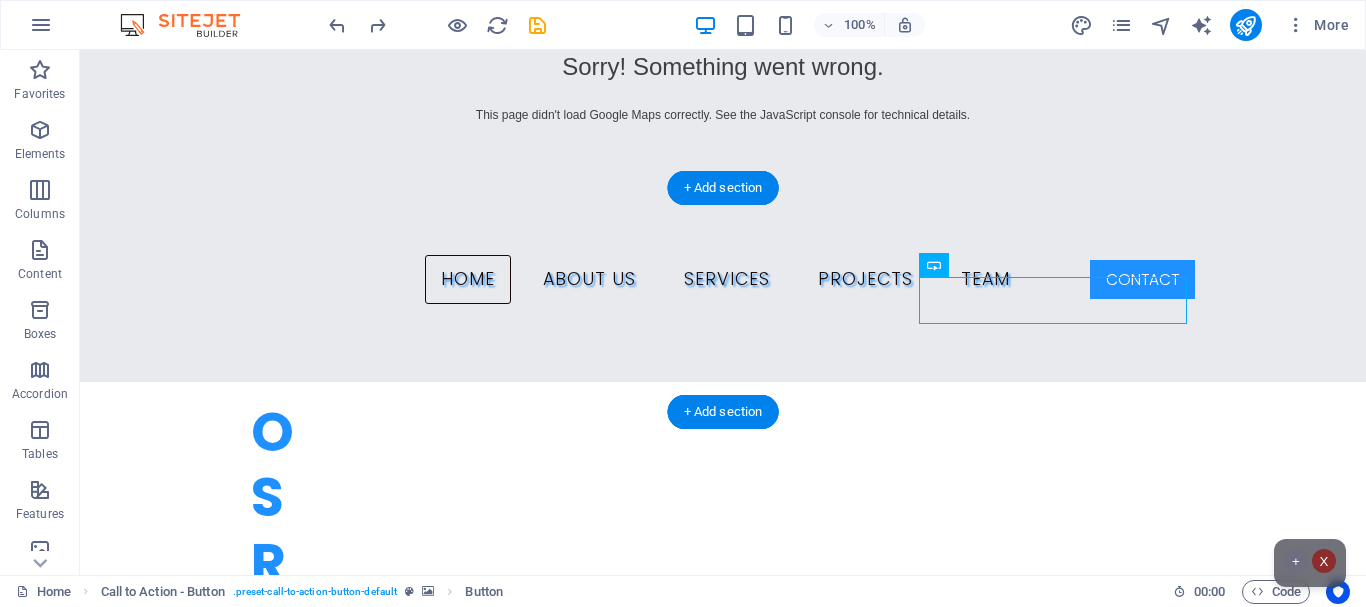 click at bounding box center [723, 932] 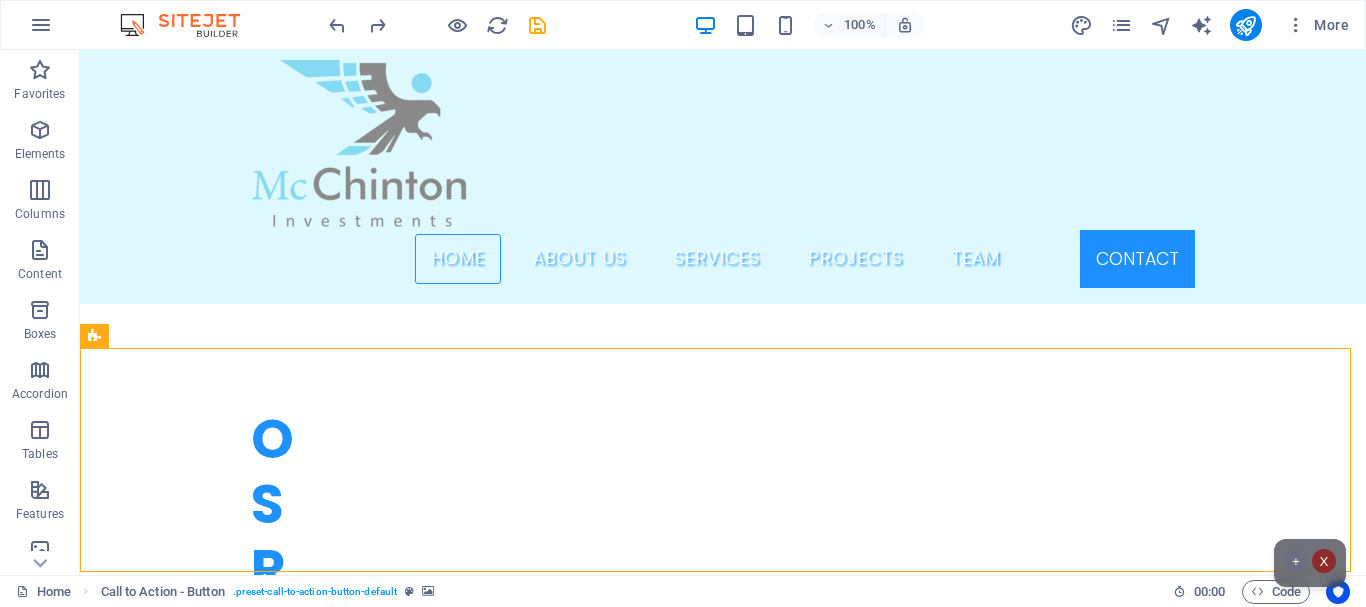 scroll, scrollTop: 478, scrollLeft: 0, axis: vertical 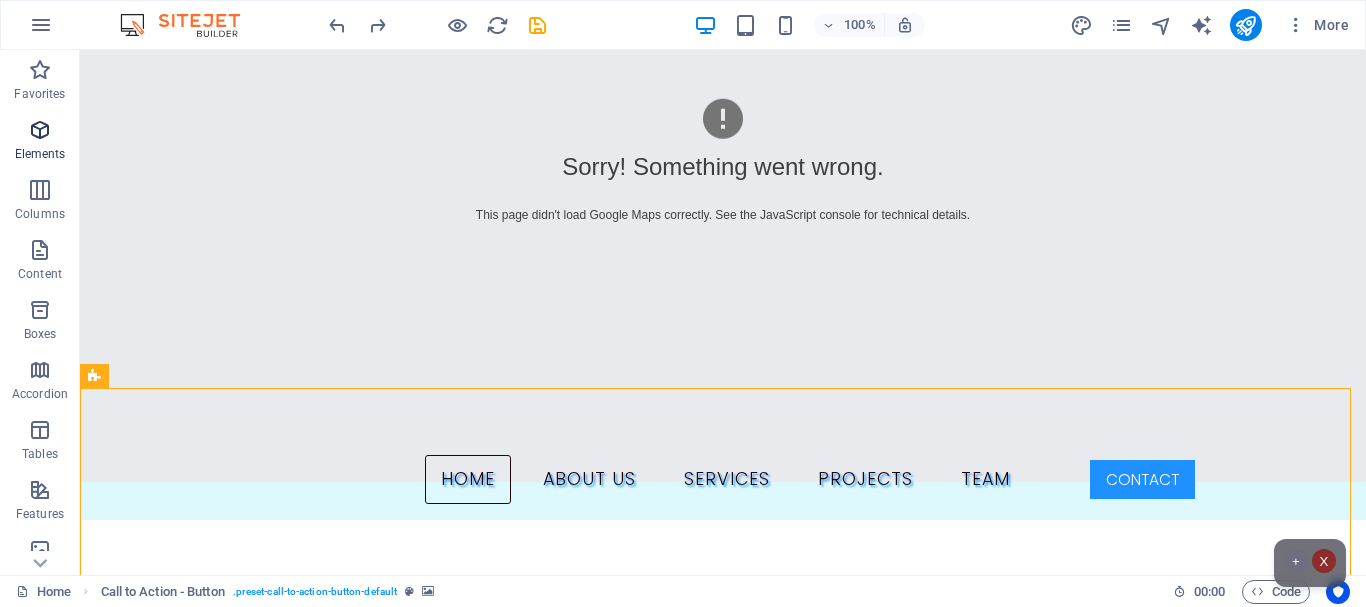click at bounding box center [40, 130] 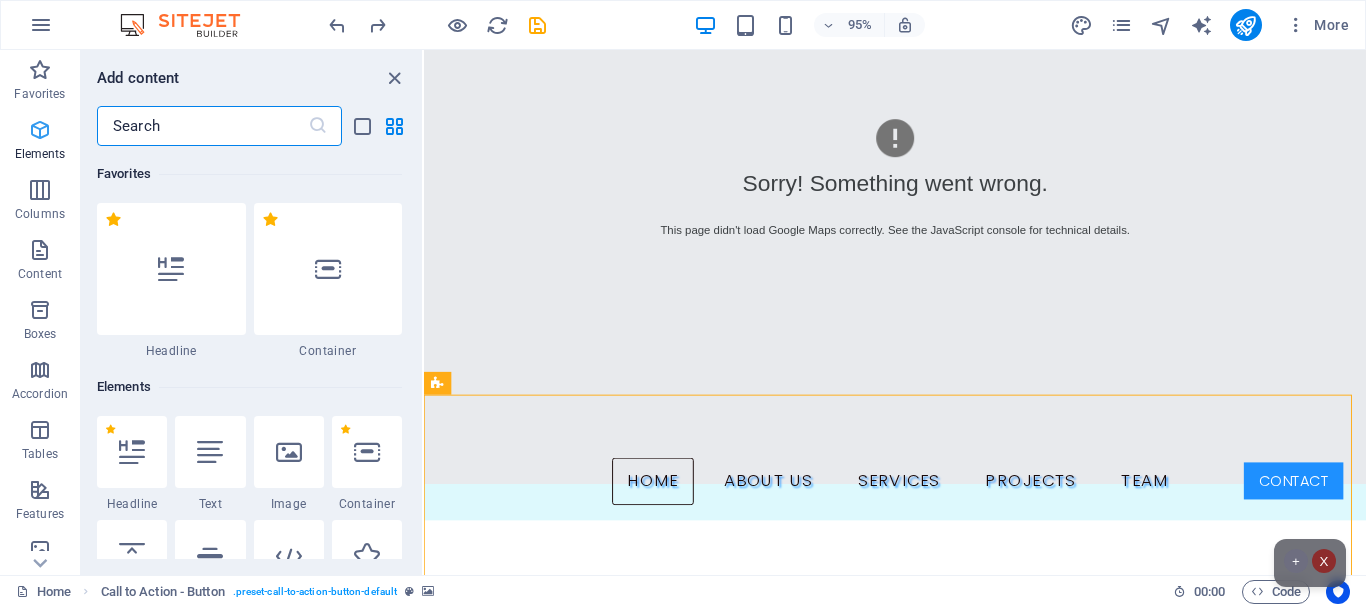 scroll, scrollTop: 213, scrollLeft: 0, axis: vertical 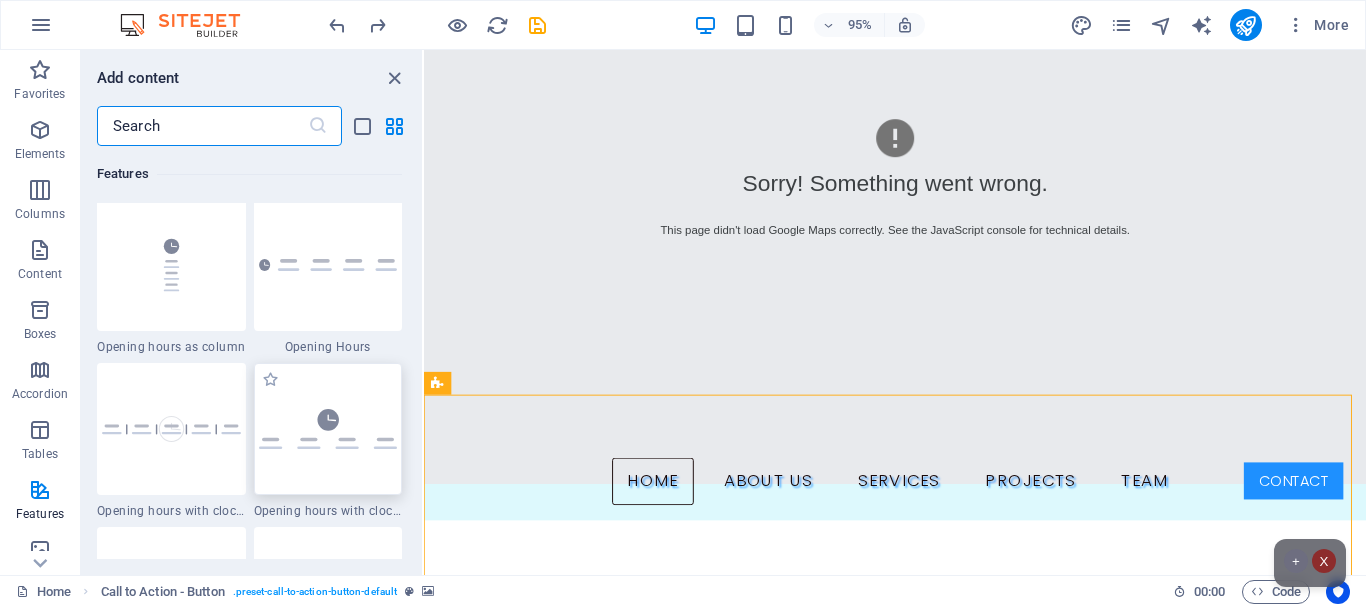 click at bounding box center [328, 429] 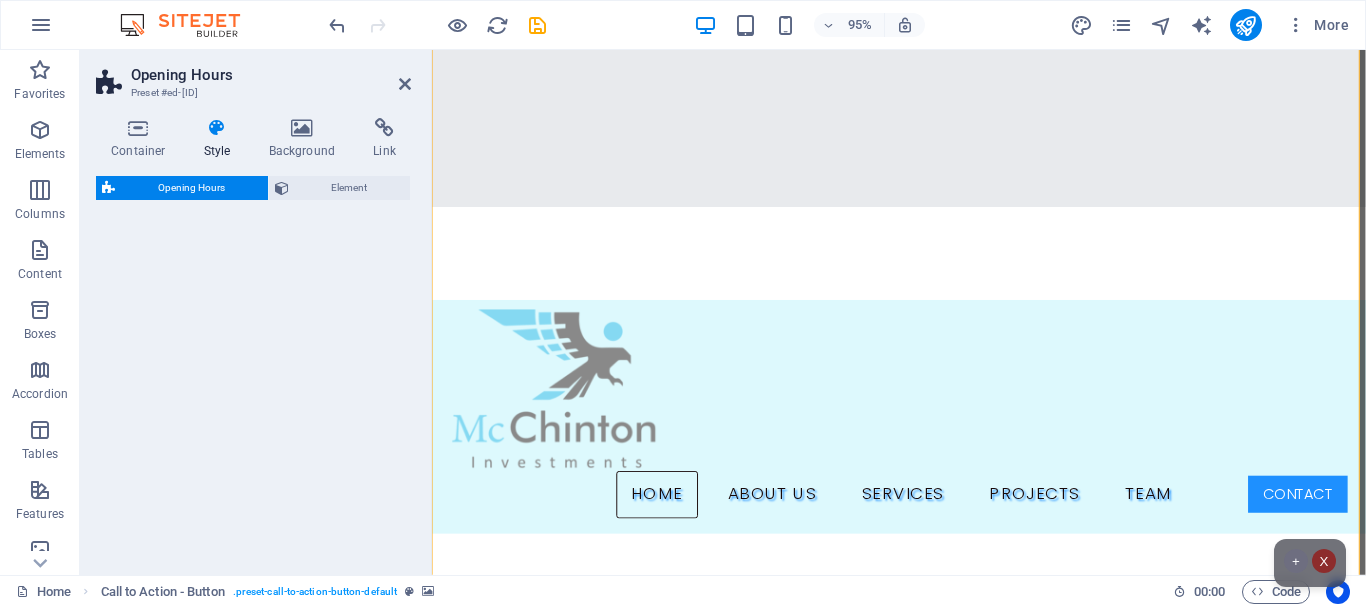 select on "rem" 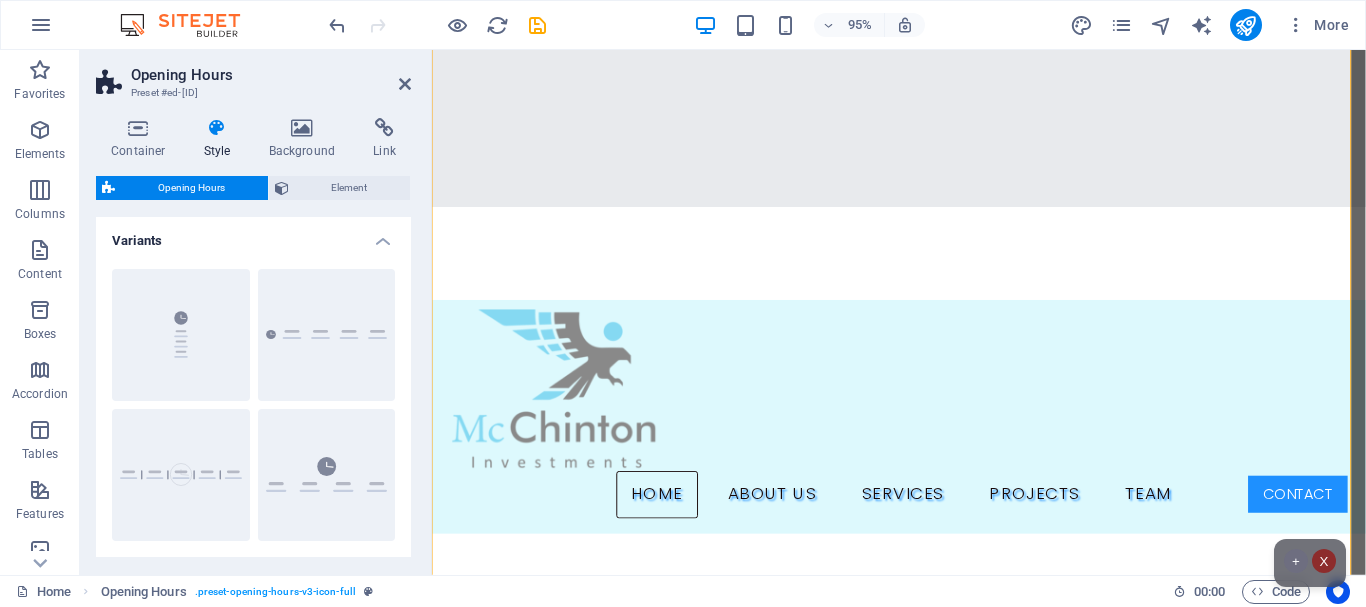 scroll, scrollTop: 1158, scrollLeft: 0, axis: vertical 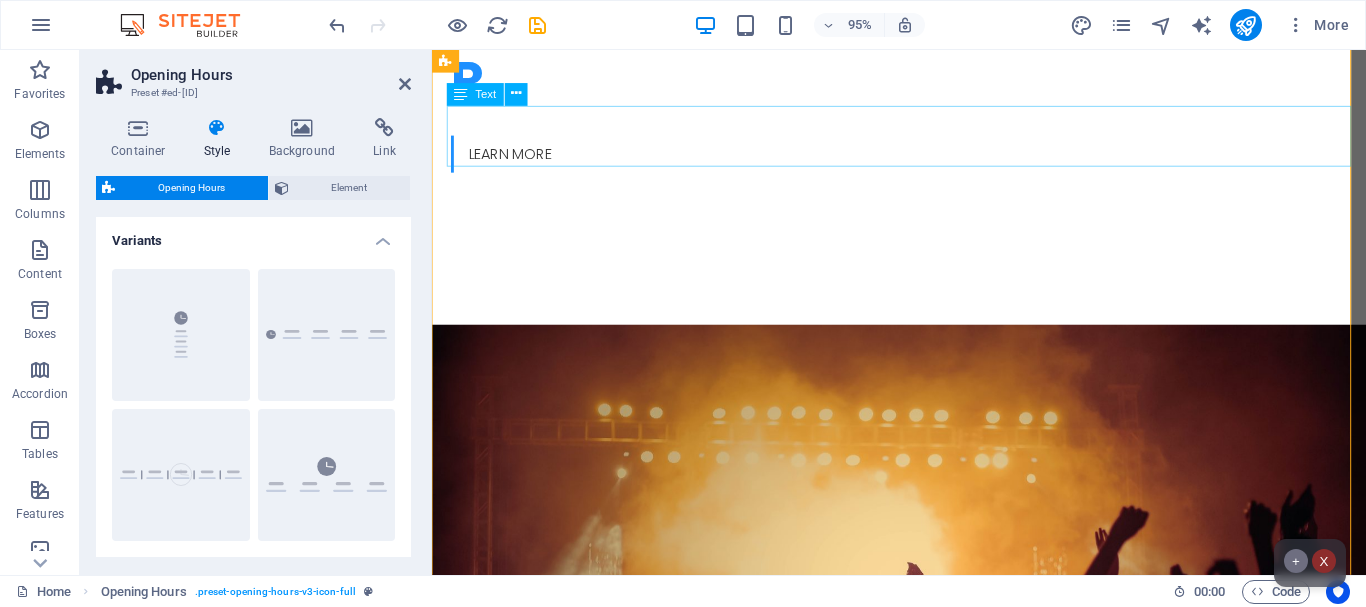 click on "Monday closed" at bounding box center [920, 1057] 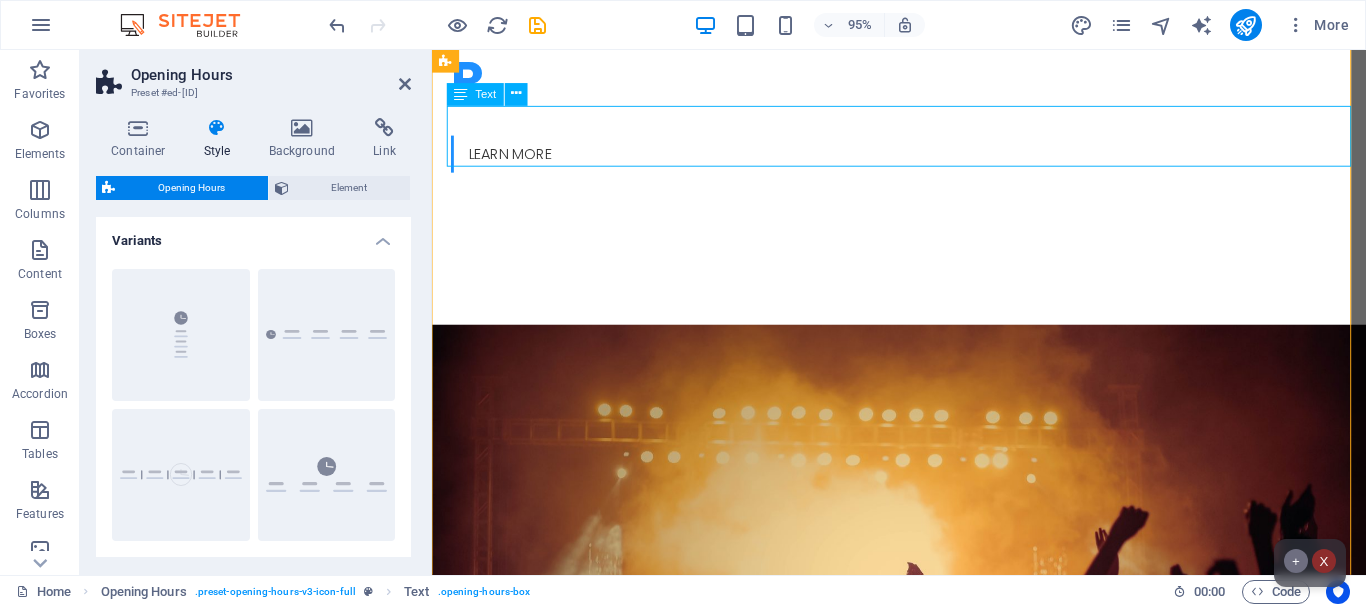 click on "Monday closed" at bounding box center (920, 1057) 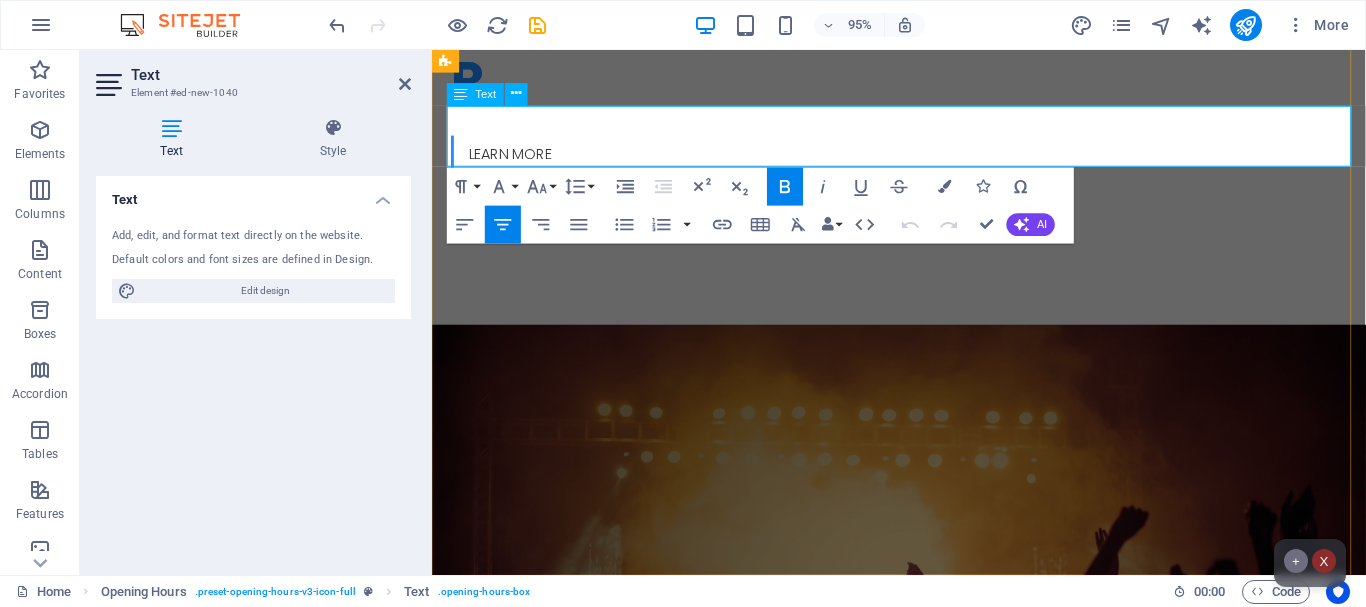 click on "closed" at bounding box center (920, 1070) 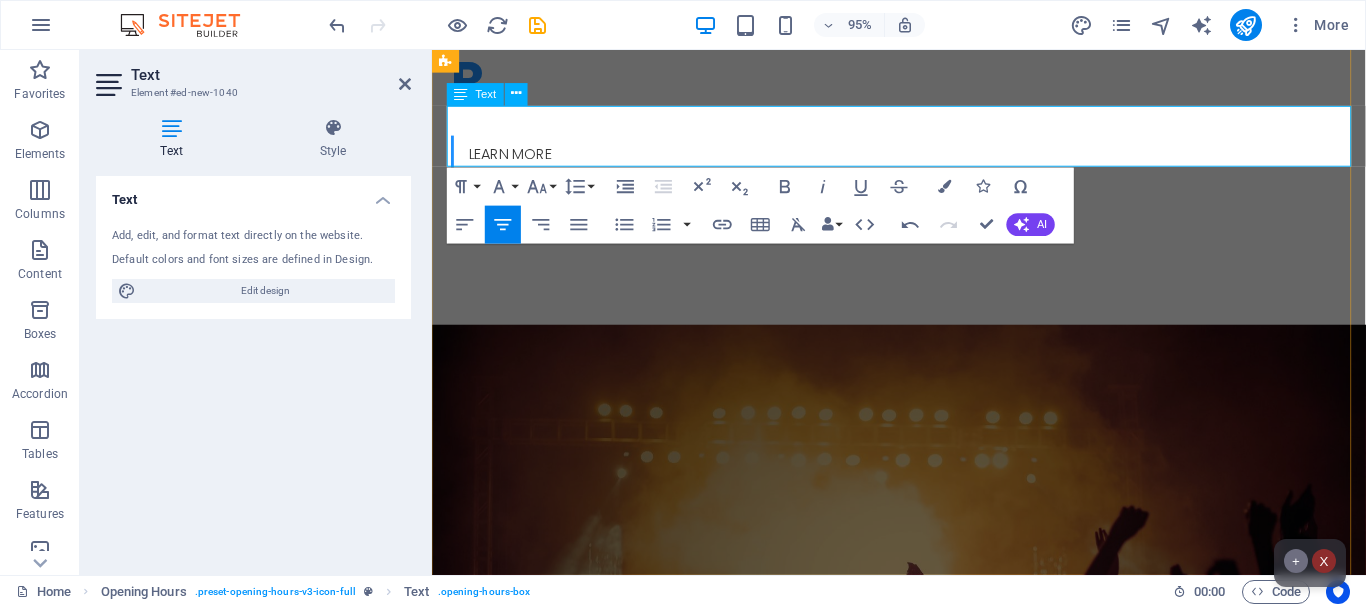 type 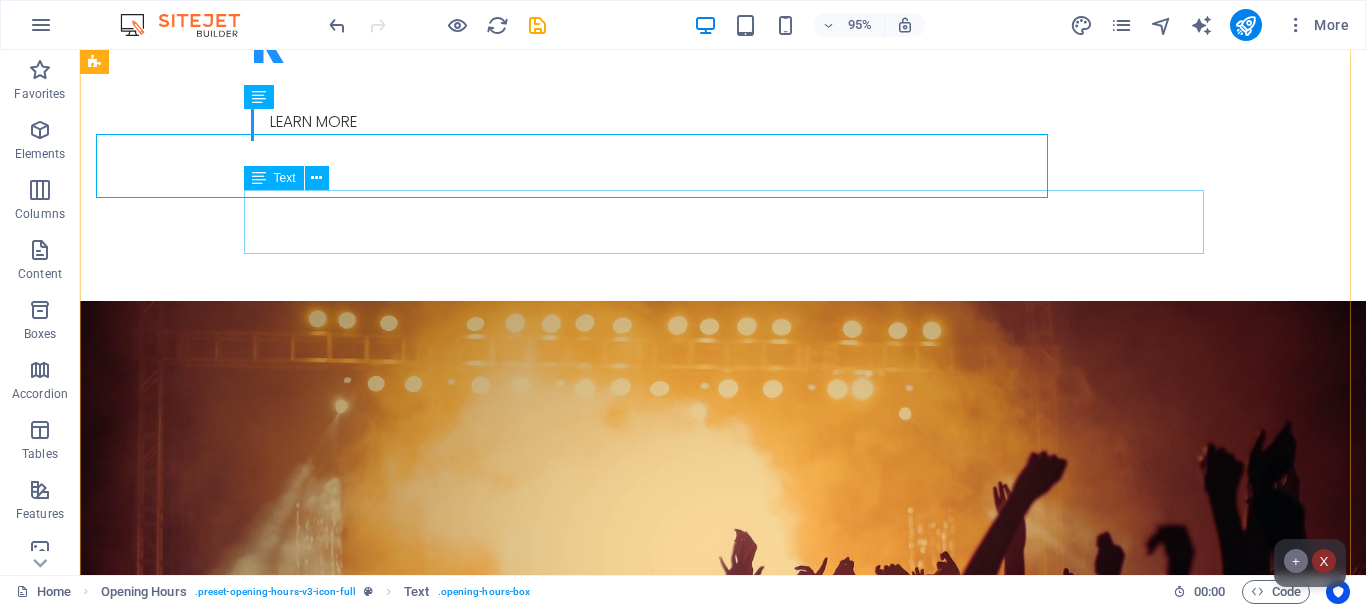 scroll, scrollTop: 1133, scrollLeft: 0, axis: vertical 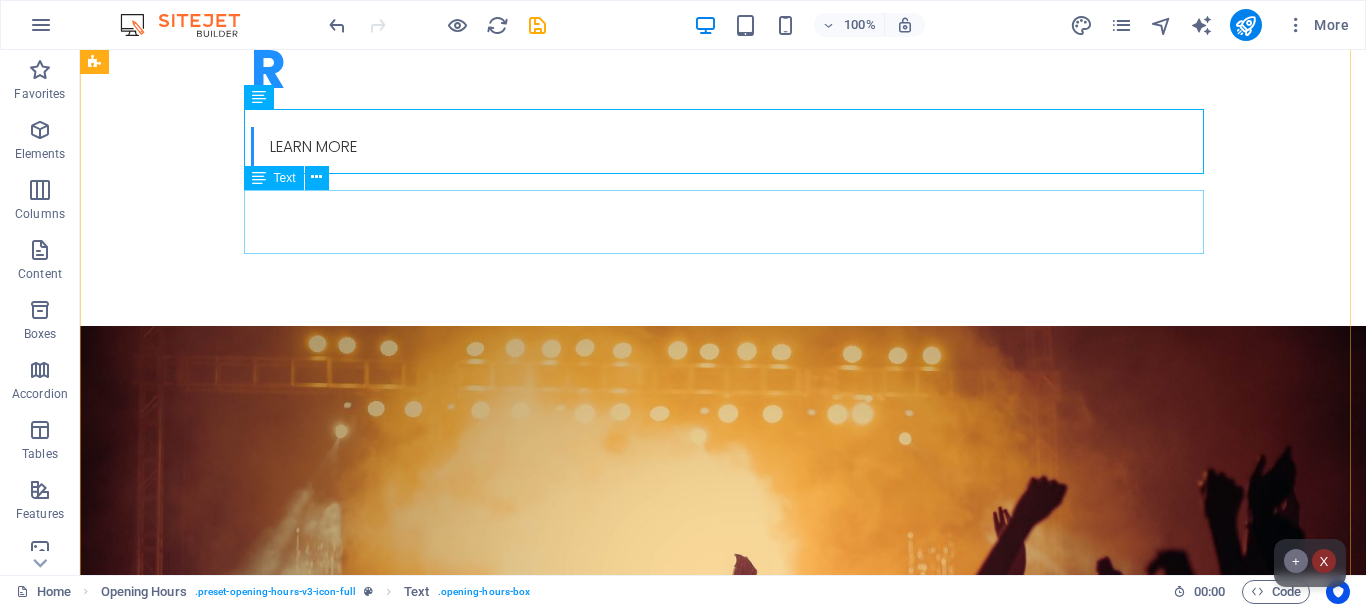 click on "Tuesday 09:00 - 18:30" at bounding box center [568, 1117] 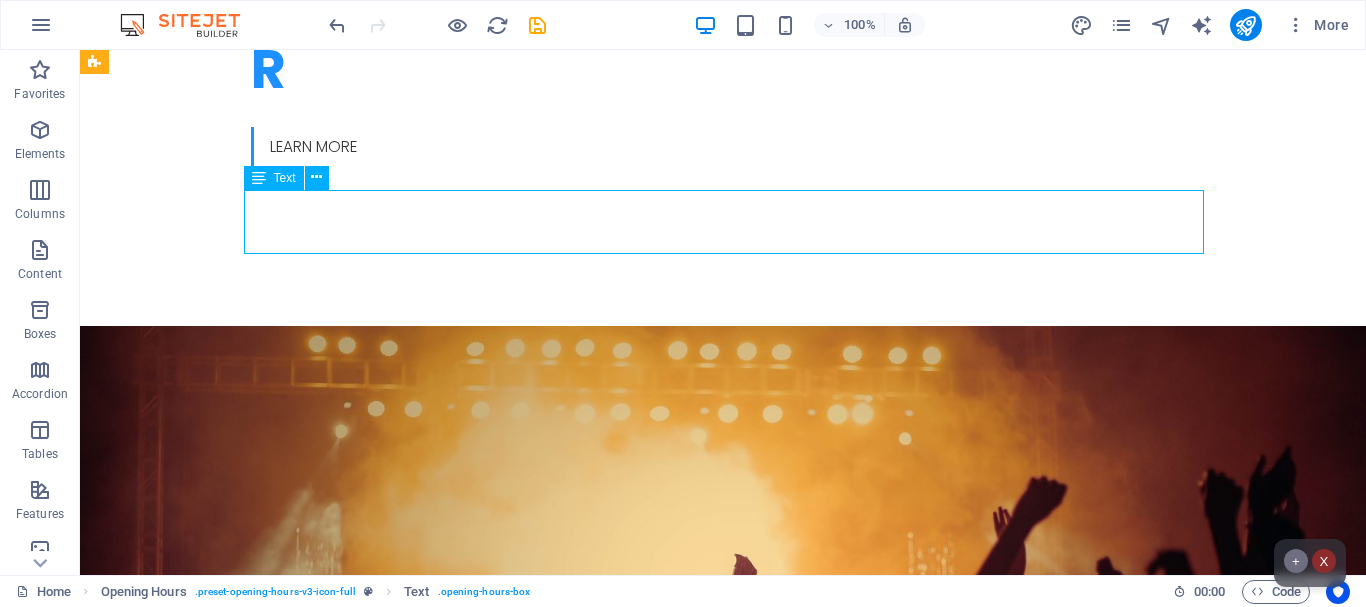 click on "Tuesday 09:00 - 18:30" at bounding box center (568, 1117) 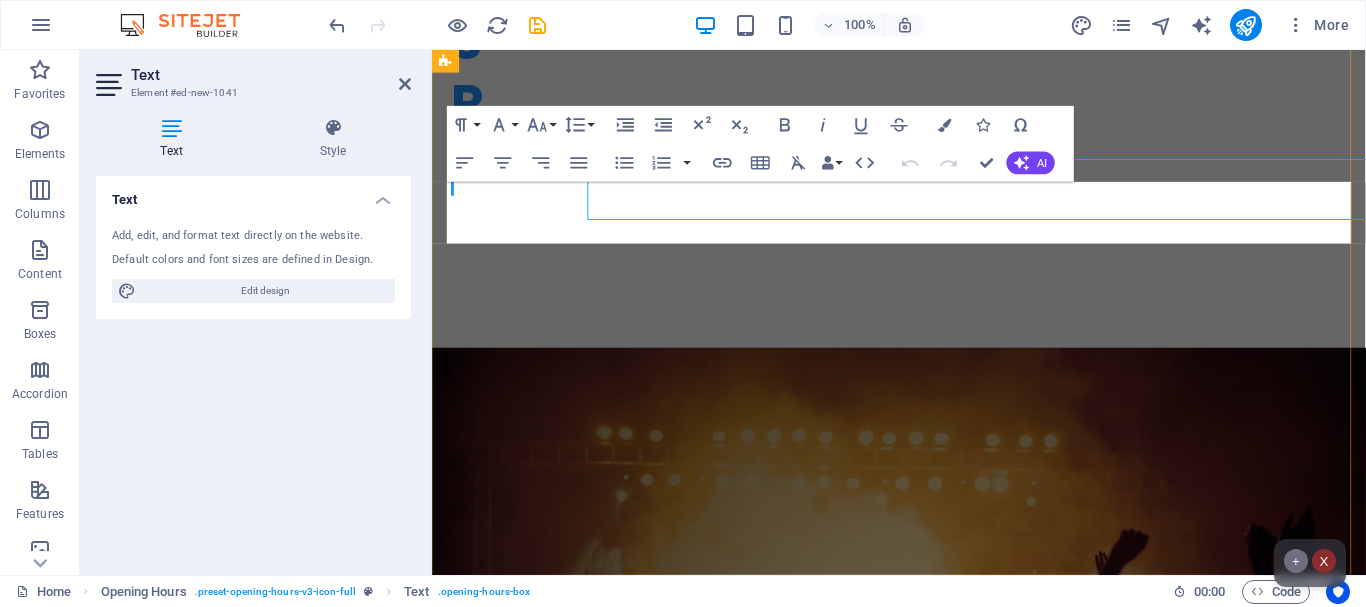 scroll, scrollTop: 1158, scrollLeft: 0, axis: vertical 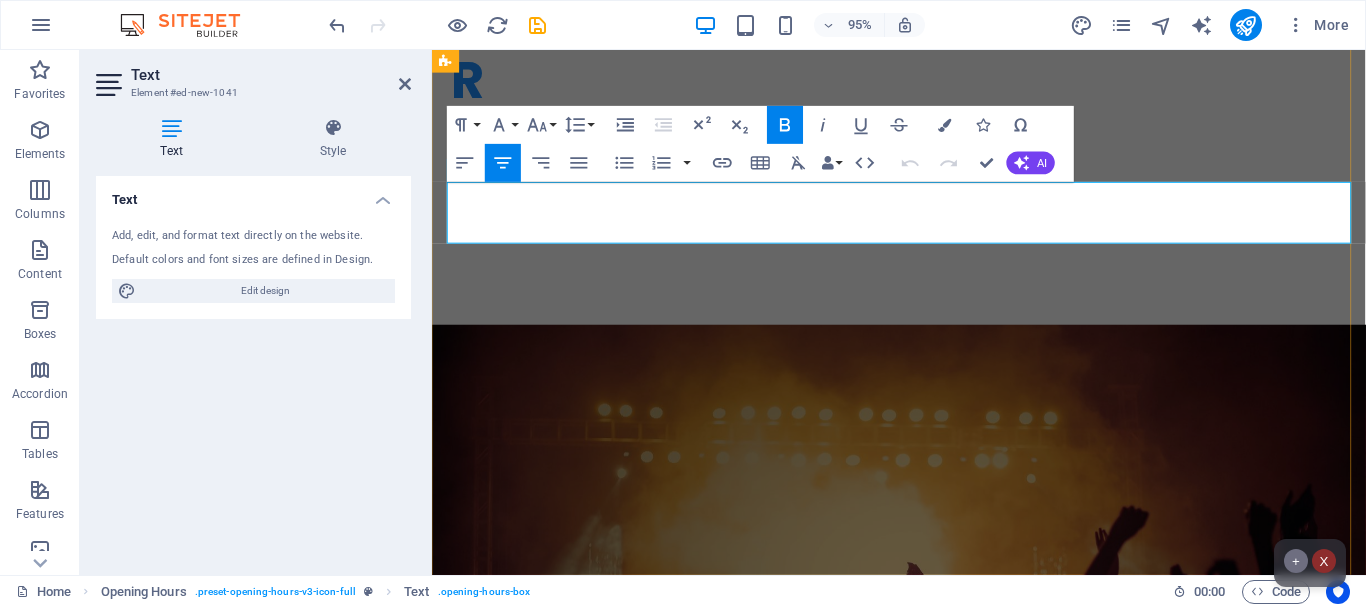 click on "09:00 - 18:30" at bounding box center (920, 1142) 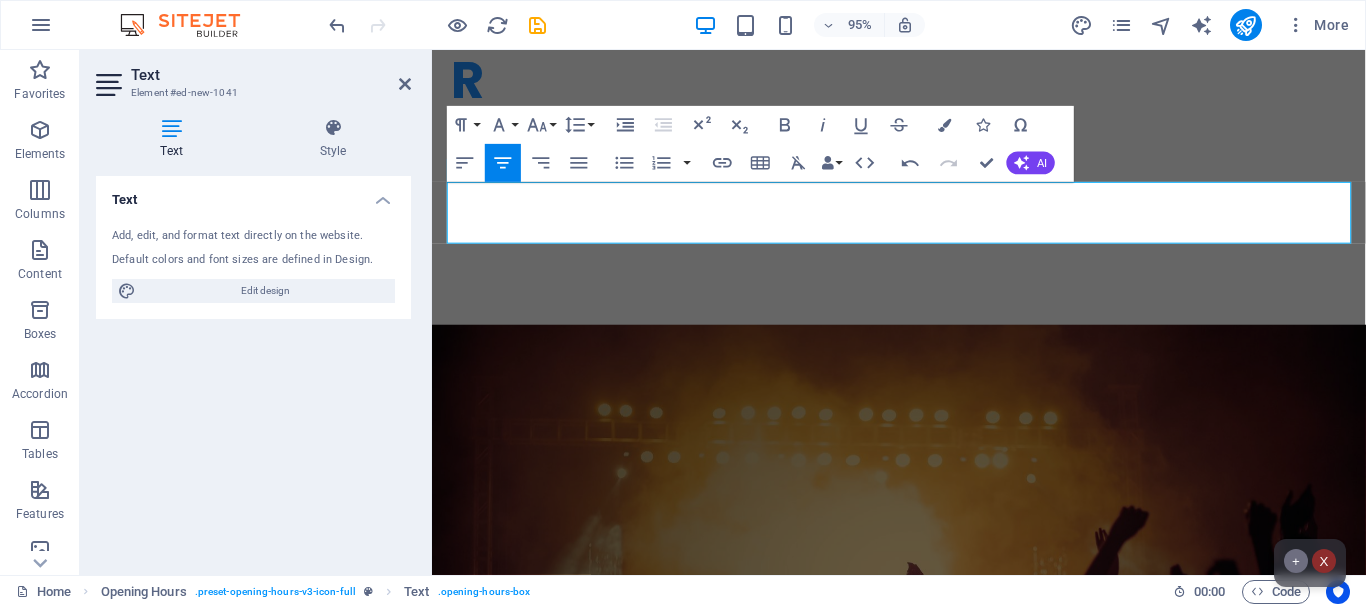 type 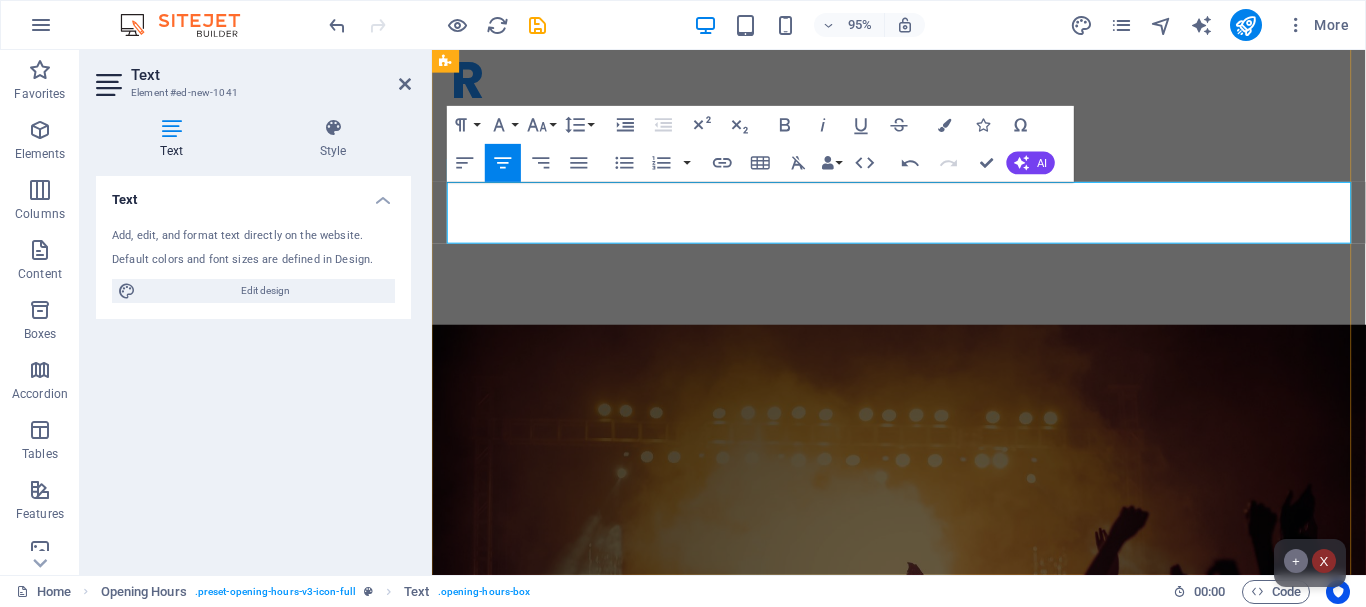 click on "08:00 - 18:30" at bounding box center (920, 1142) 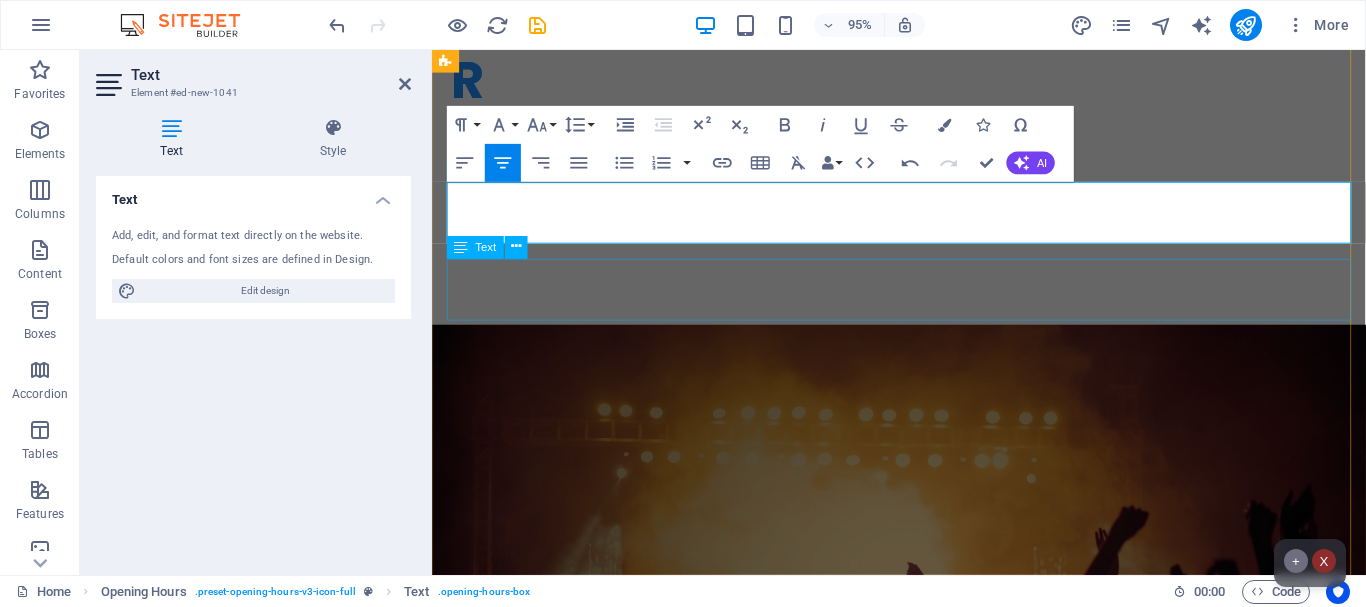 click on "Wednesday 09:00 - 18:30" at bounding box center (920, 1202) 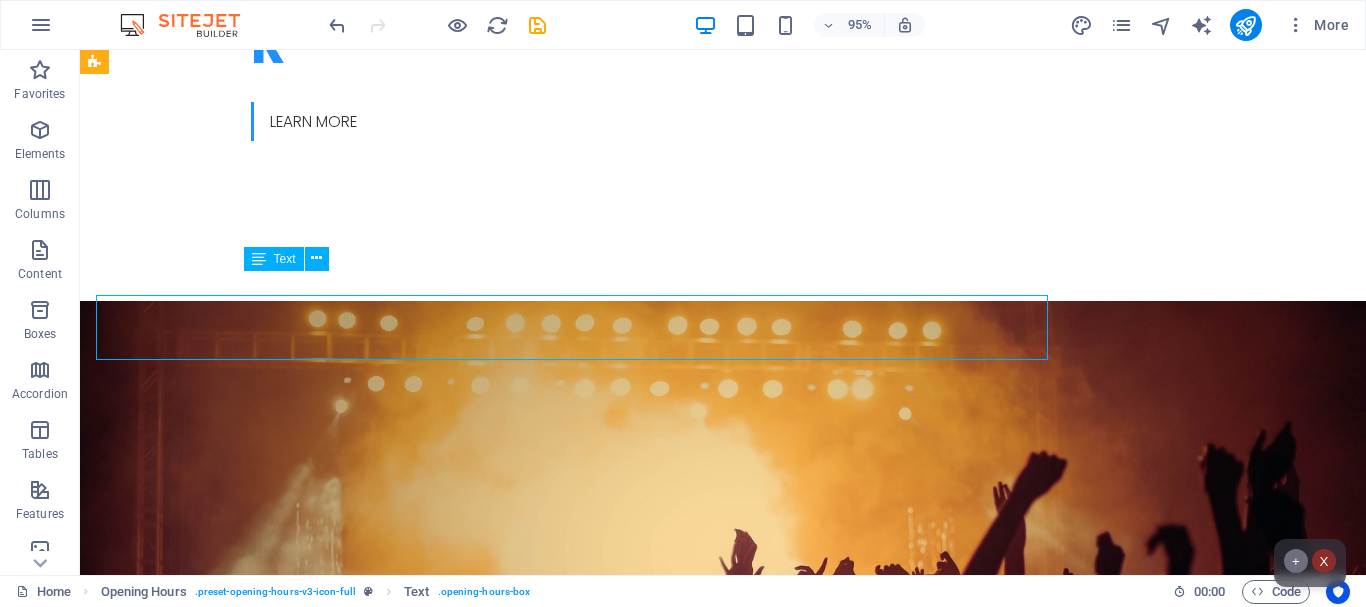 scroll, scrollTop: 1133, scrollLeft: 0, axis: vertical 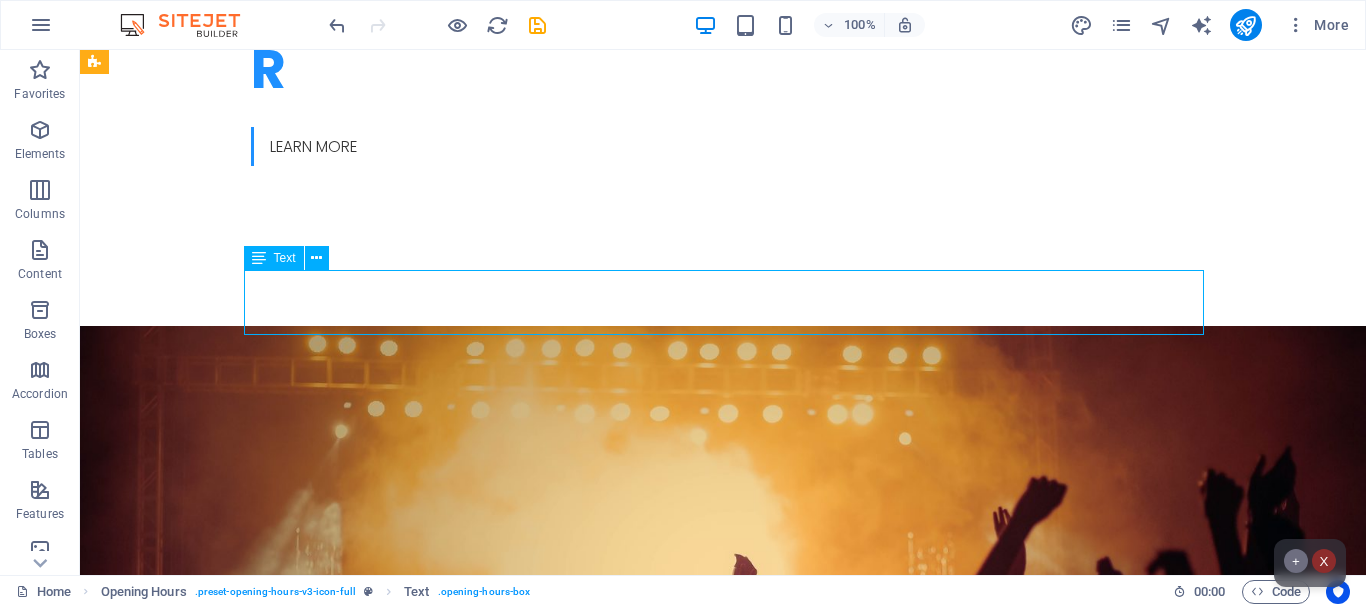 click on "Wednesday 09:00 - 18:30" at bounding box center [568, 1190] 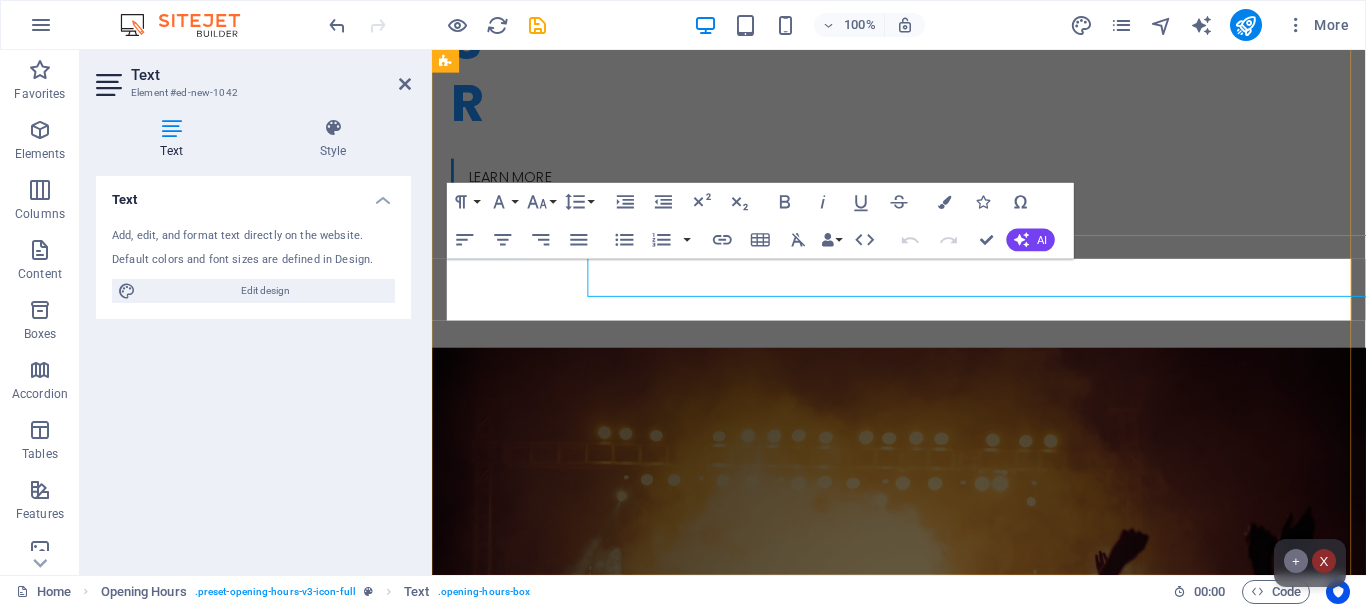 scroll, scrollTop: 1158, scrollLeft: 0, axis: vertical 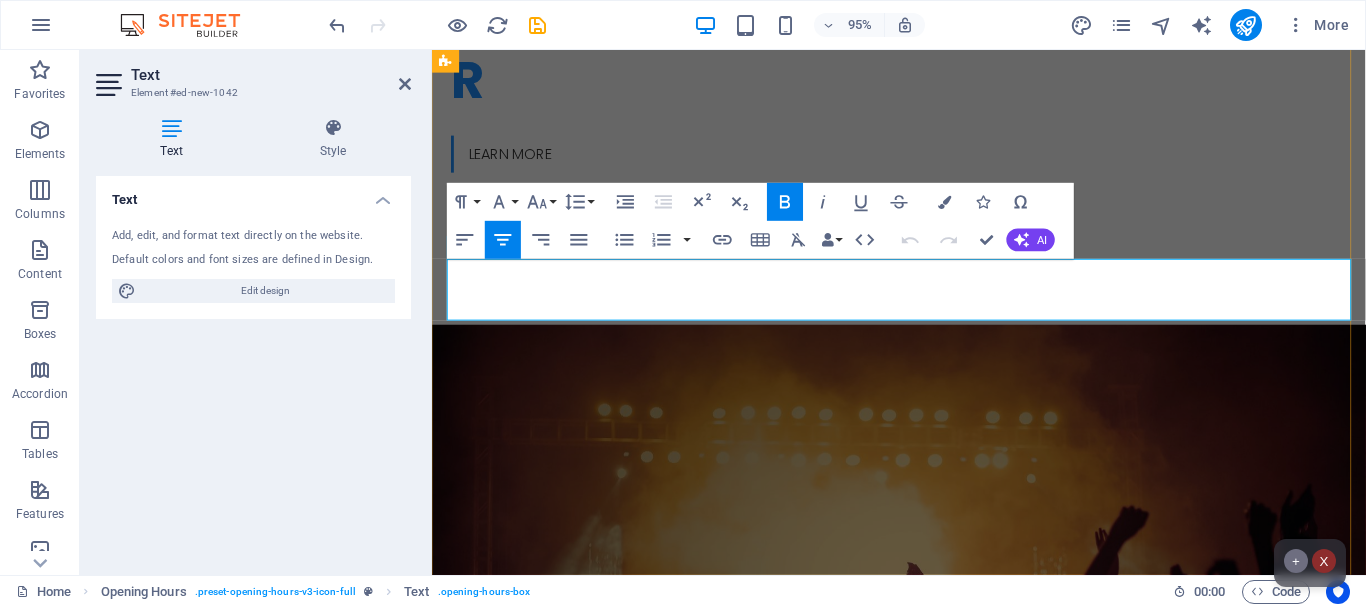 click on "09:00 - 18:30" at bounding box center (920, 1215) 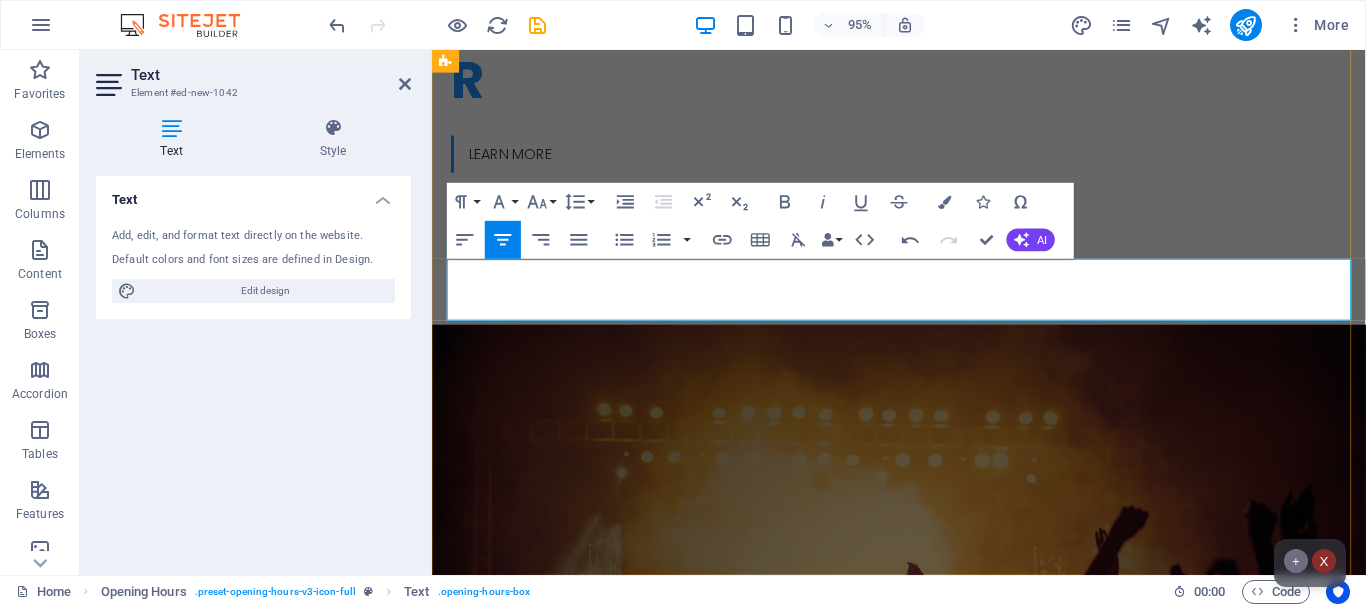 type 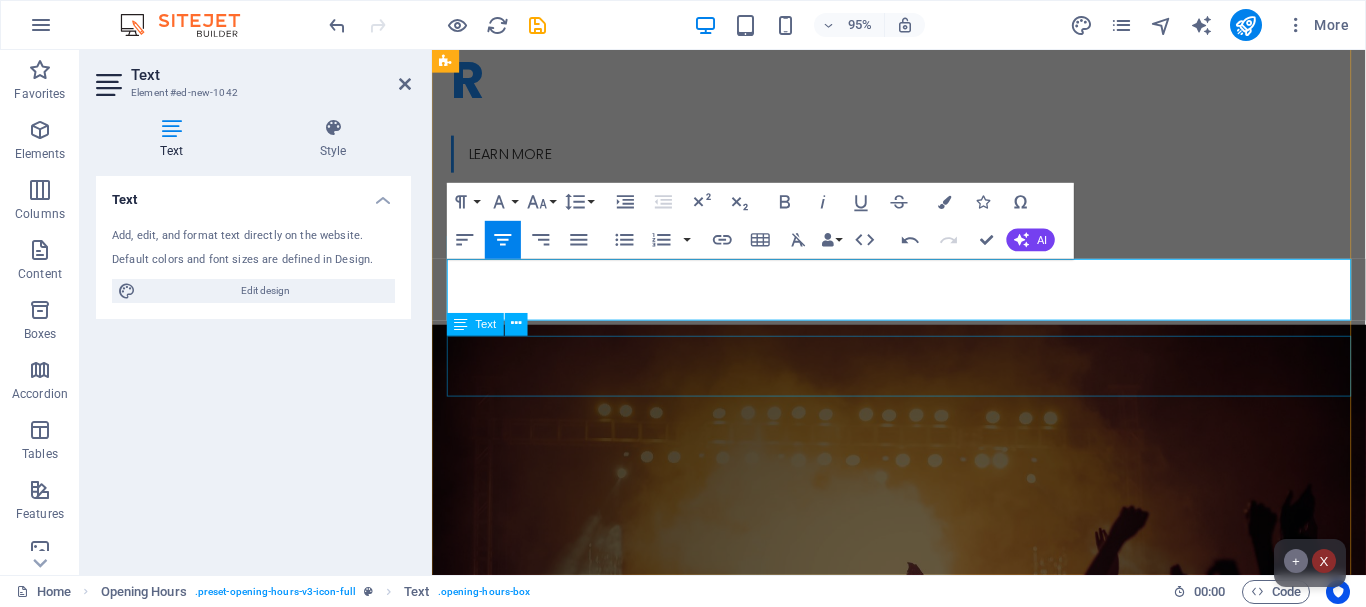 click on "Thursday 09:00 - 18:30" at bounding box center [920, 1275] 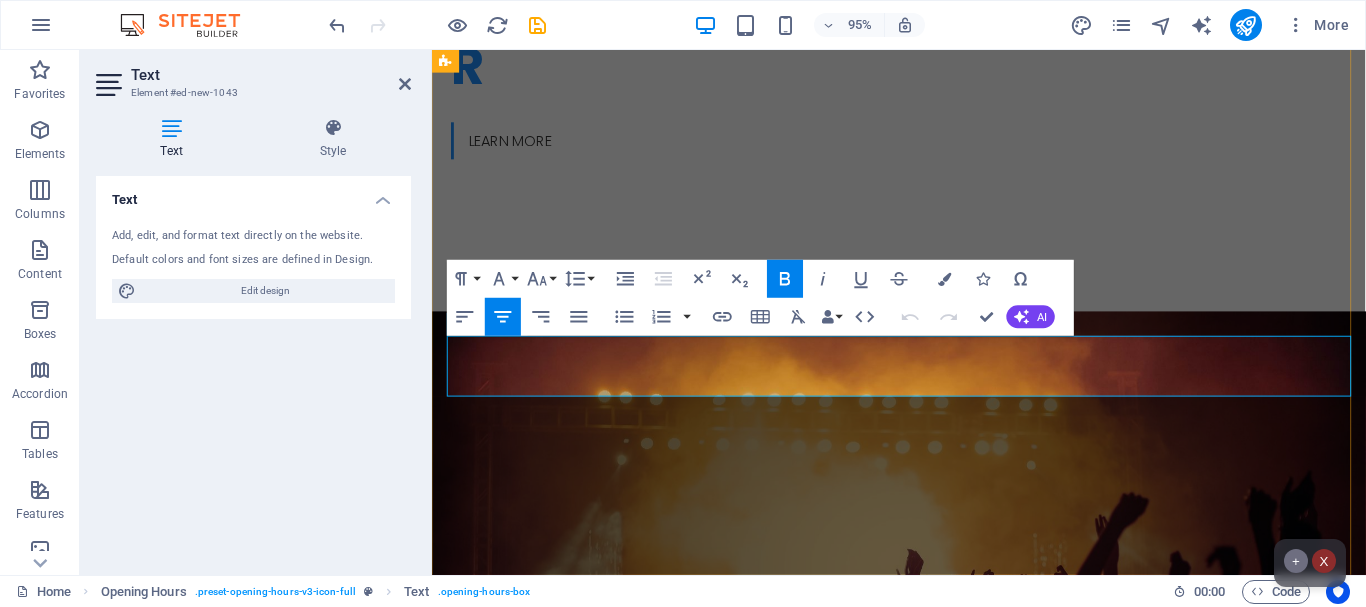 click on "09:00 - 18:30" at bounding box center (920, 1274) 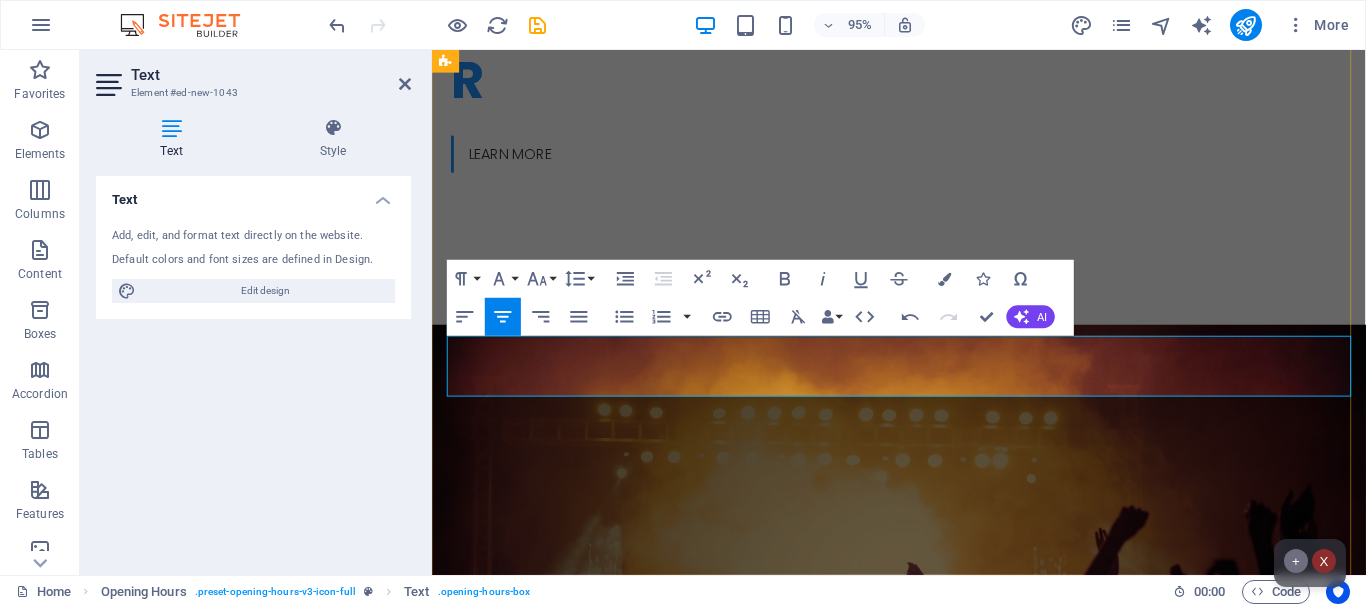 type 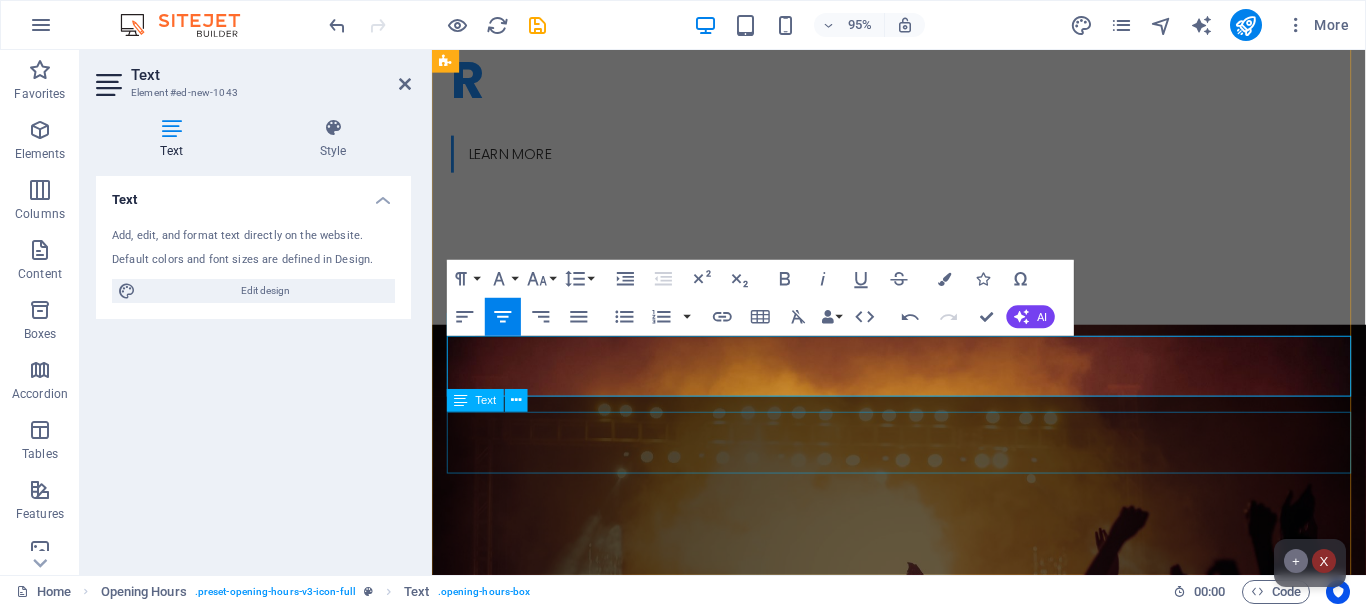 click on "Friday 09:00 - 18:30" at bounding box center (920, 1348) 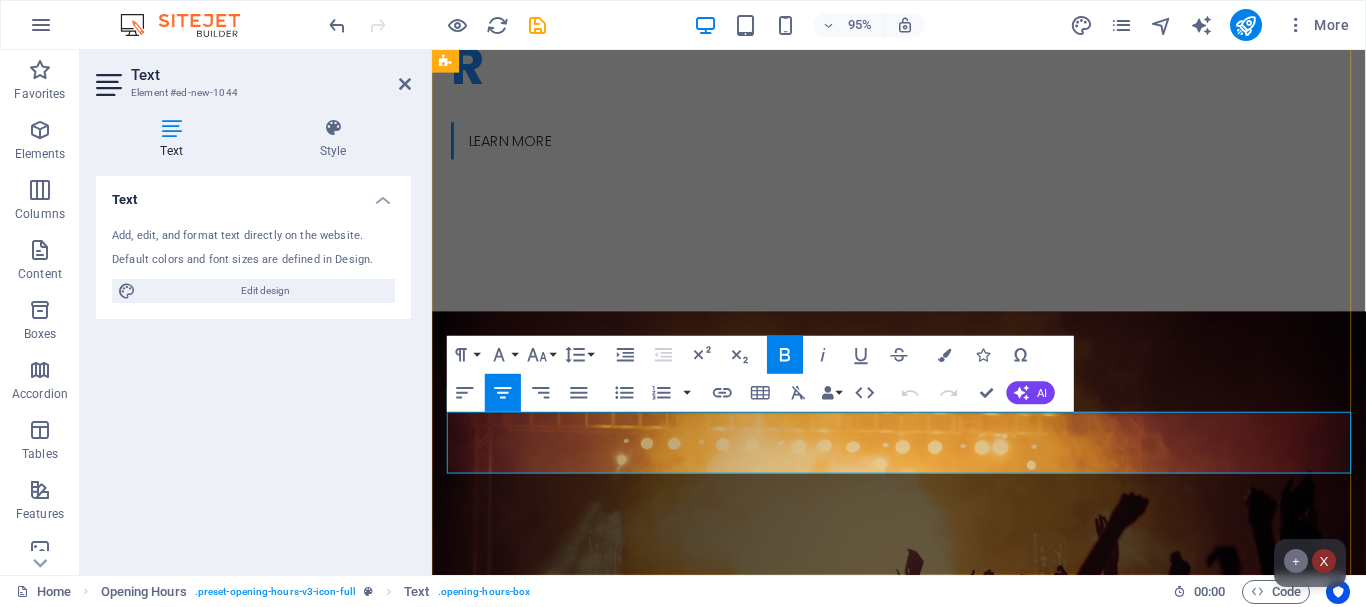 click on "09:00 - 18:30" at bounding box center [920, 1346] 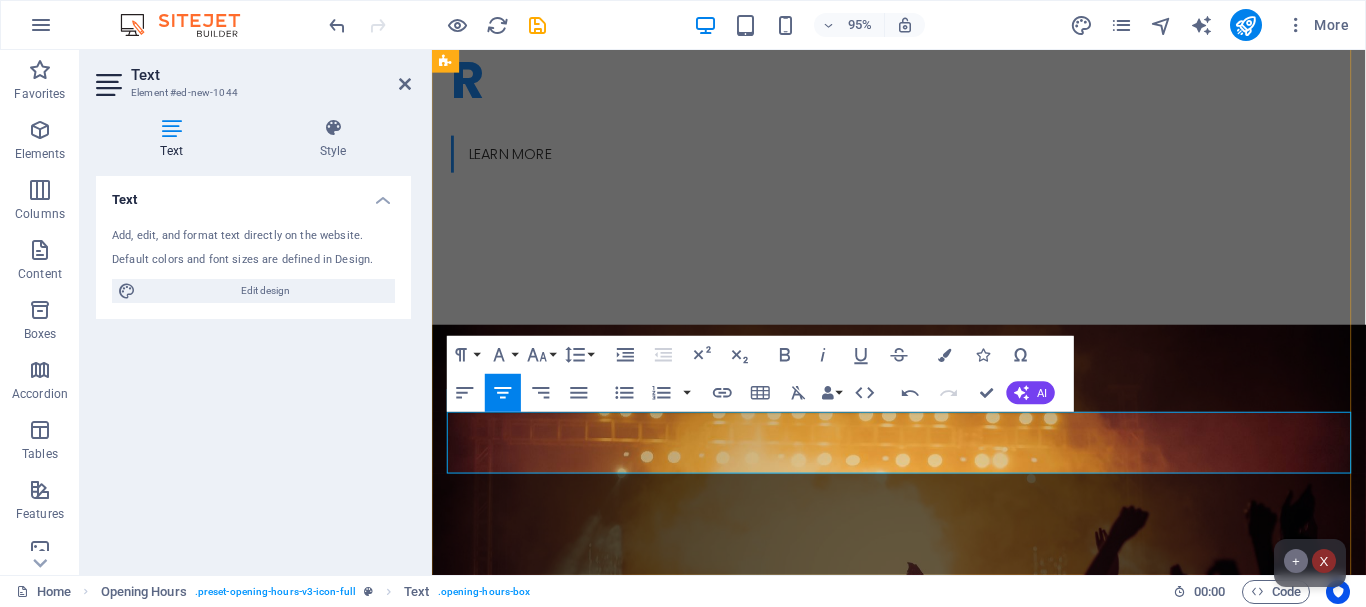 type 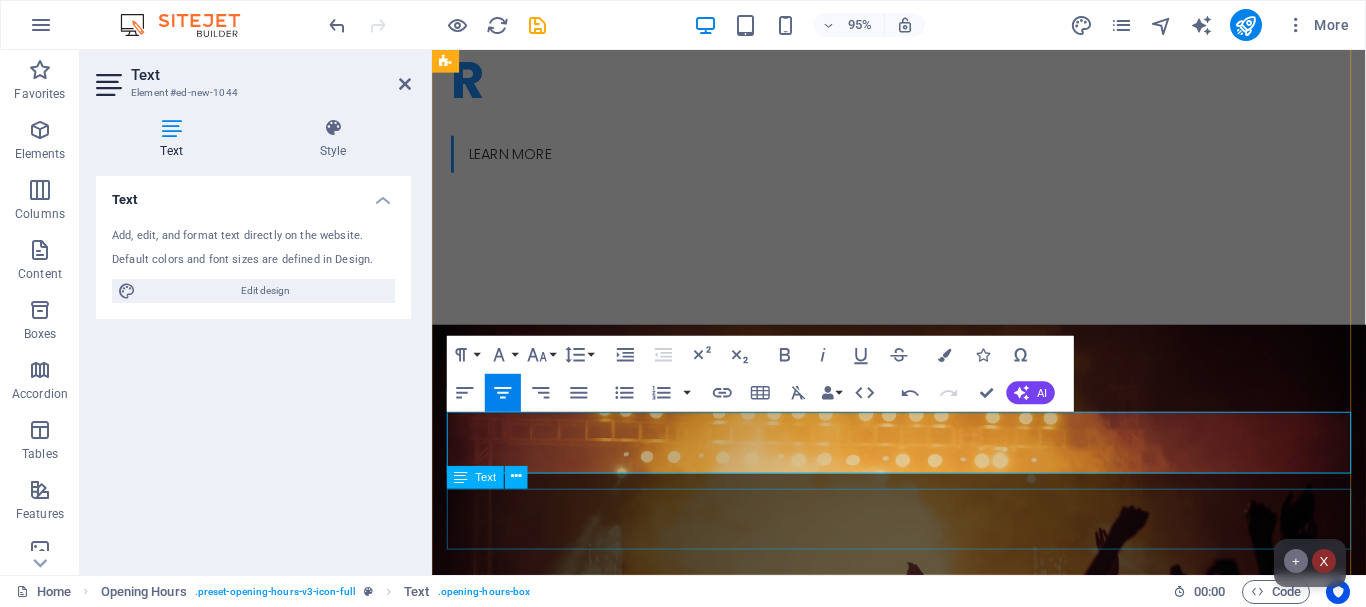 click on "Saturday 09:00 - 18:30" at bounding box center [920, 1420] 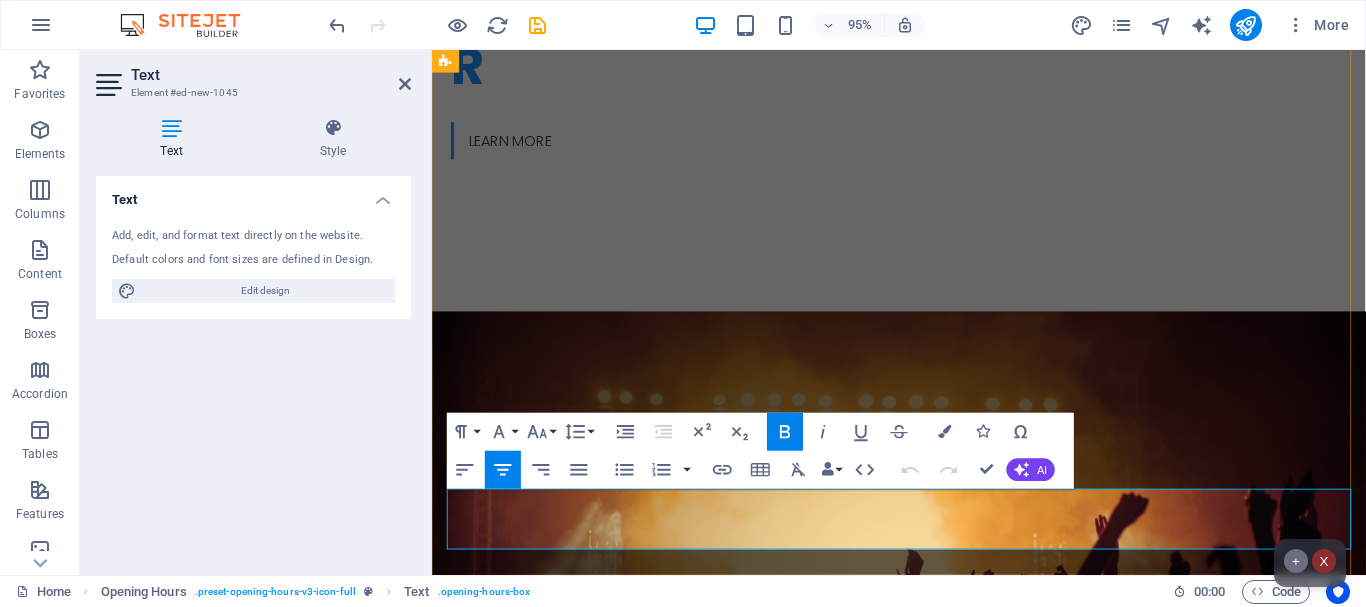 click on "09:00 - 18:30" at bounding box center (920, 1419) 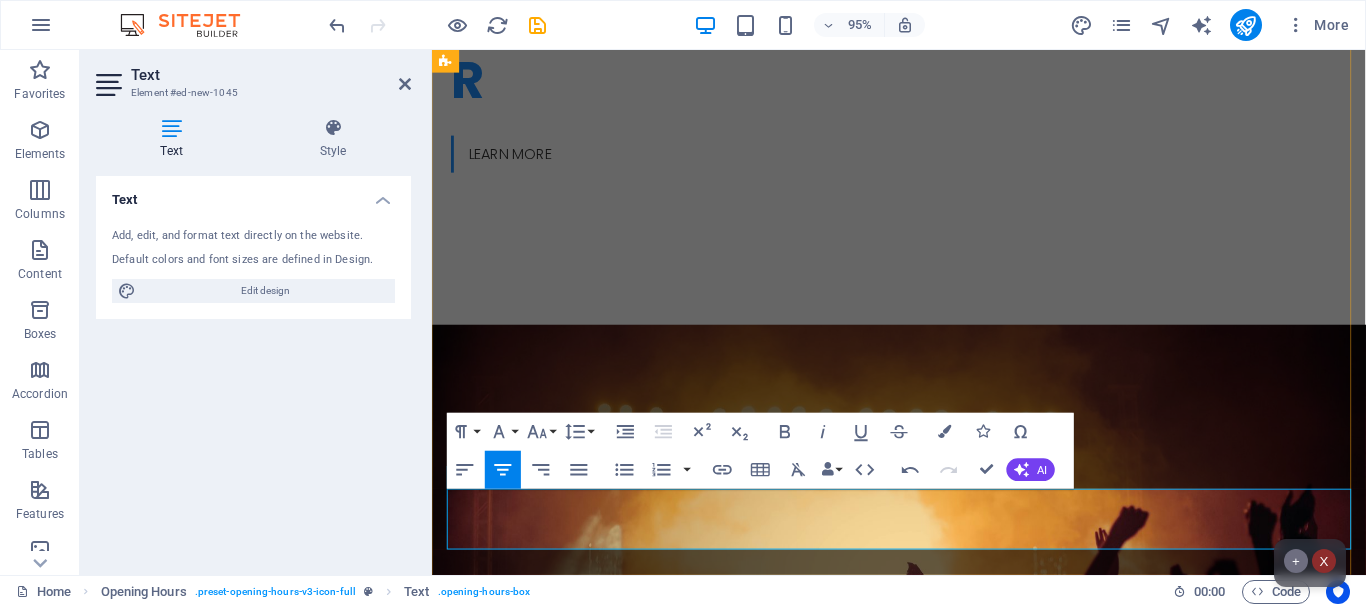 type 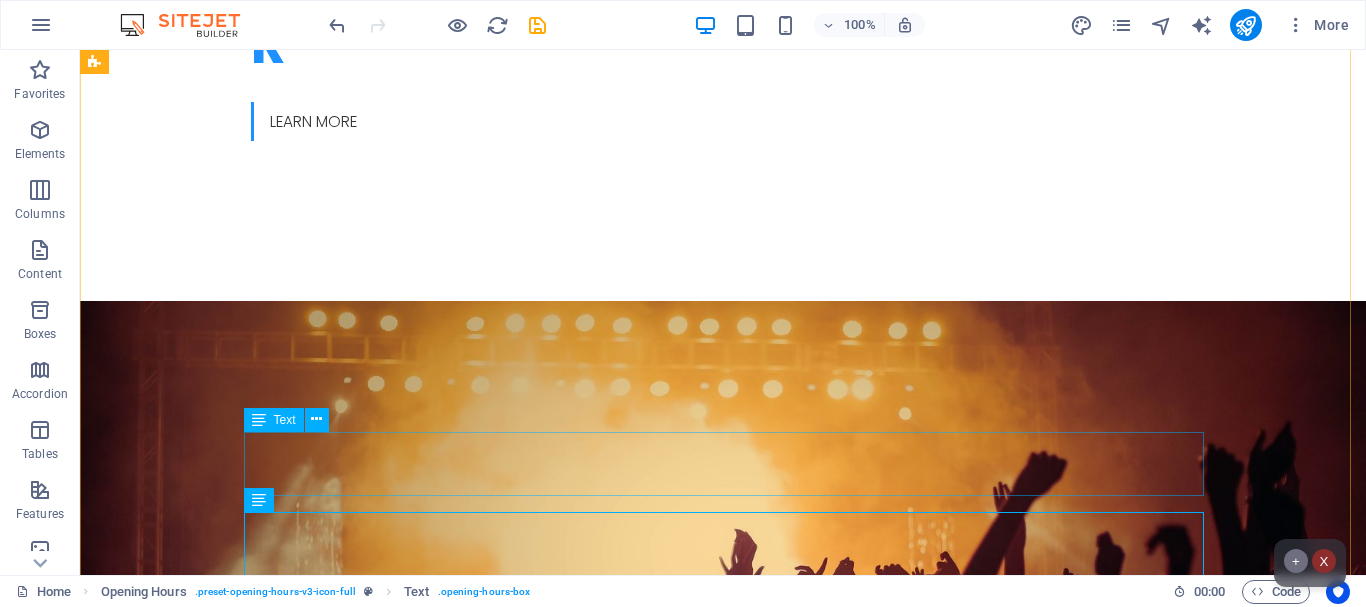 scroll, scrollTop: 1133, scrollLeft: 0, axis: vertical 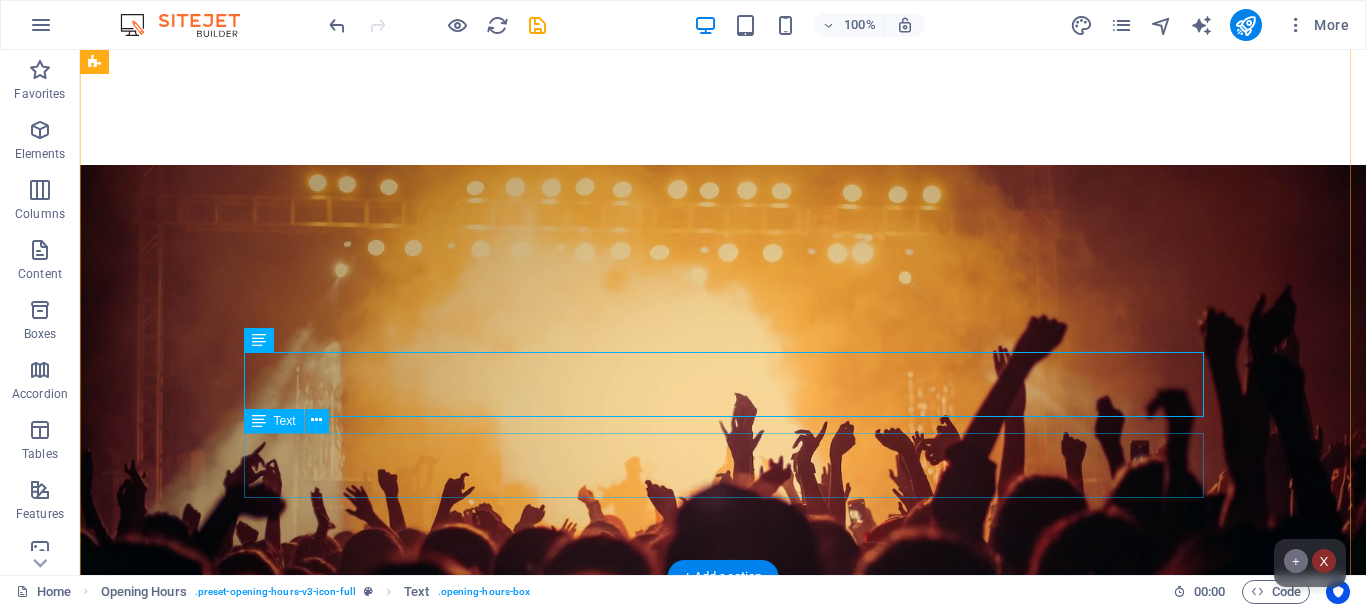 click on "Sunday 09:00 - 18:30" at bounding box center [568, 1319] 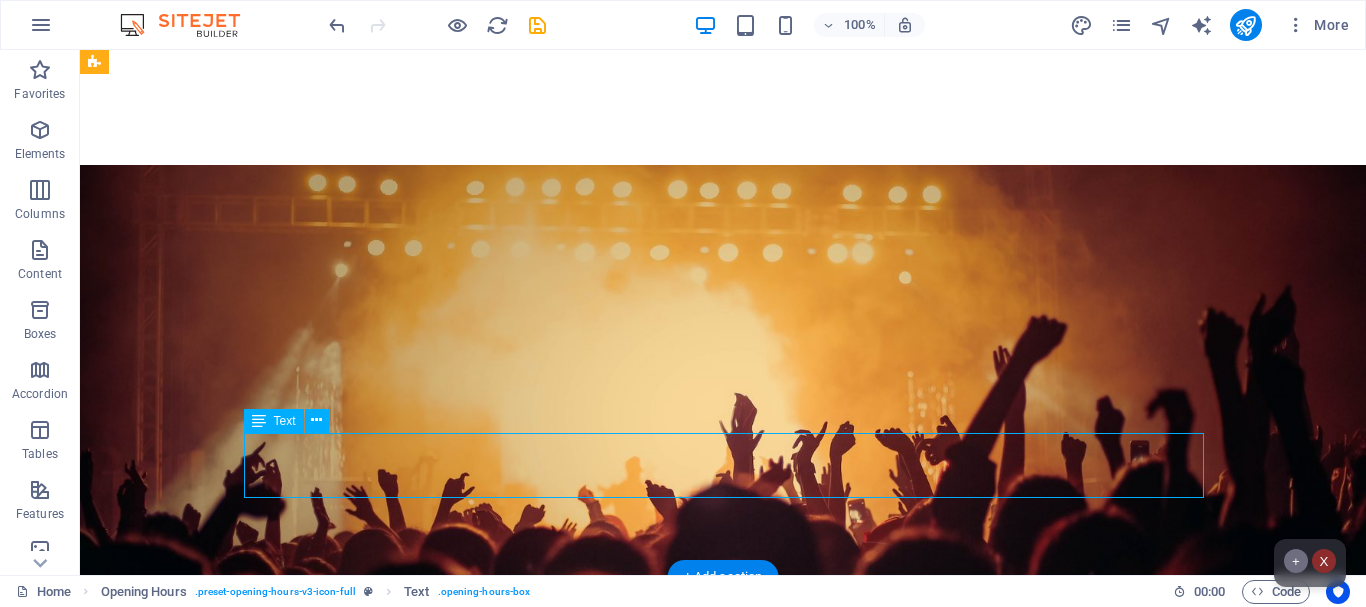 click on "Sunday 09:00 - 18:30" at bounding box center (568, 1319) 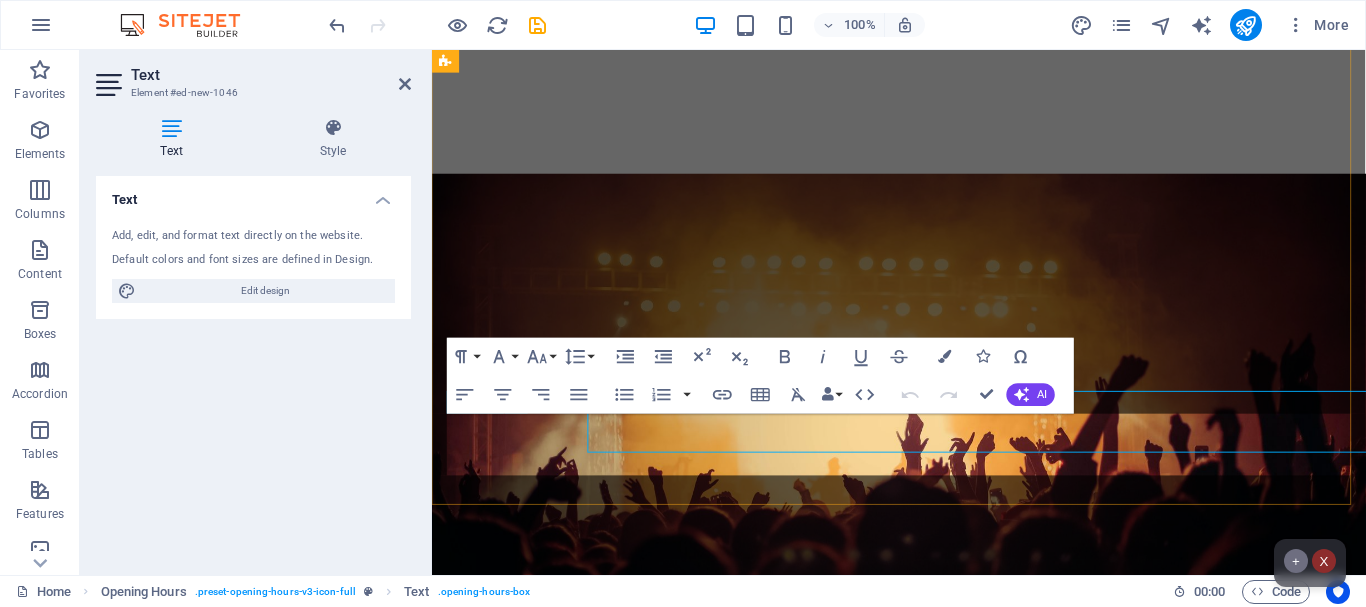 click on "09:00 - 18:30" at bounding box center [920, 1347] 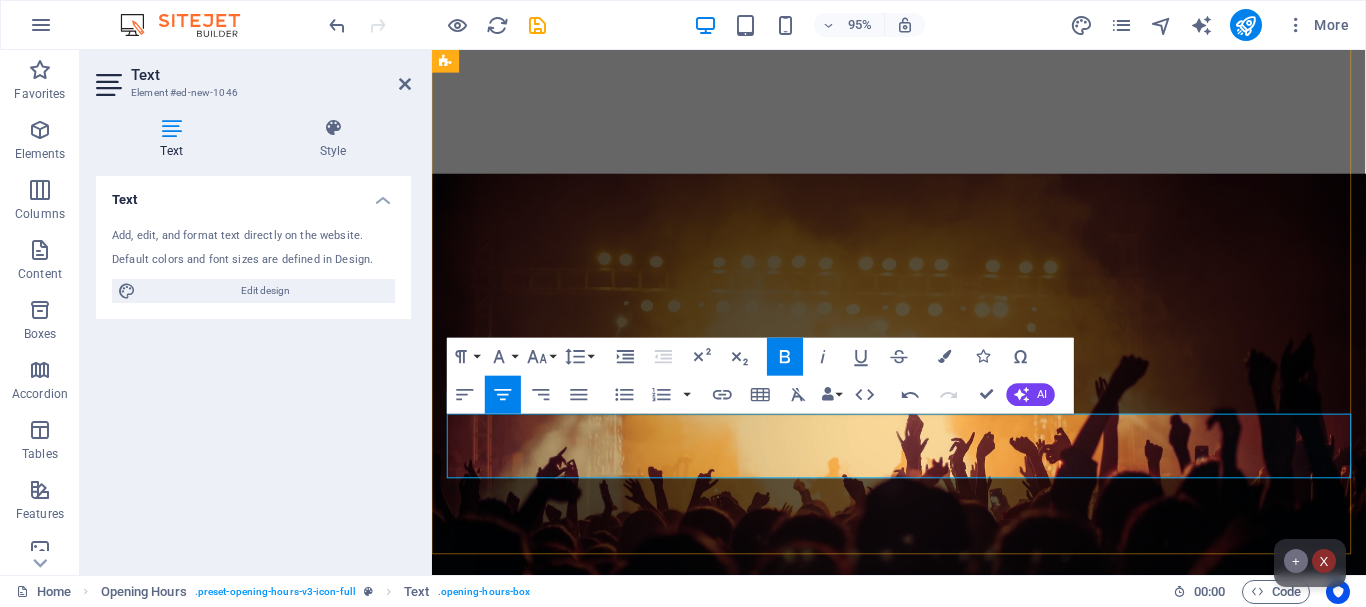 type 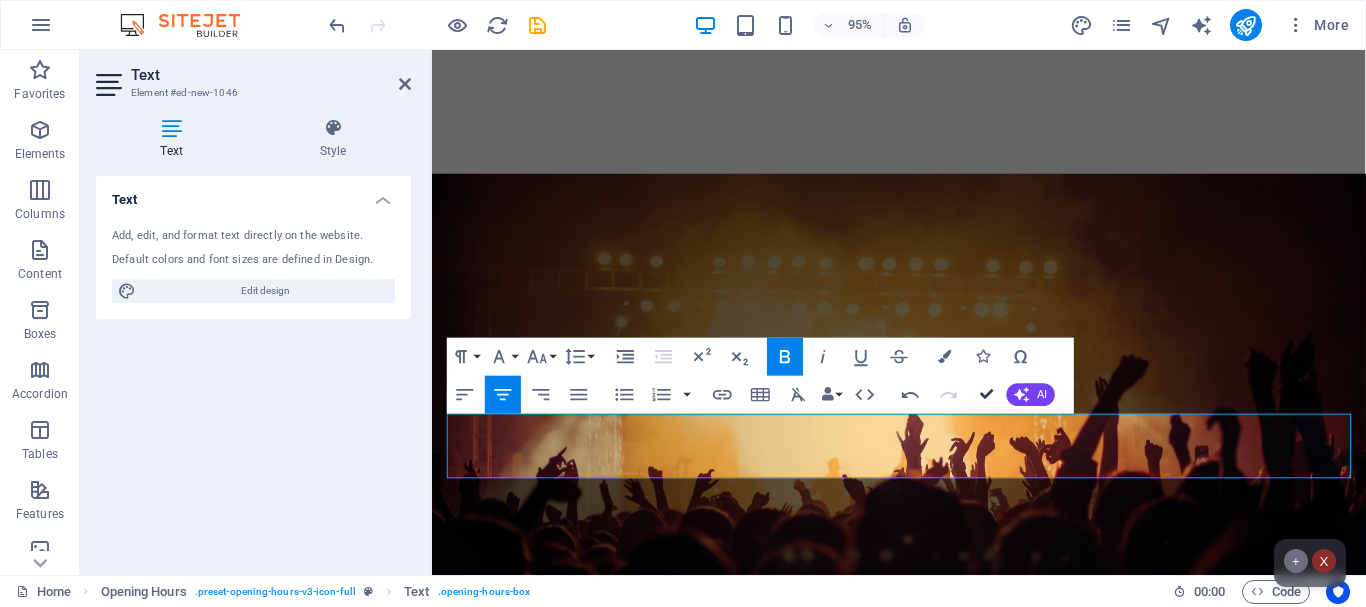 scroll, scrollTop: 1293, scrollLeft: 0, axis: vertical 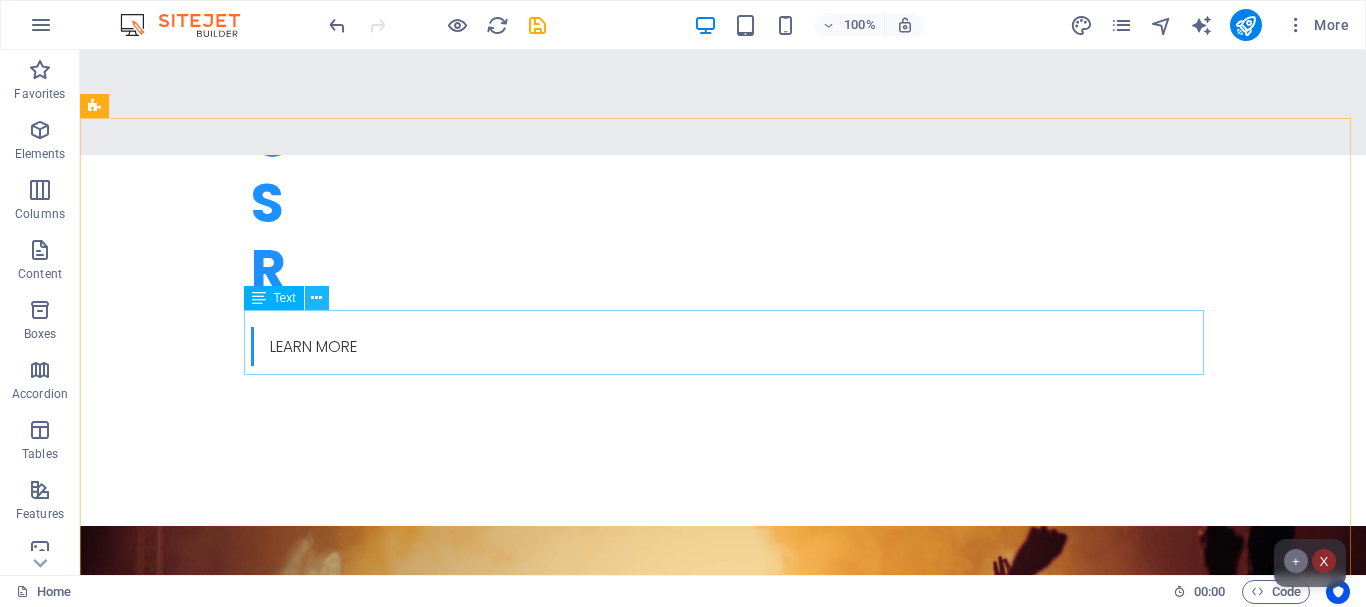 click at bounding box center (316, 298) 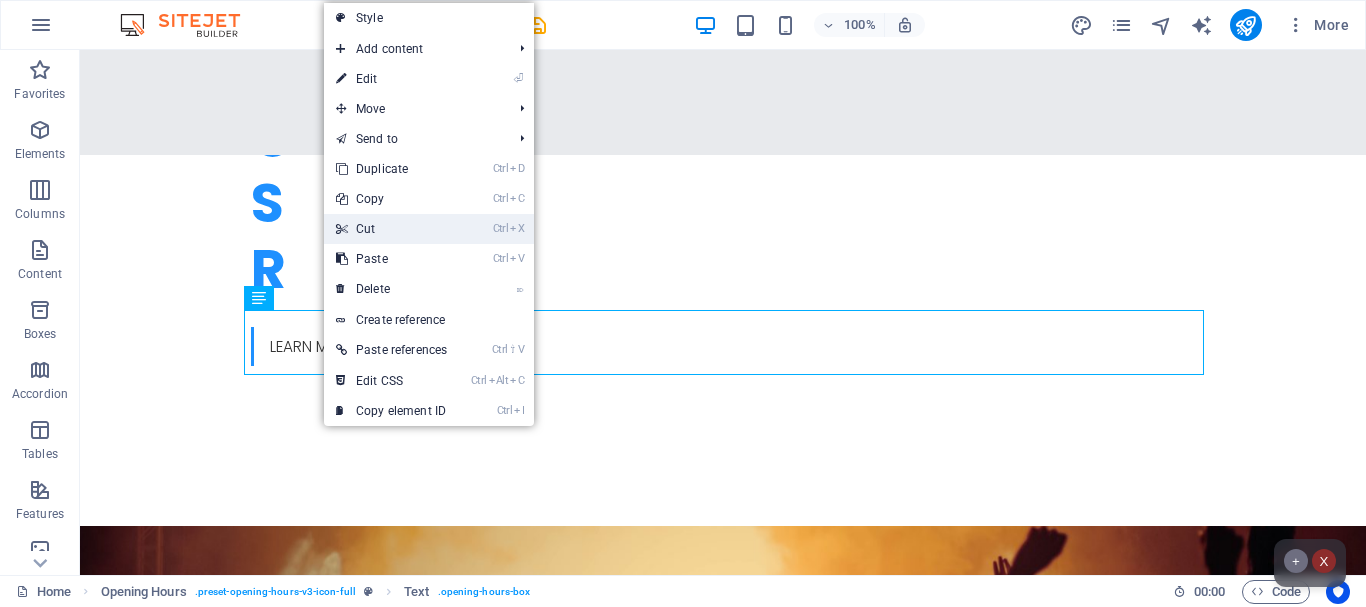 click on "Ctrl X  Cut" at bounding box center (391, 229) 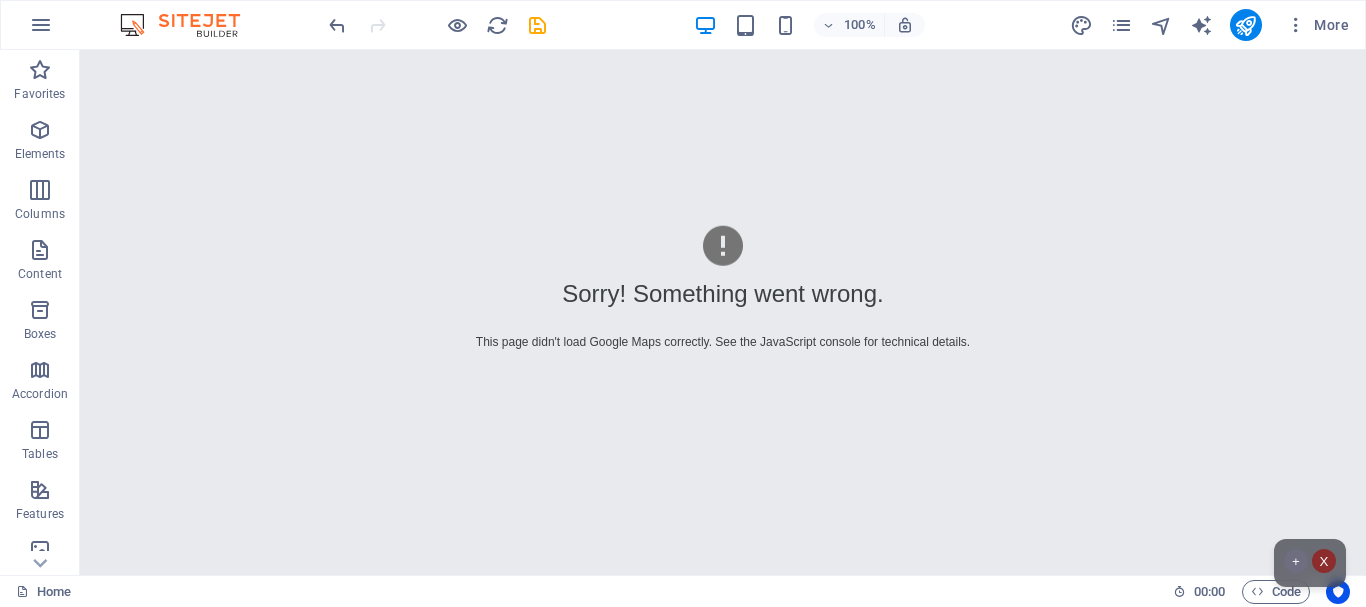 scroll, scrollTop: 0, scrollLeft: 0, axis: both 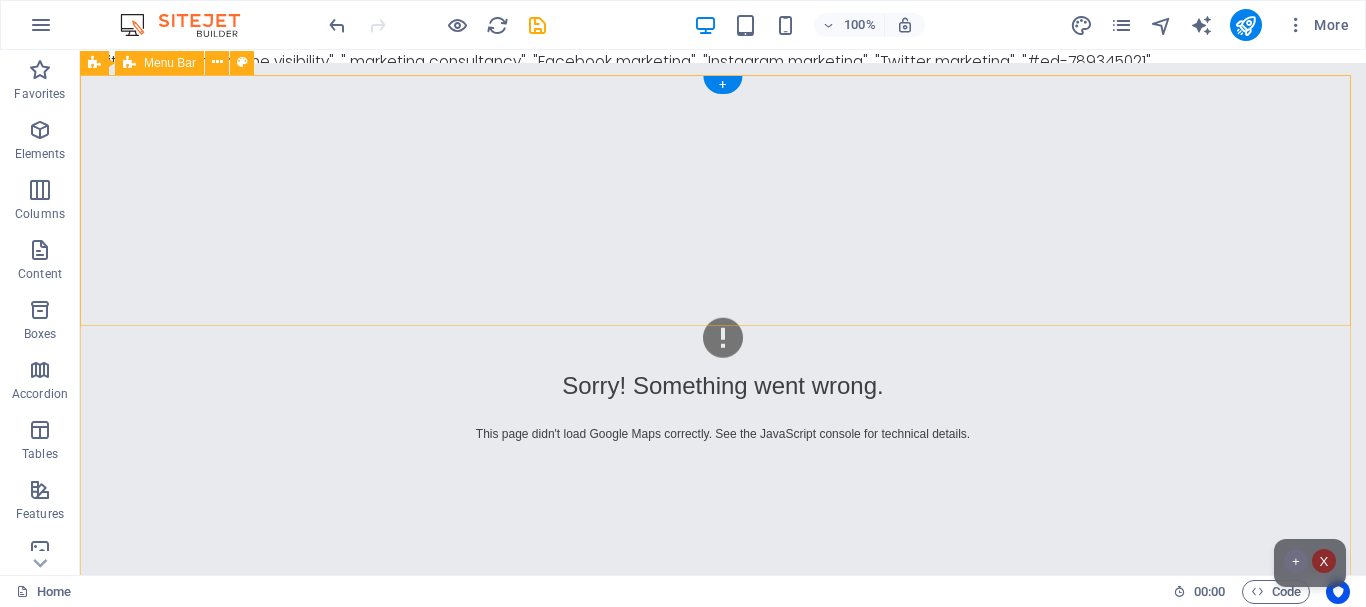 click on "Home About us Services Projects Team Contact" at bounding box center (723, 836) 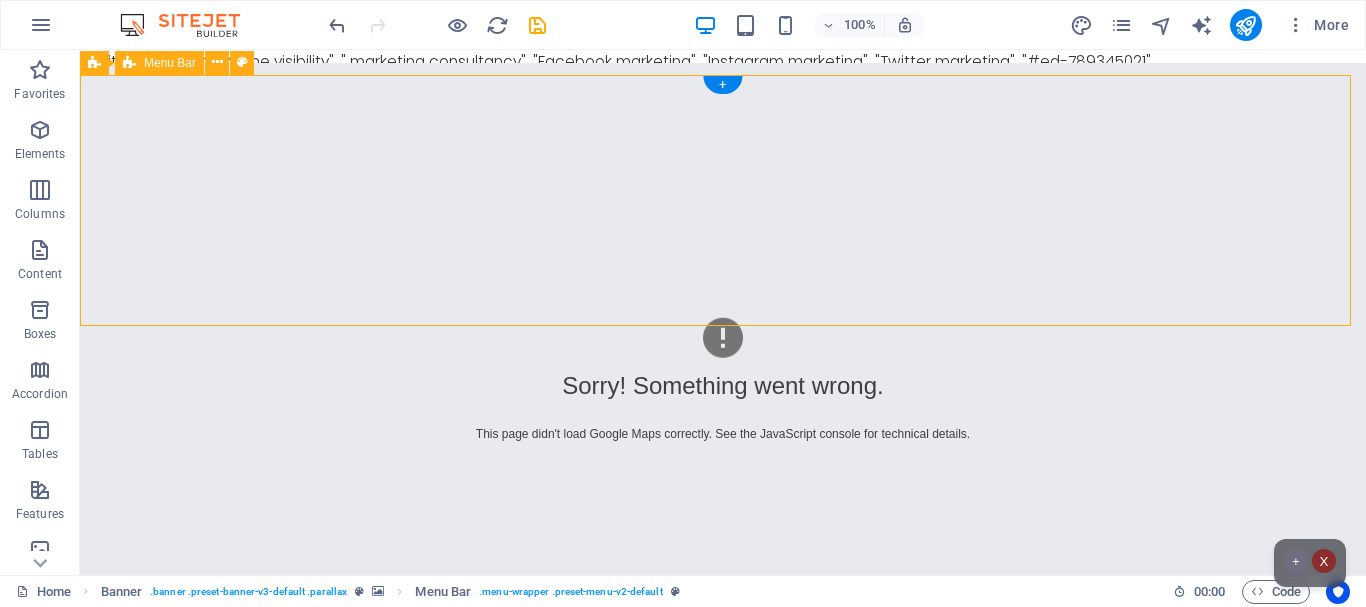 click on "Home About us Services Projects Team Contact" at bounding box center (723, 836) 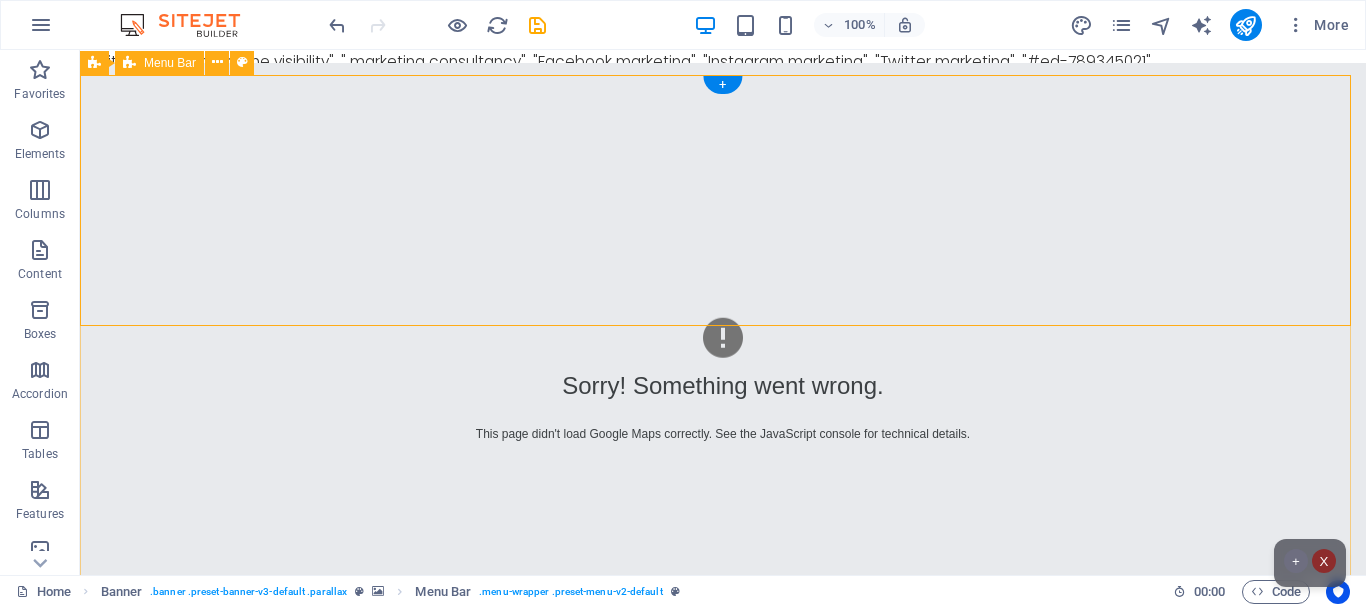 click on "Home About us Services Projects Team Contact" at bounding box center [723, 836] 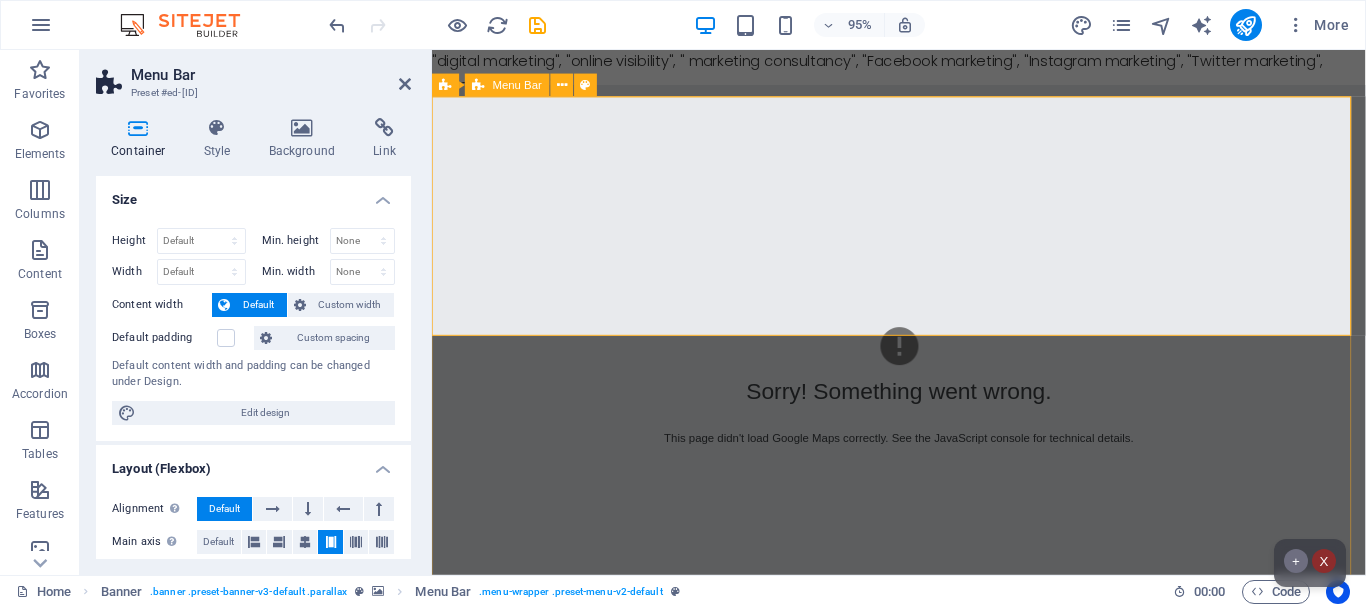 click on "Home About us Services Projects Team Contact" at bounding box center [923, 860] 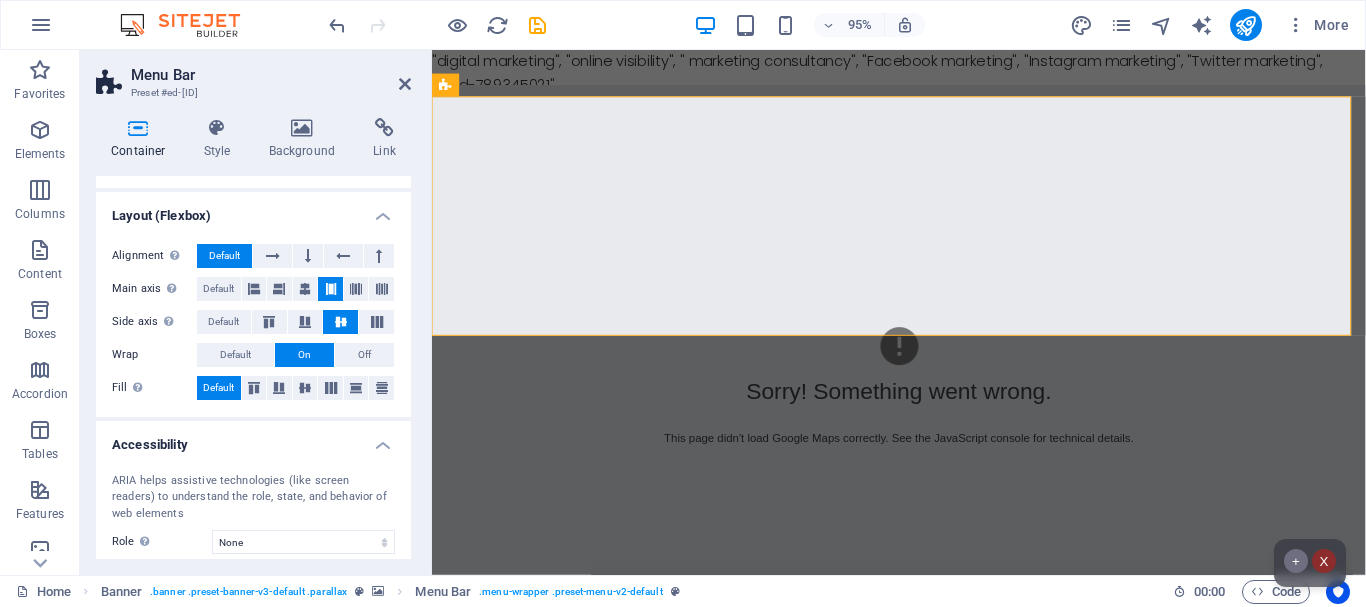 scroll, scrollTop: 255, scrollLeft: 0, axis: vertical 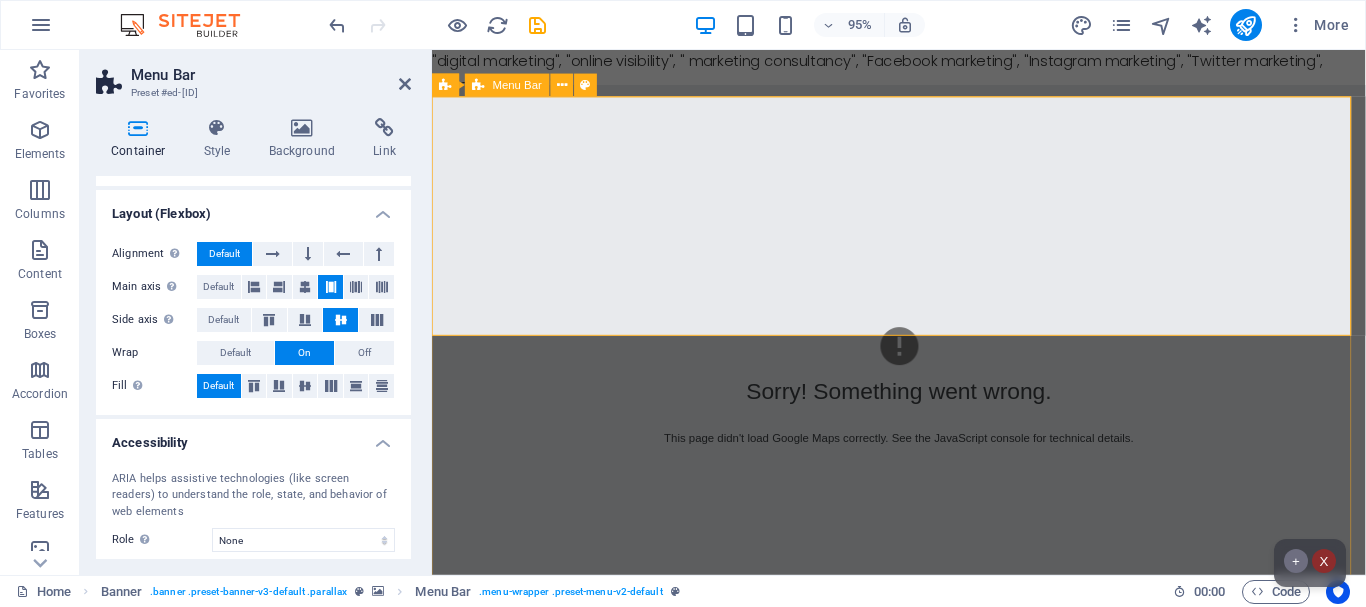 click on "Home About us Services Projects Team Contact" at bounding box center [923, 860] 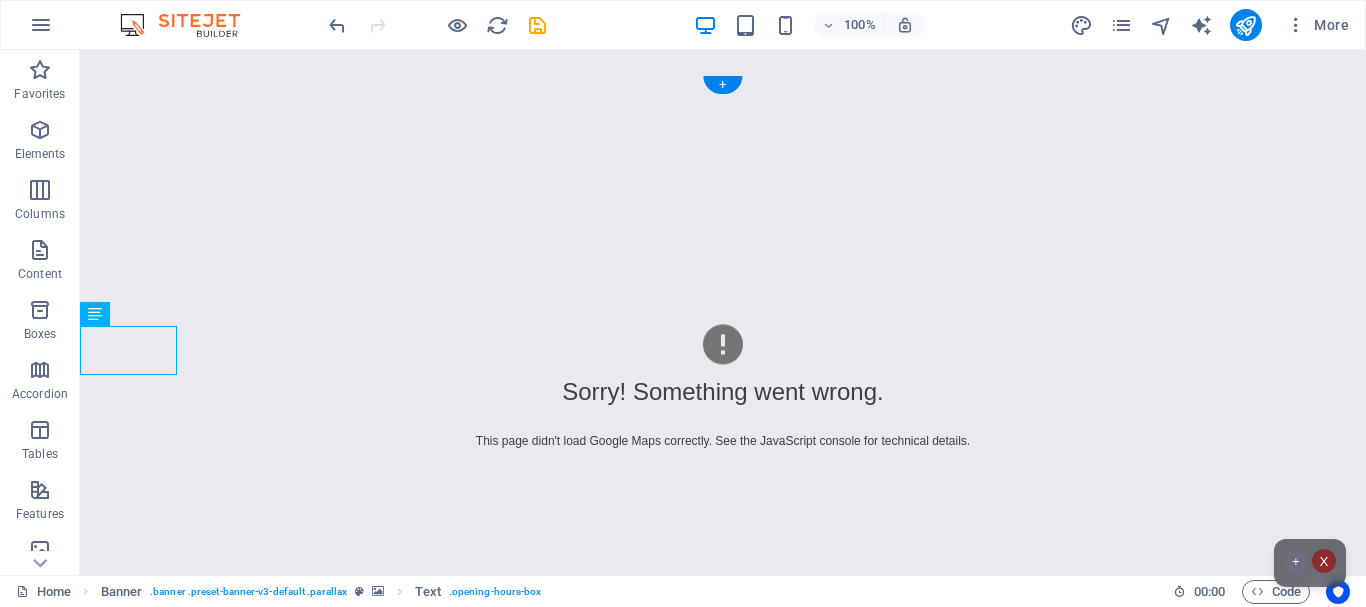 click on "Sorry! Something went wrong. This page didn't load Google Maps correctly. See the JavaScript console for technical details." at bounding box center (723, 388) 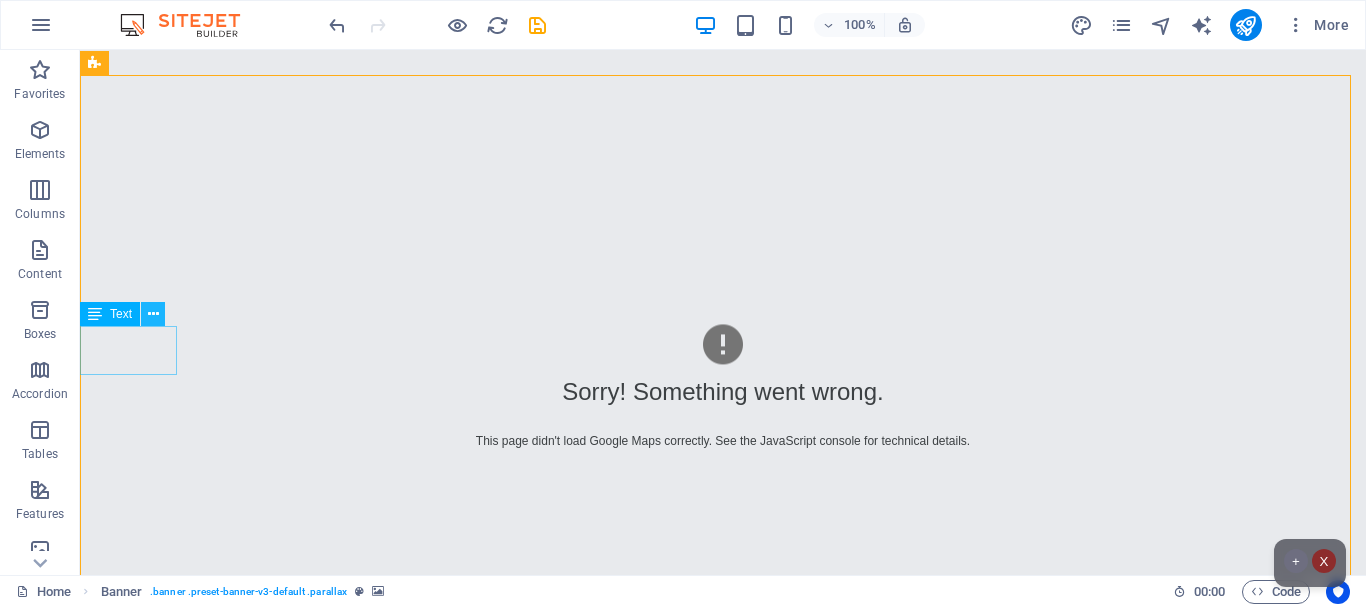 click at bounding box center (153, 314) 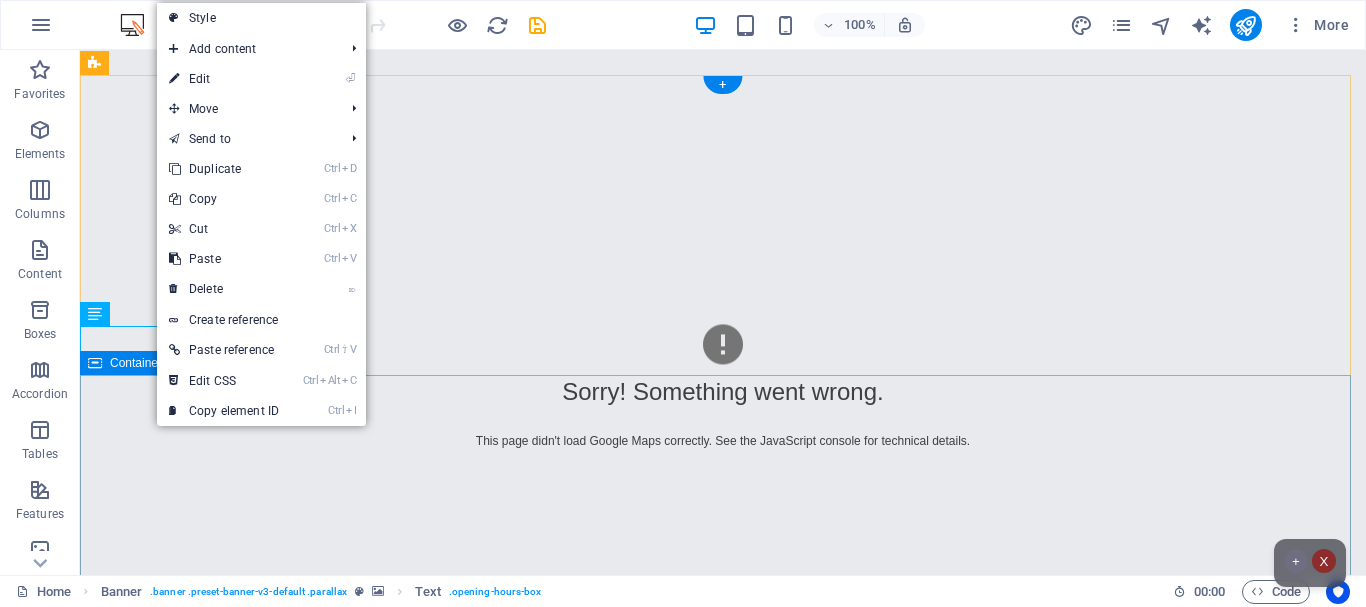 click on "O nline Marketing S OCIAL MEDIA MARKETING R EVIEW & STATISTICS Learn more" at bounding box center (723, 1256) 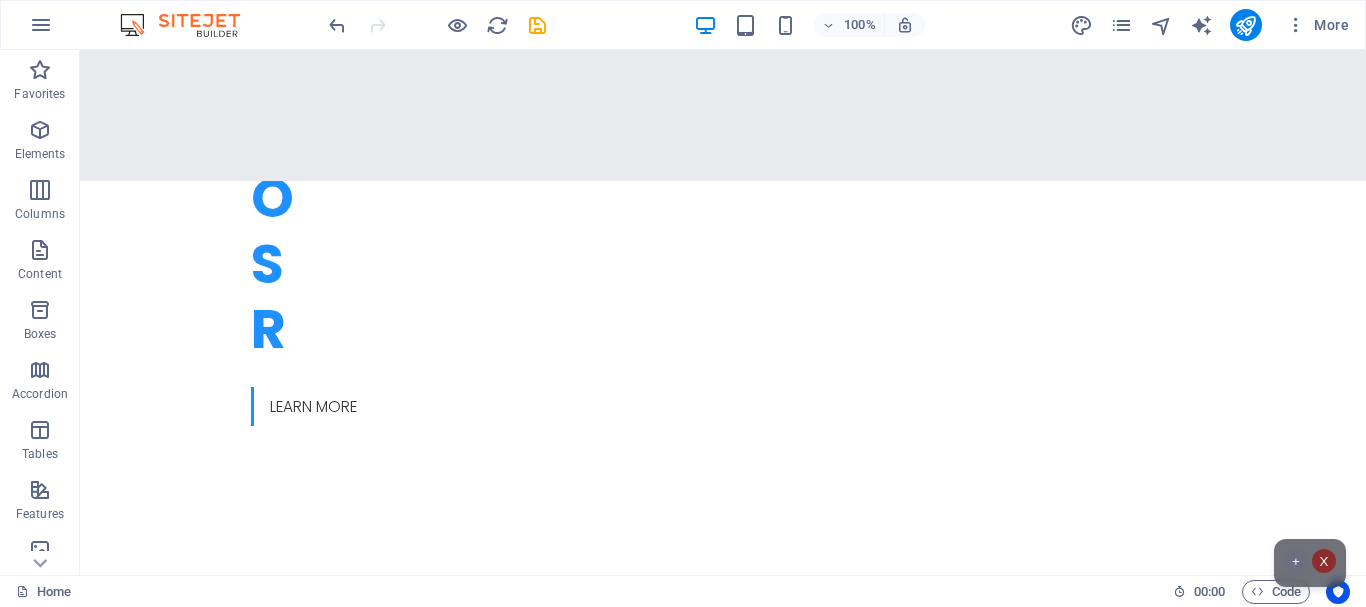 scroll, scrollTop: 1029, scrollLeft: 0, axis: vertical 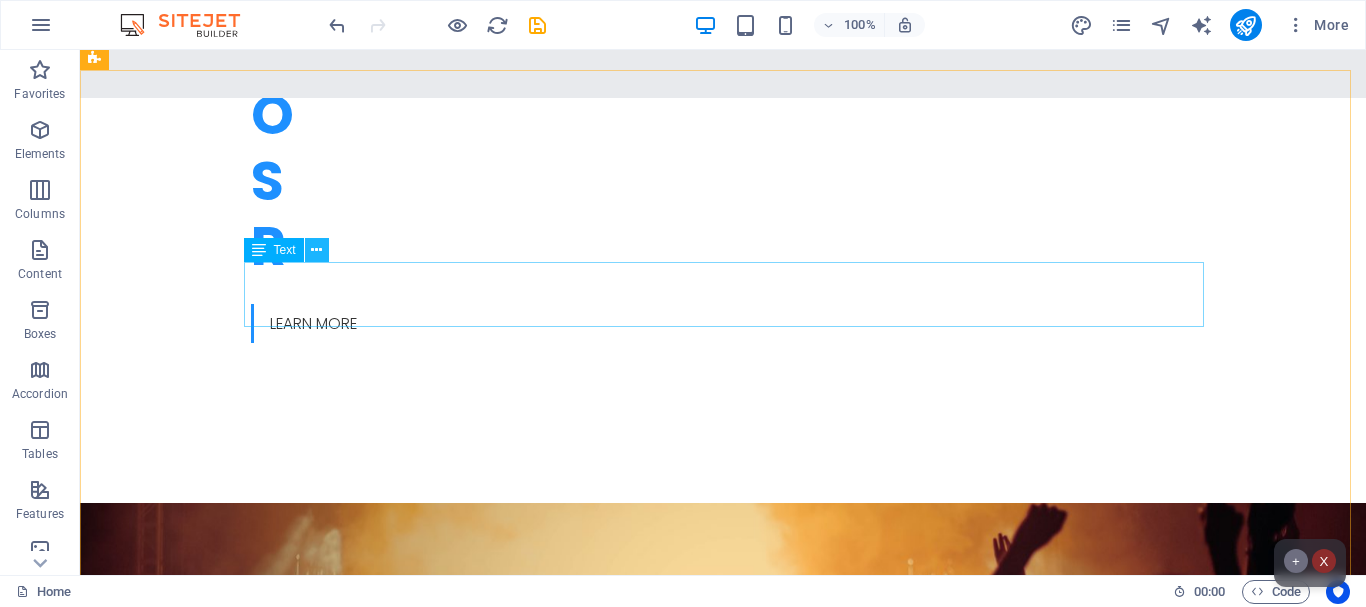 click at bounding box center (316, 250) 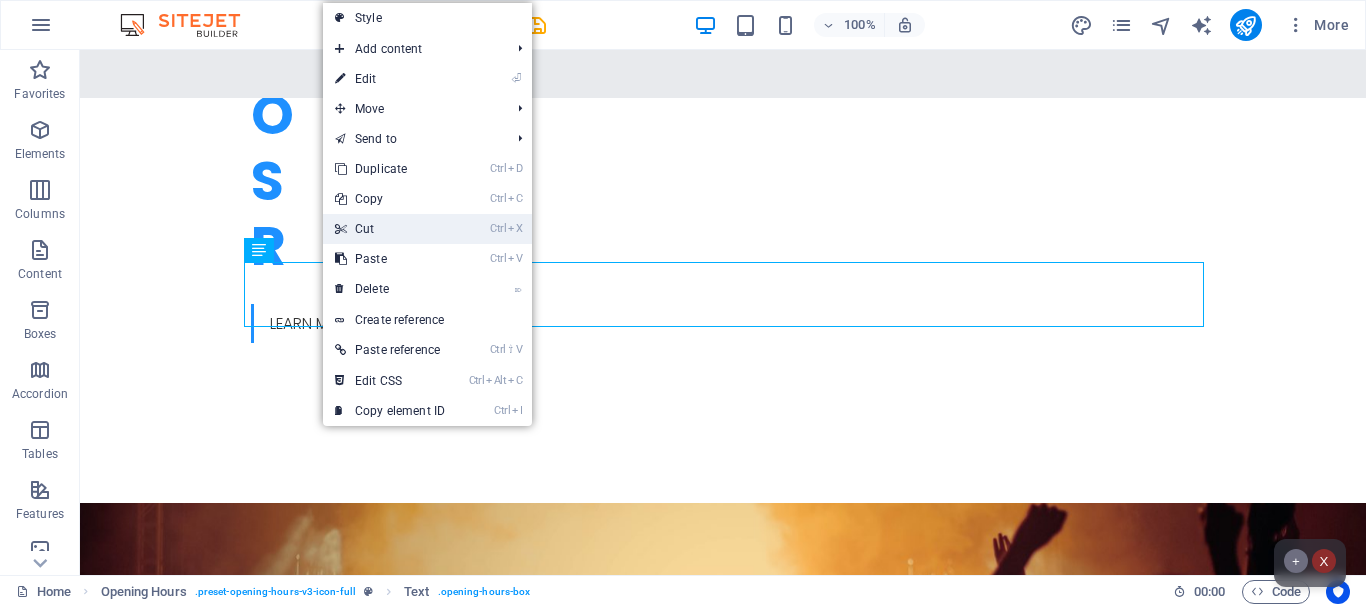 click on "Ctrl X  Cut" at bounding box center [390, 229] 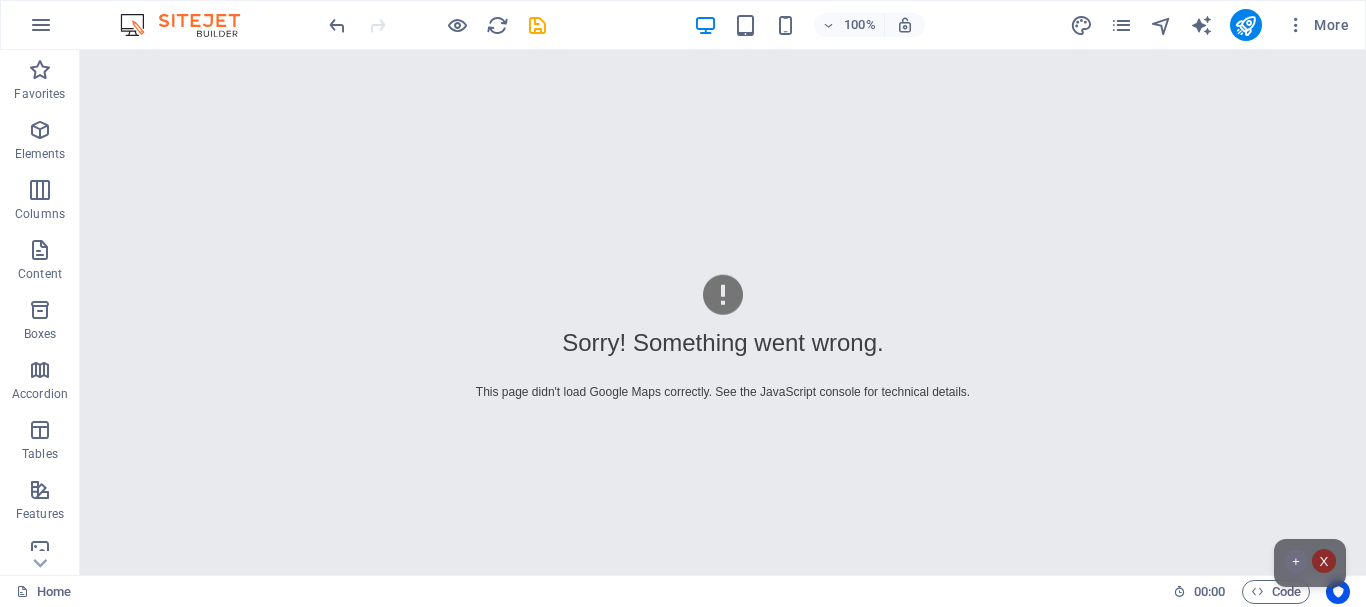 scroll, scrollTop: 70, scrollLeft: 0, axis: vertical 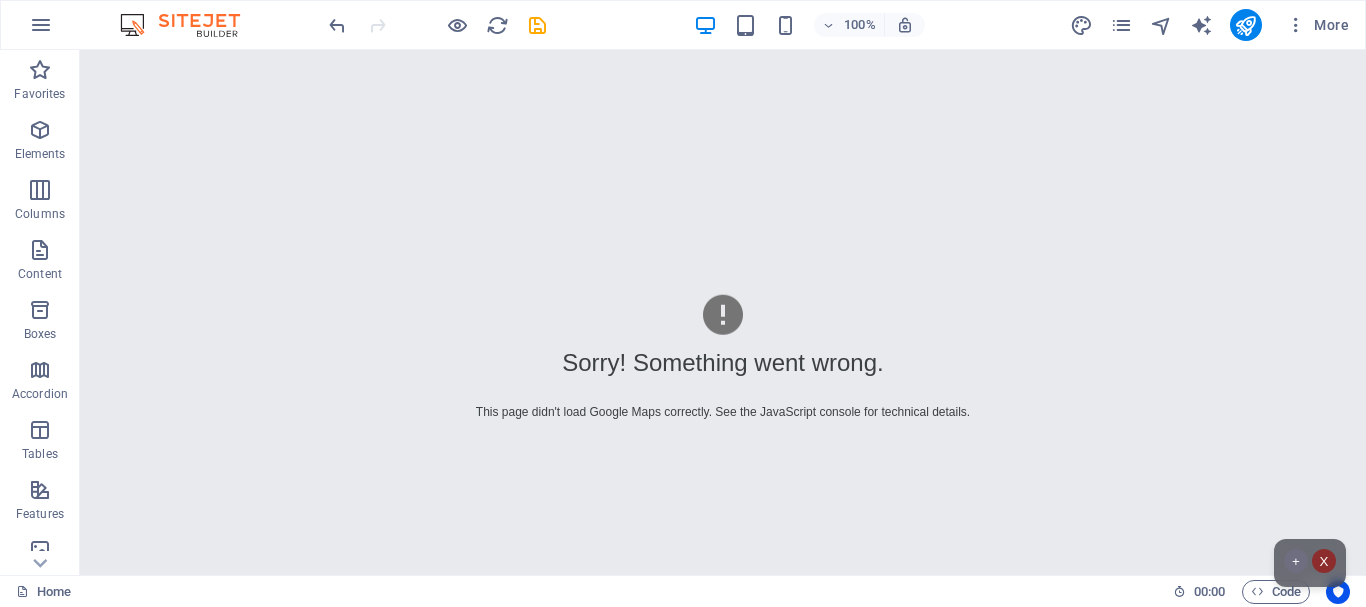 click on "Sorry! Something went wrong. This page didn't load Google Maps correctly. See the JavaScript console for technical details." at bounding box center (723, 358) 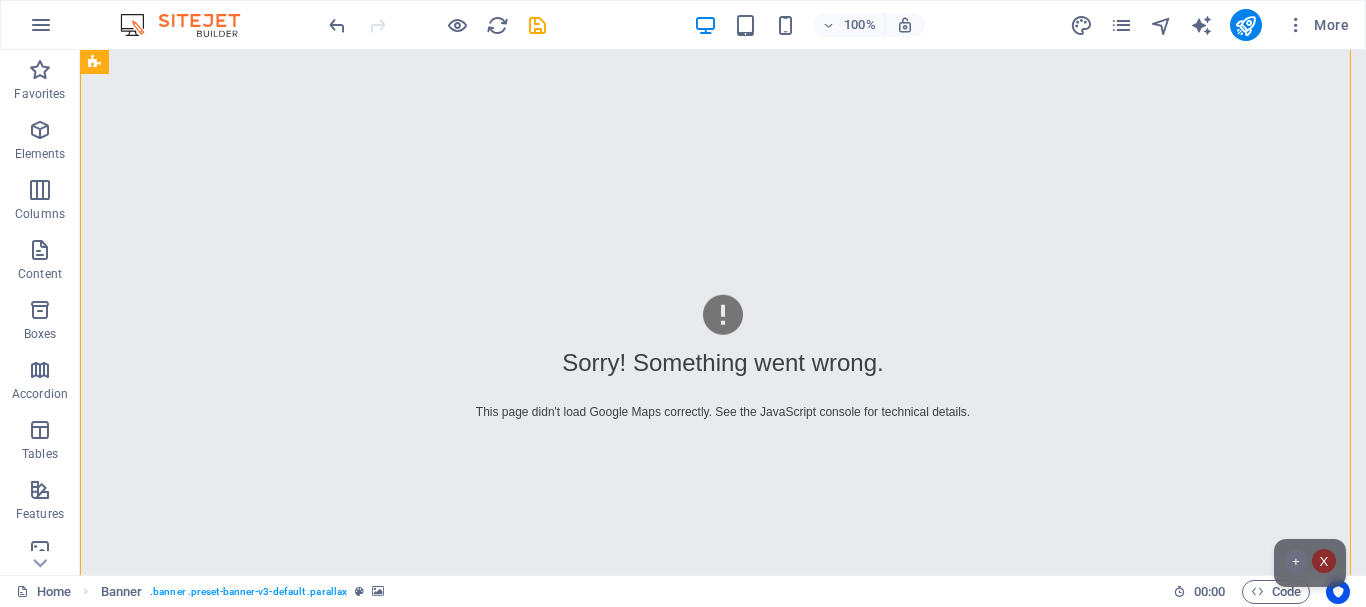 click on "Sorry! Something went wrong. This page didn't load Google Maps correctly. See the JavaScript console for technical details." at bounding box center (723, 358) 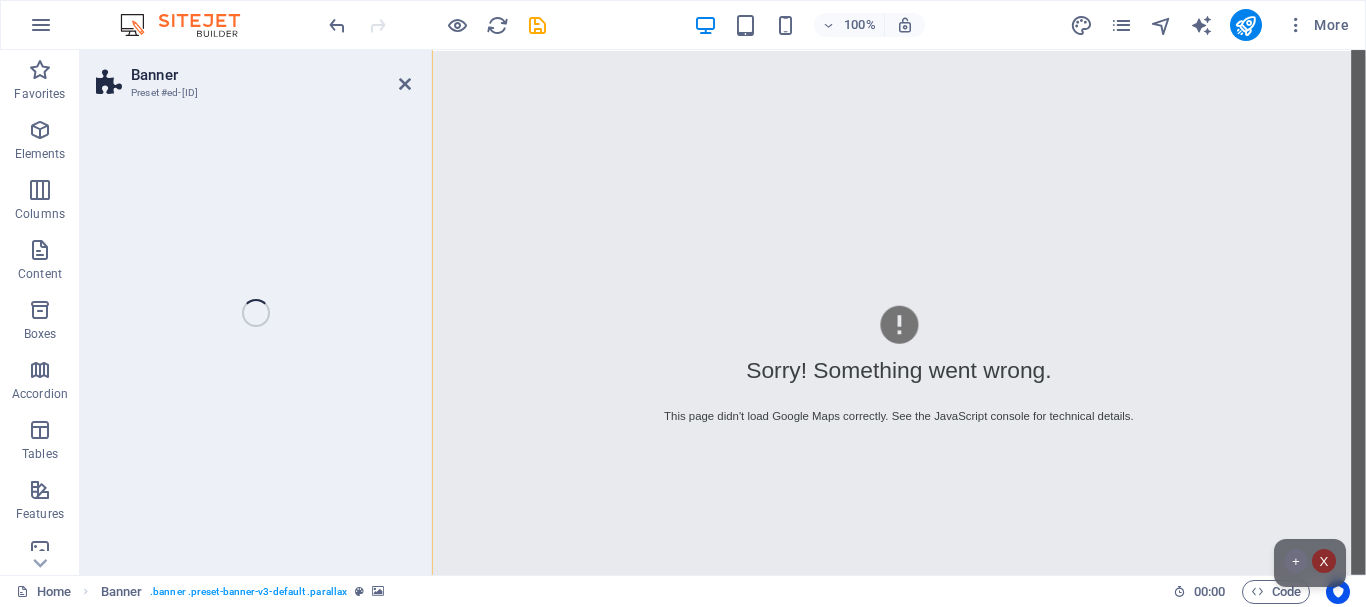 select on "vh" 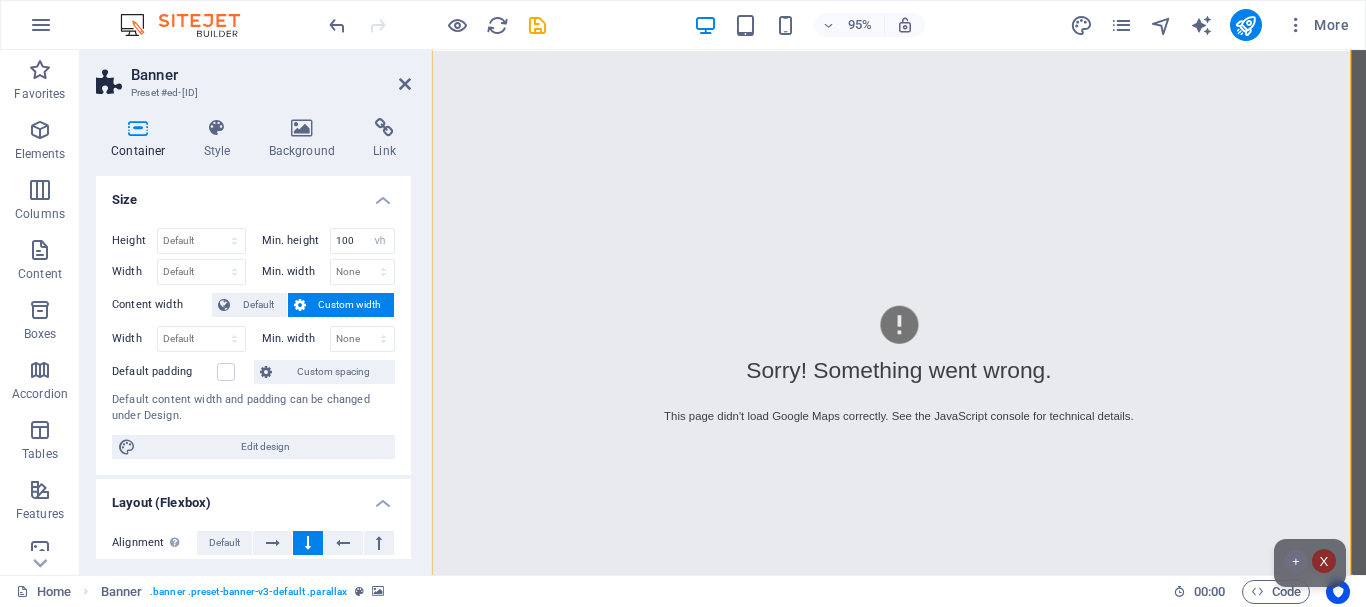 click on "Sorry! Something went wrong. This page didn't load Google Maps correctly. See the JavaScript console for technical details." at bounding box center [923, 383] 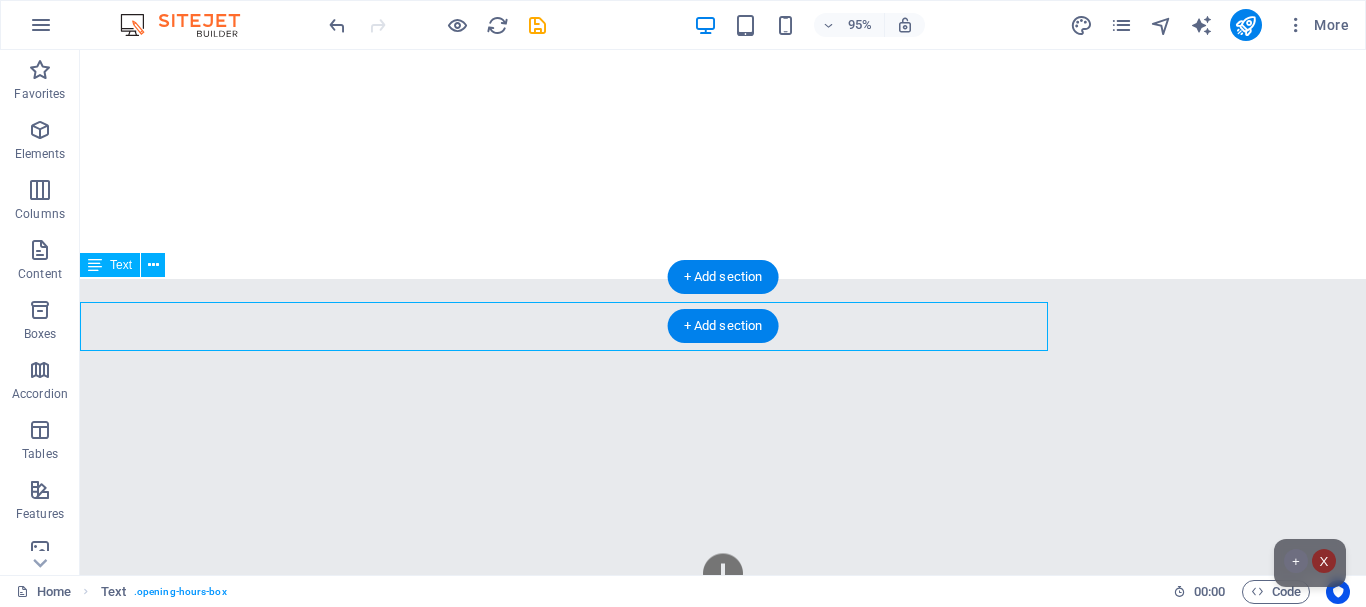 scroll, scrollTop: 598, scrollLeft: 0, axis: vertical 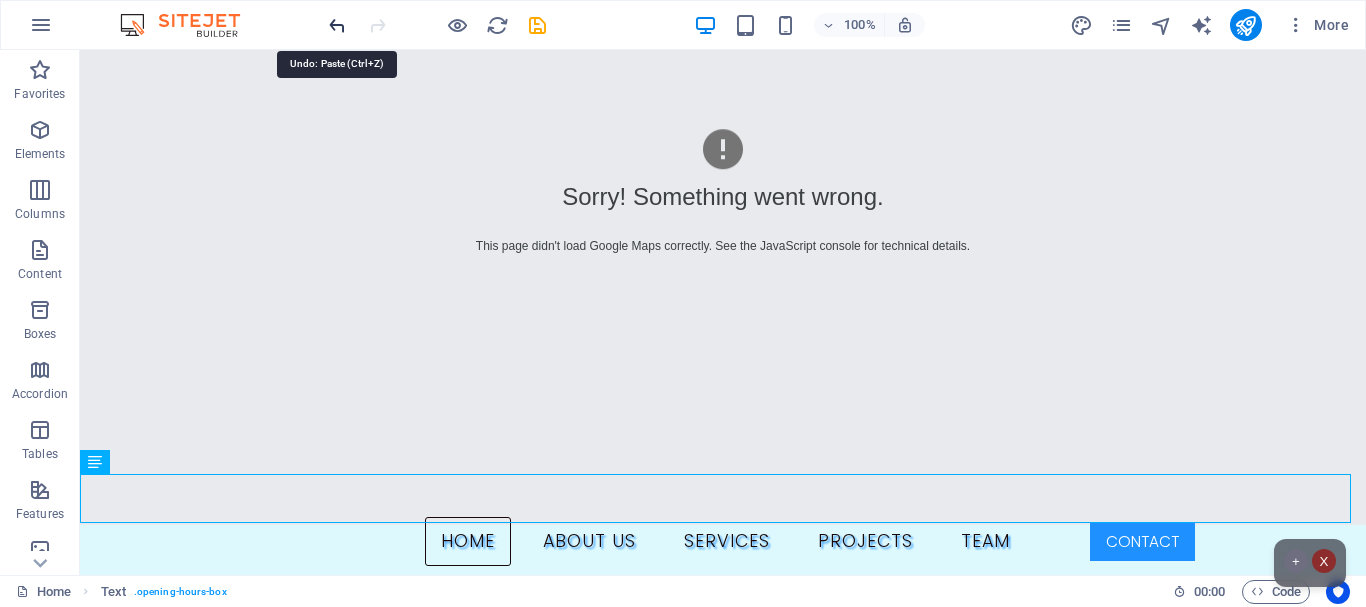 click at bounding box center [337, 25] 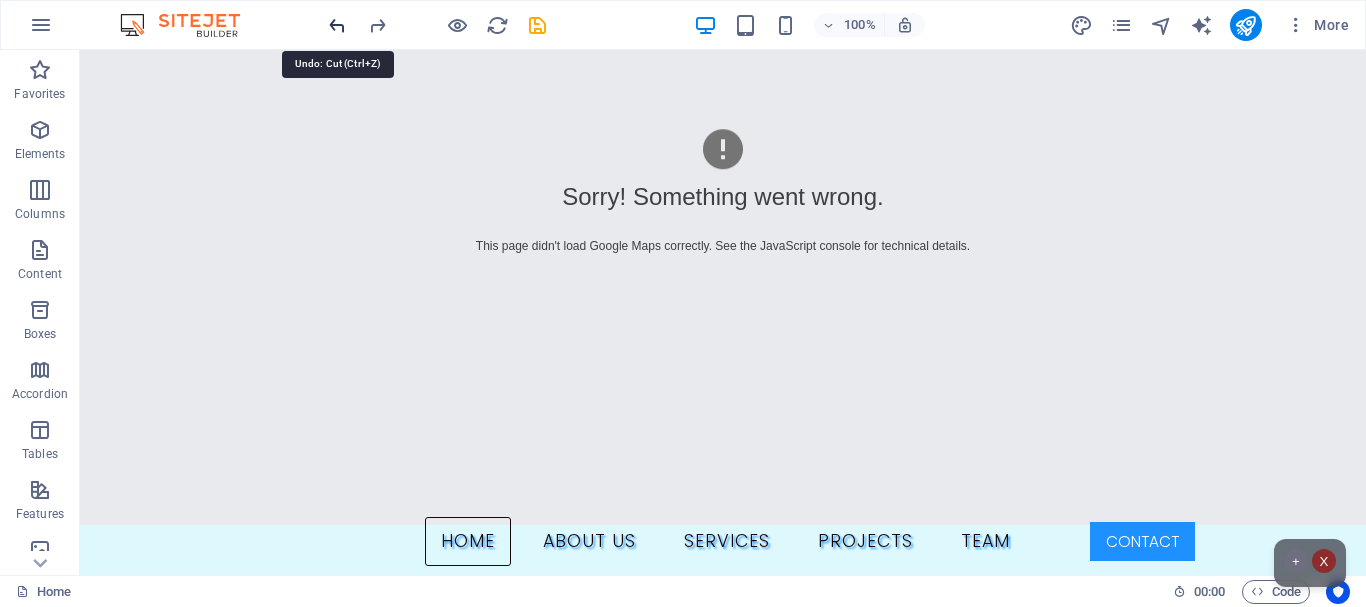 click at bounding box center (337, 25) 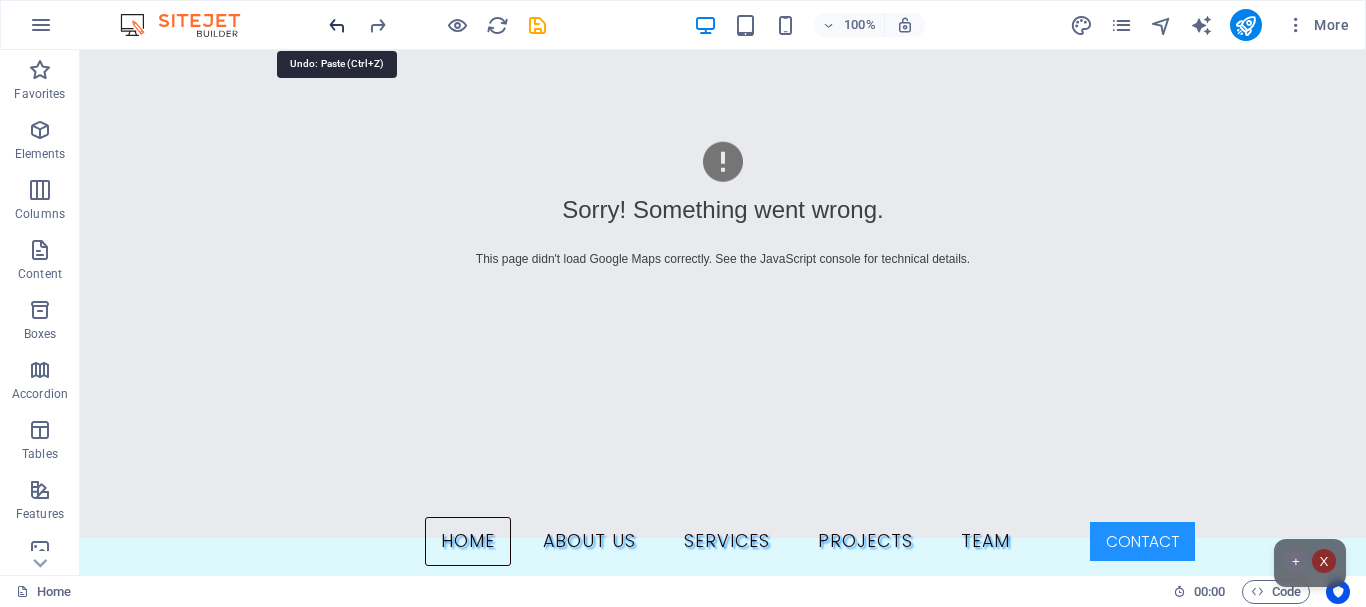 scroll, scrollTop: 1011, scrollLeft: 0, axis: vertical 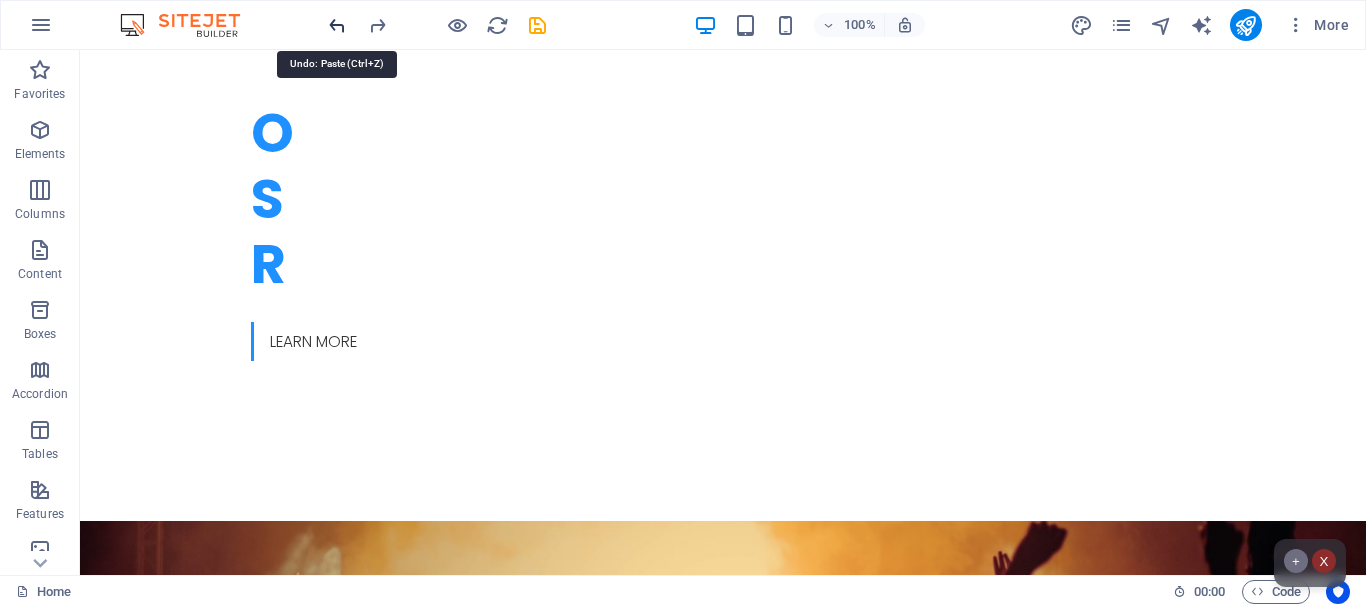 click at bounding box center [337, 25] 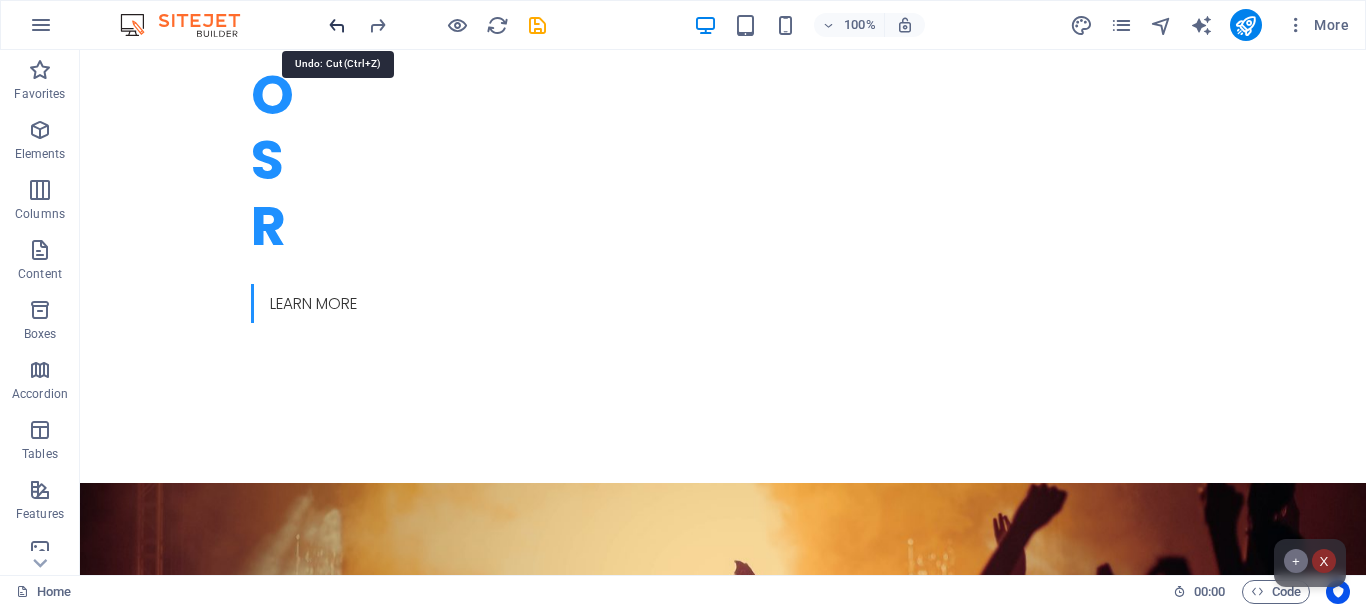 scroll, scrollTop: 38, scrollLeft: 0, axis: vertical 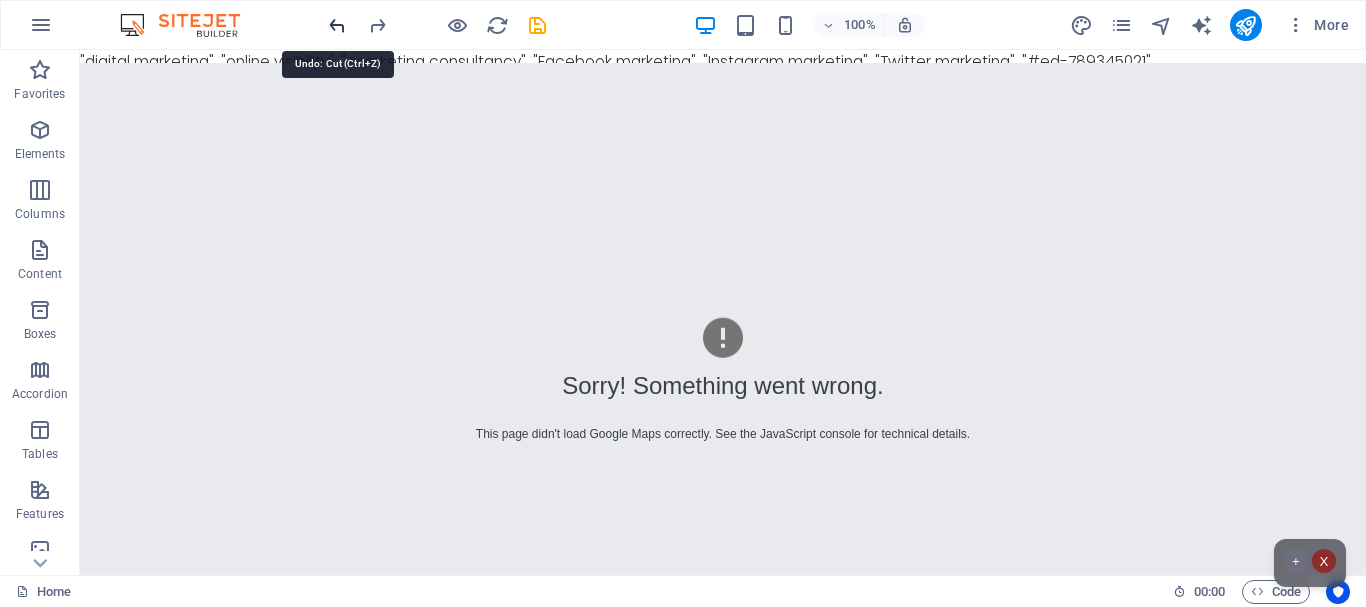 click at bounding box center (337, 25) 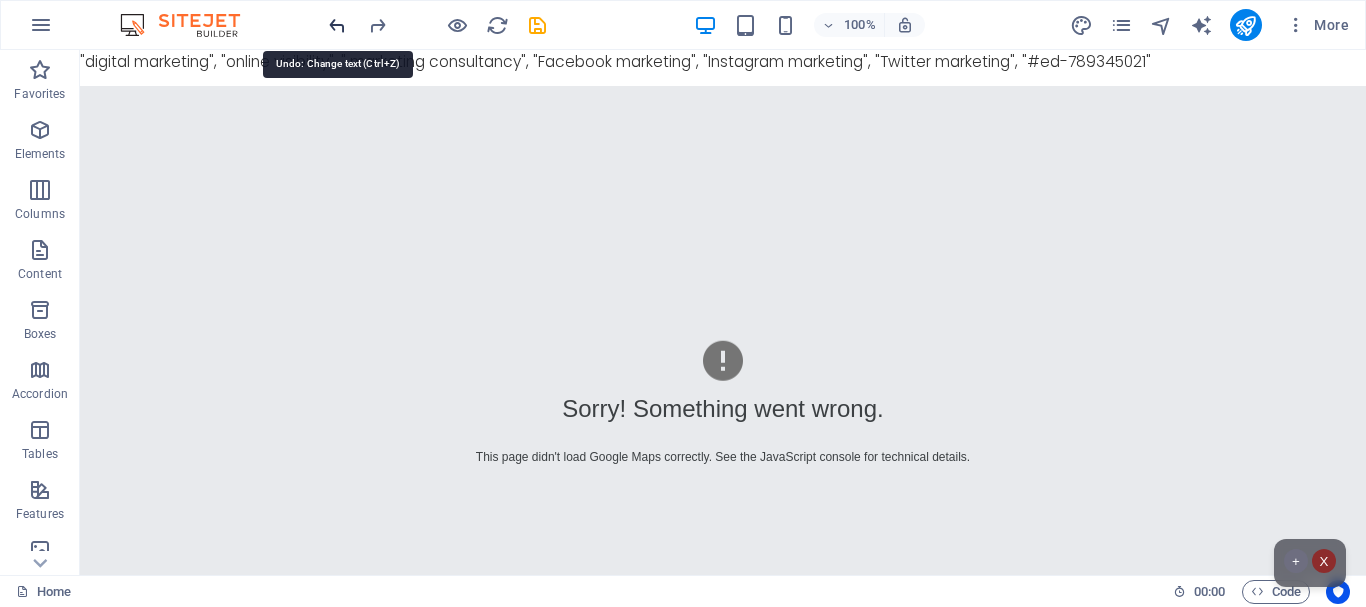 scroll, scrollTop: 962, scrollLeft: 0, axis: vertical 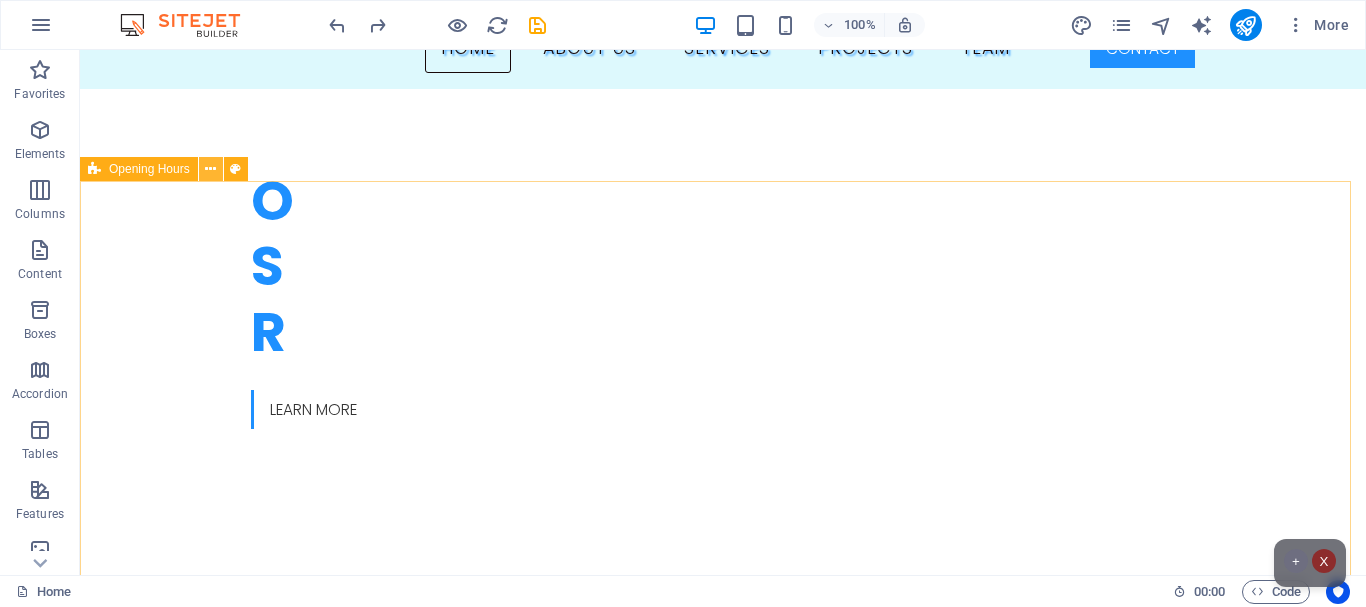 click at bounding box center (210, 169) 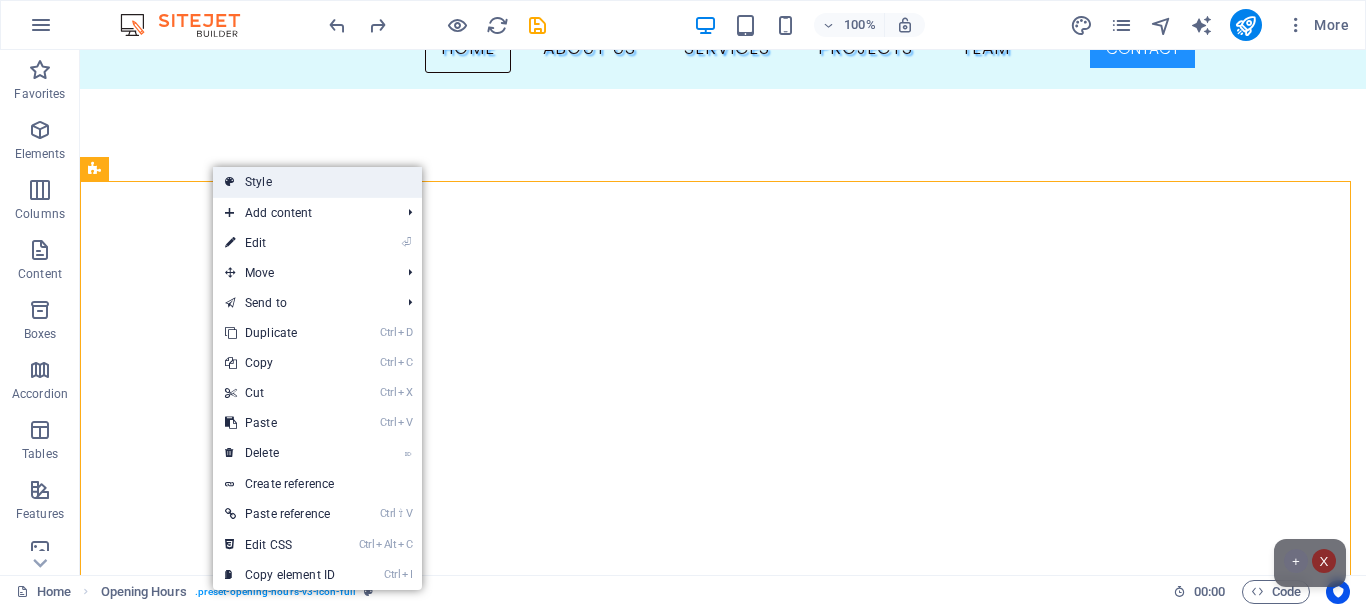 click on "Style" at bounding box center (317, 182) 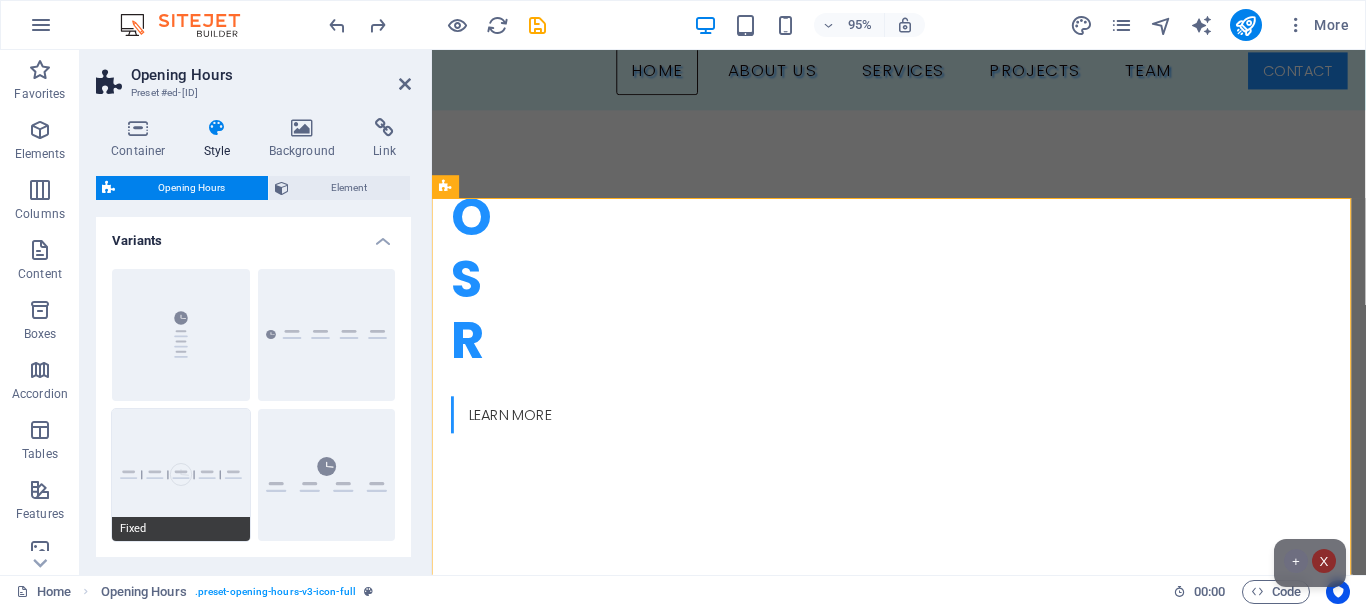click on "Fixed" at bounding box center (181, 475) 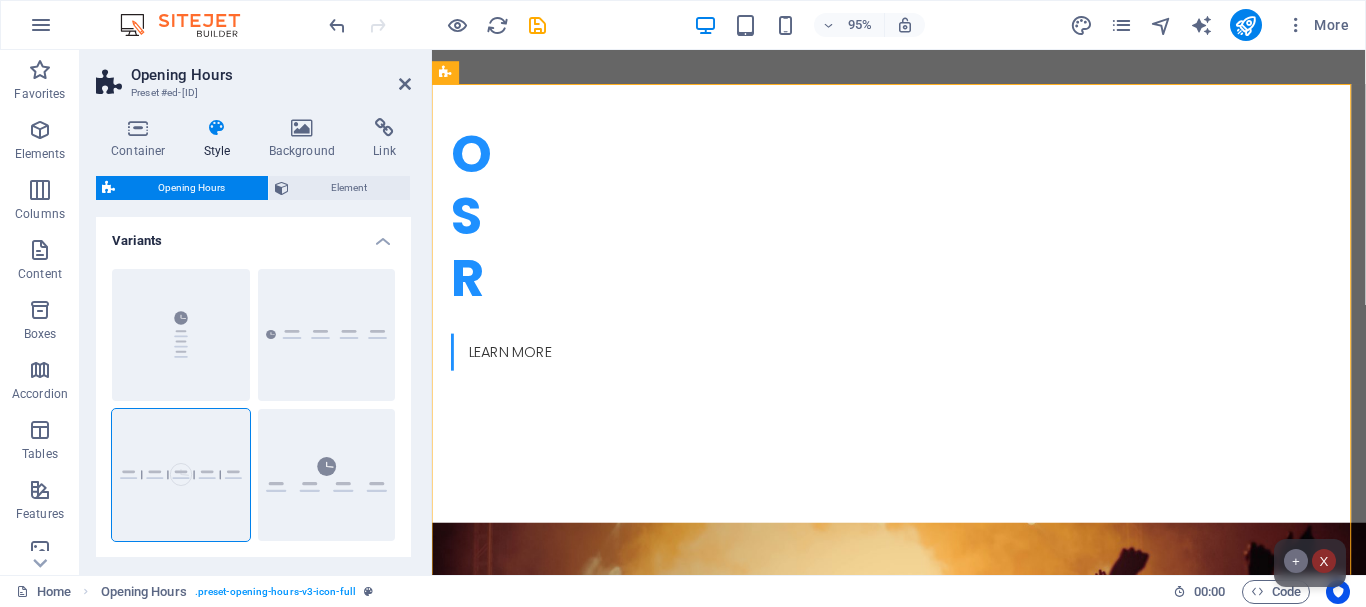 scroll, scrollTop: 989, scrollLeft: 0, axis: vertical 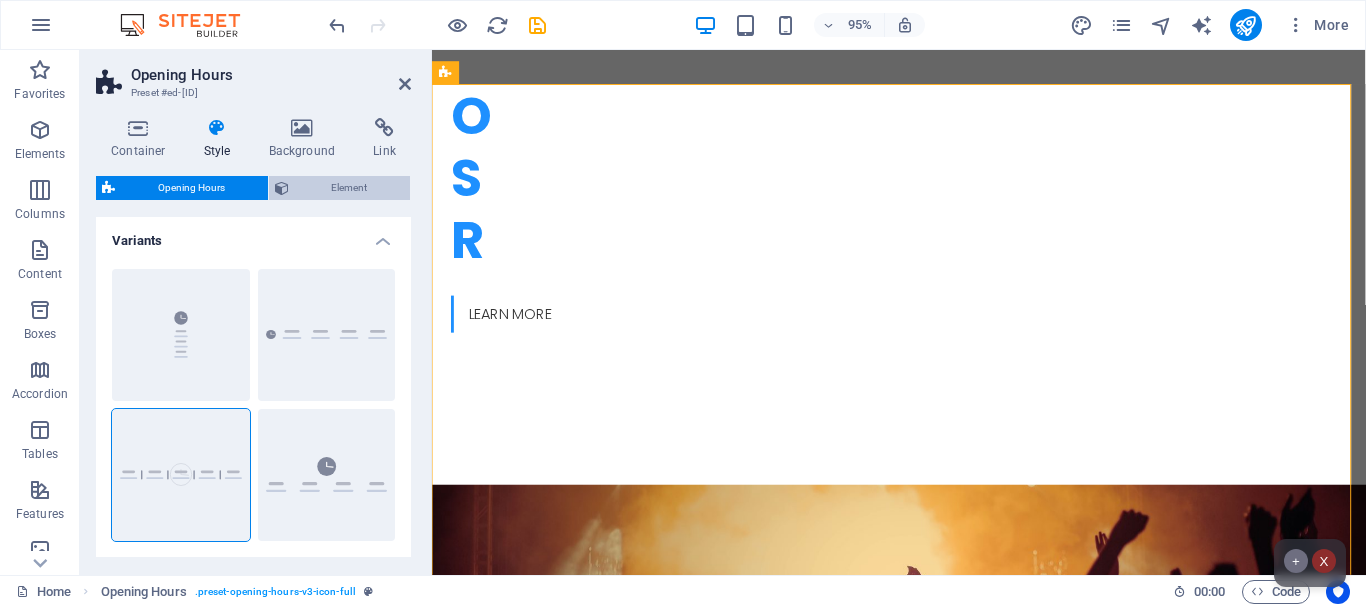 click on "Element" at bounding box center (350, 188) 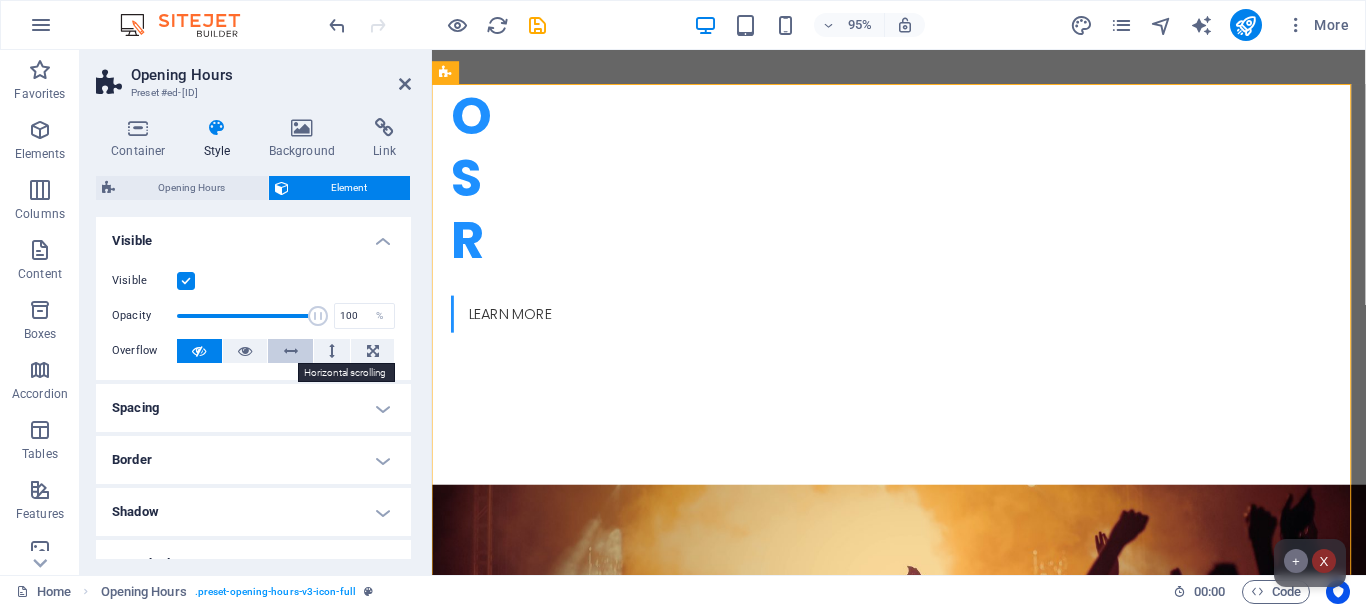 click at bounding box center [291, 351] 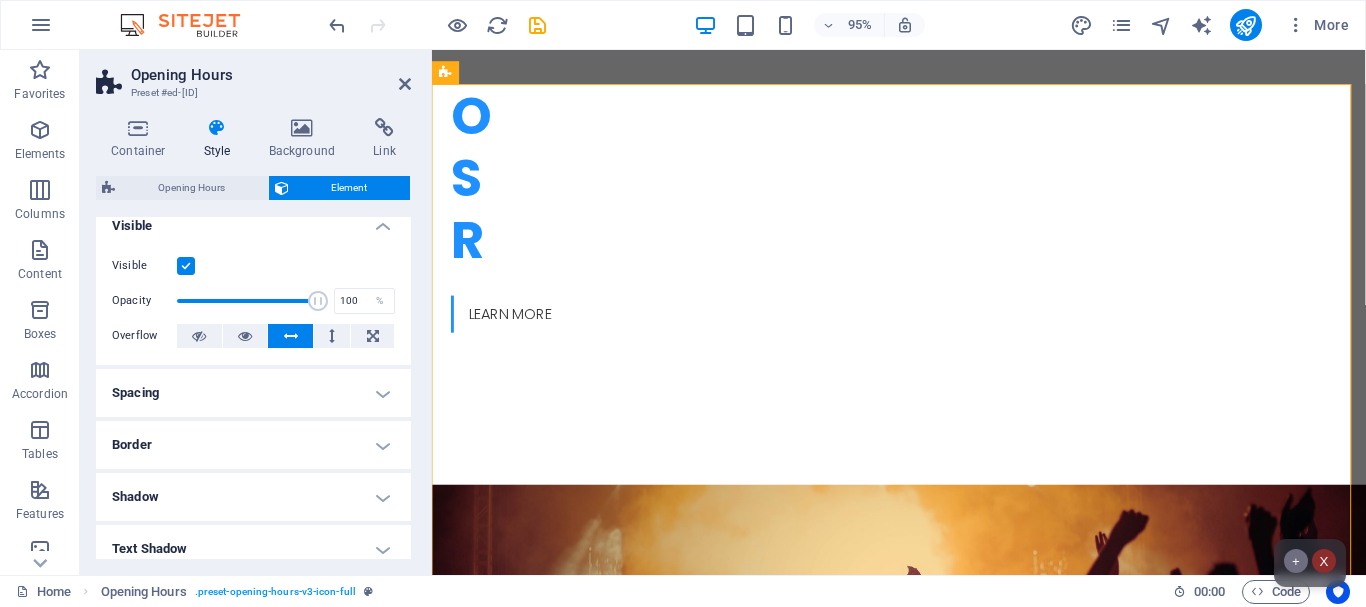 scroll, scrollTop: 0, scrollLeft: 0, axis: both 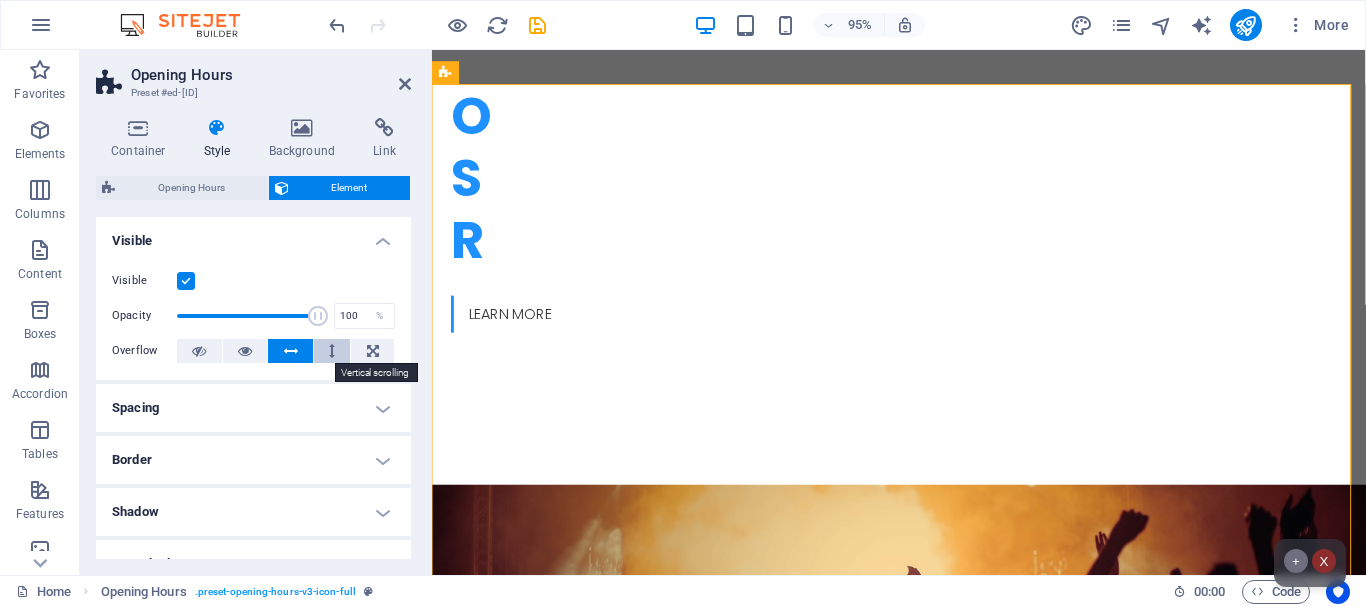 click at bounding box center [332, 351] 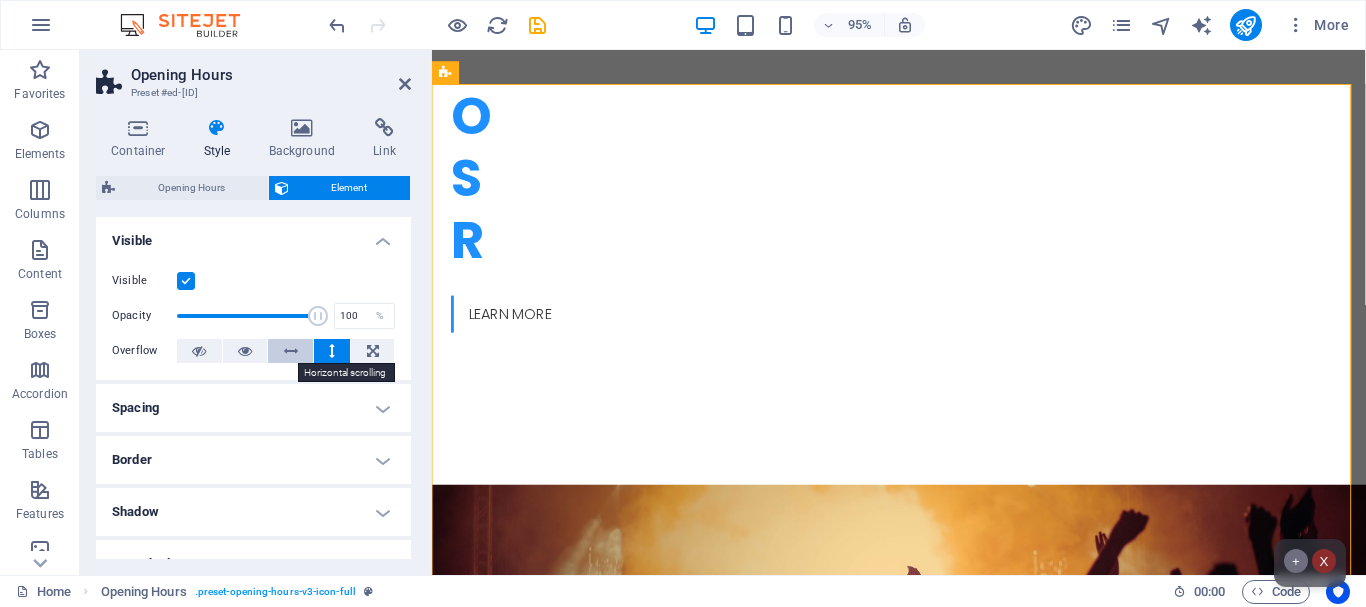 click at bounding box center [291, 351] 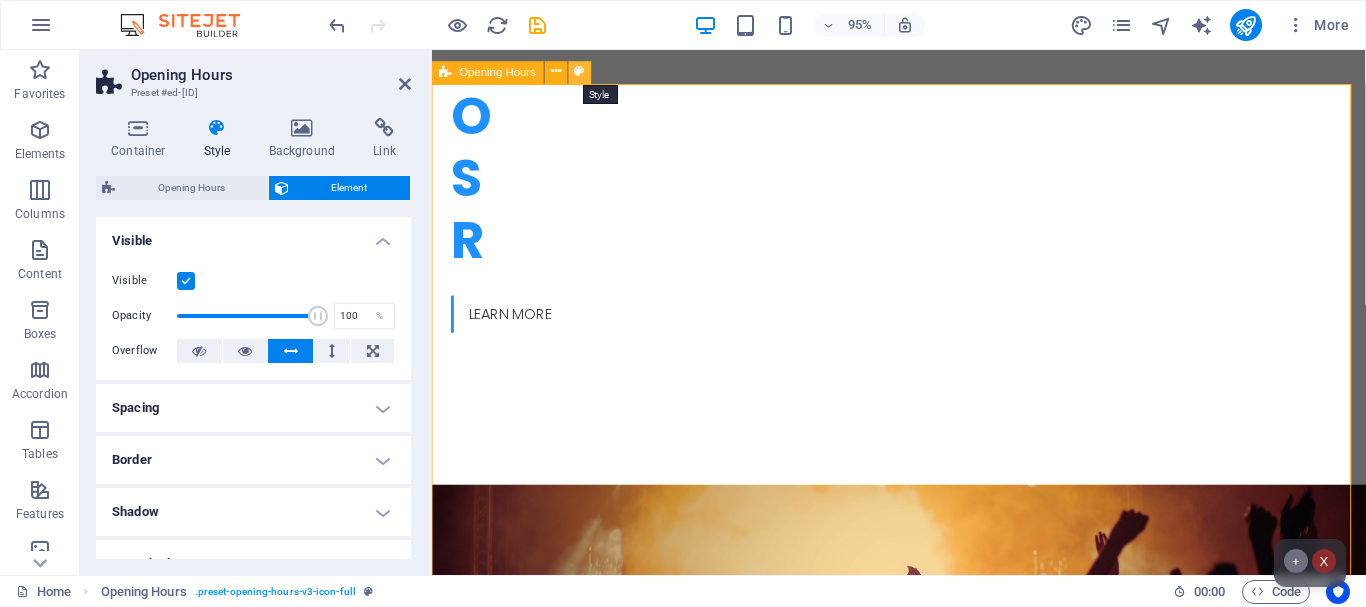 click at bounding box center (580, 72) 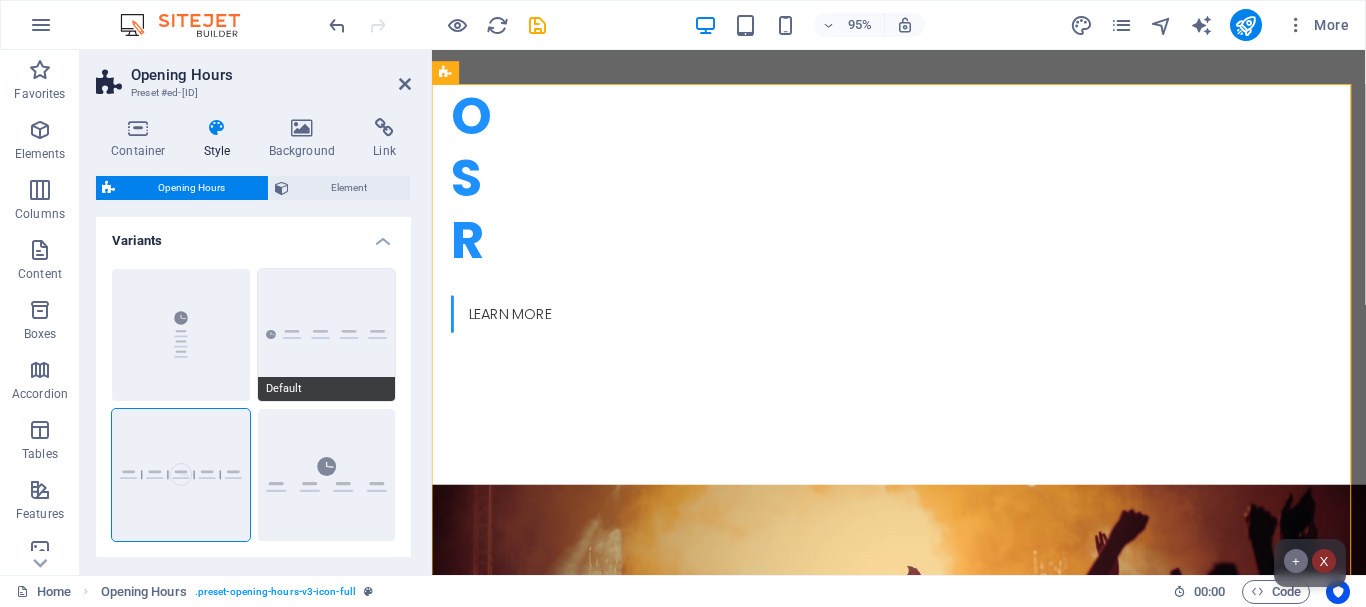 click on "Default" at bounding box center [327, 335] 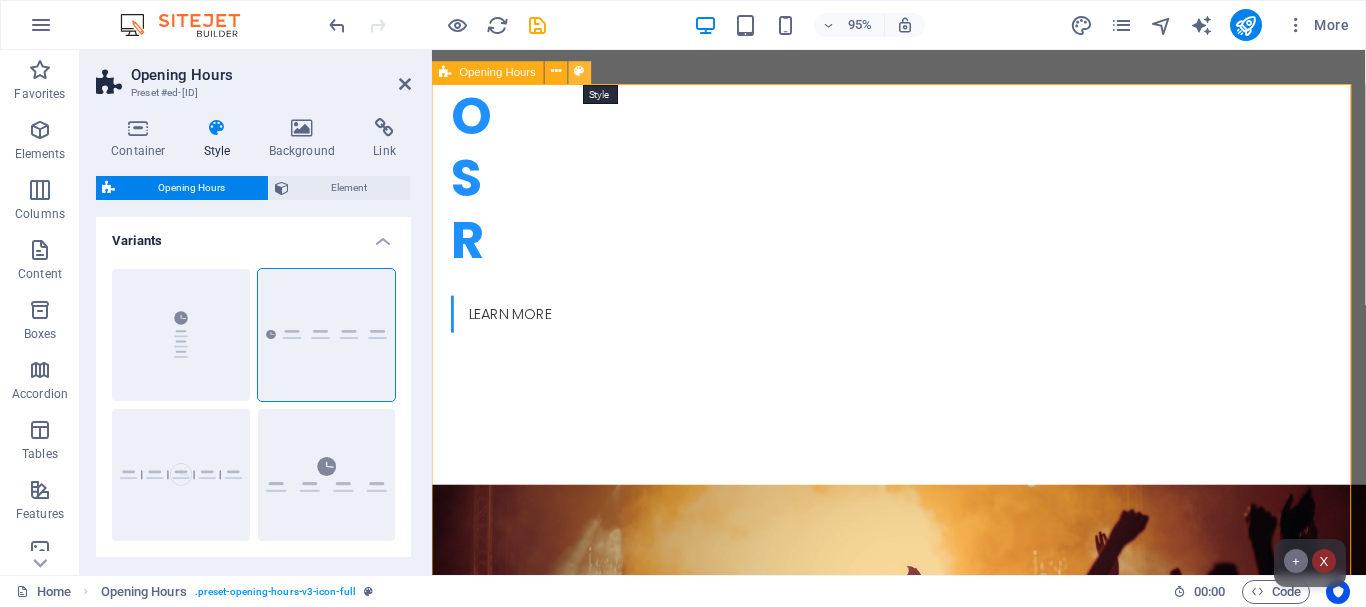 click at bounding box center [580, 72] 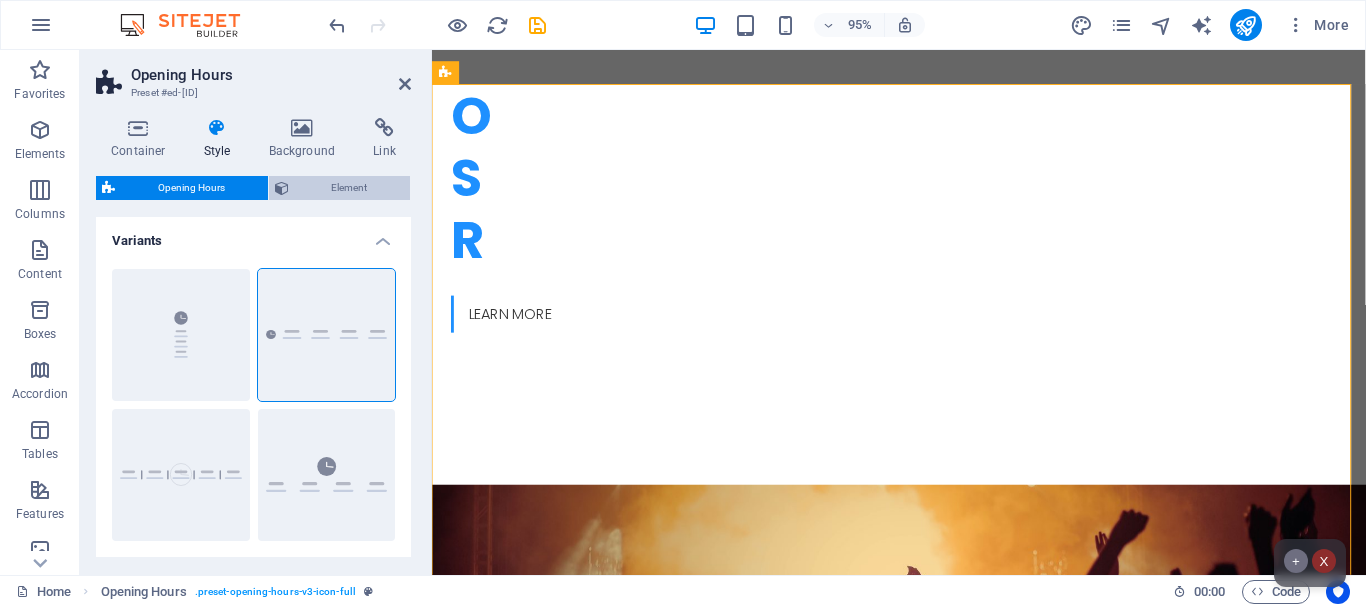 click on "Element" at bounding box center (350, 188) 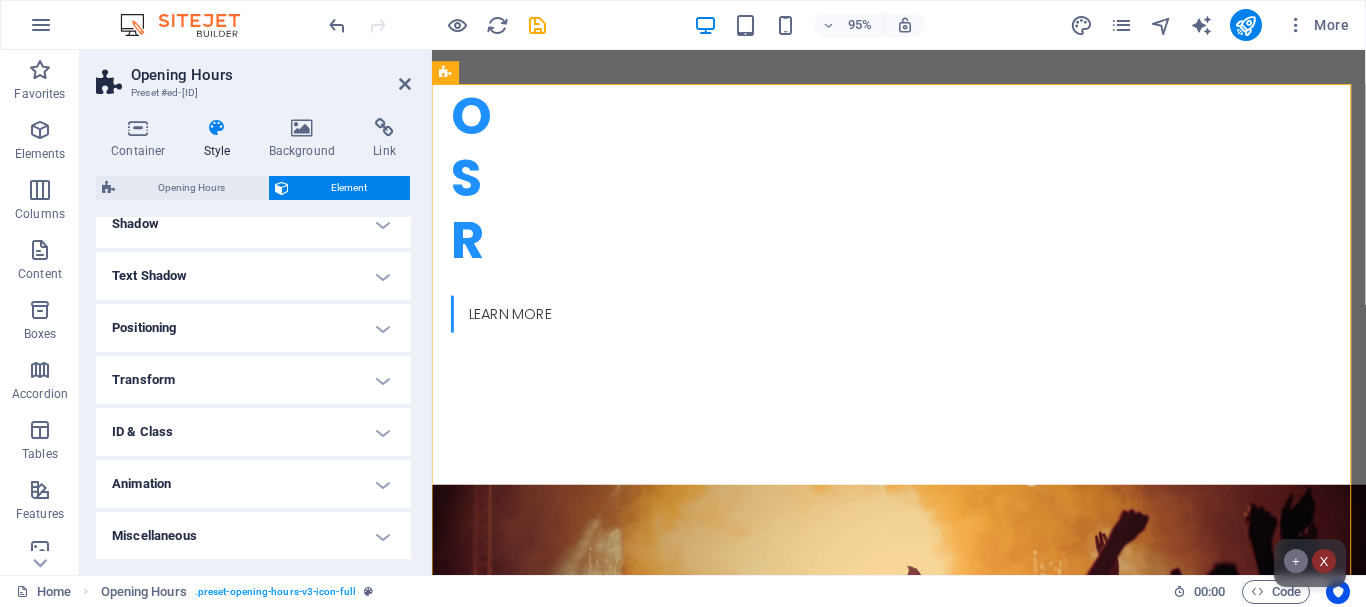 scroll, scrollTop: 289, scrollLeft: 0, axis: vertical 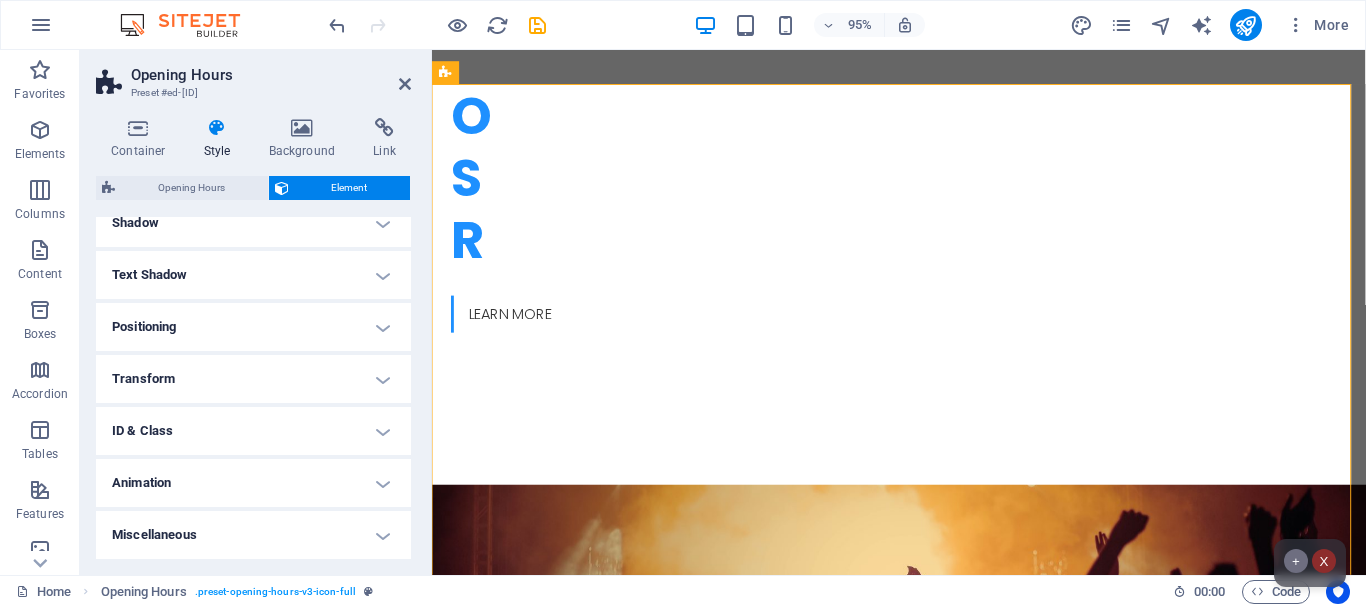 click on "Positioning" at bounding box center (253, 327) 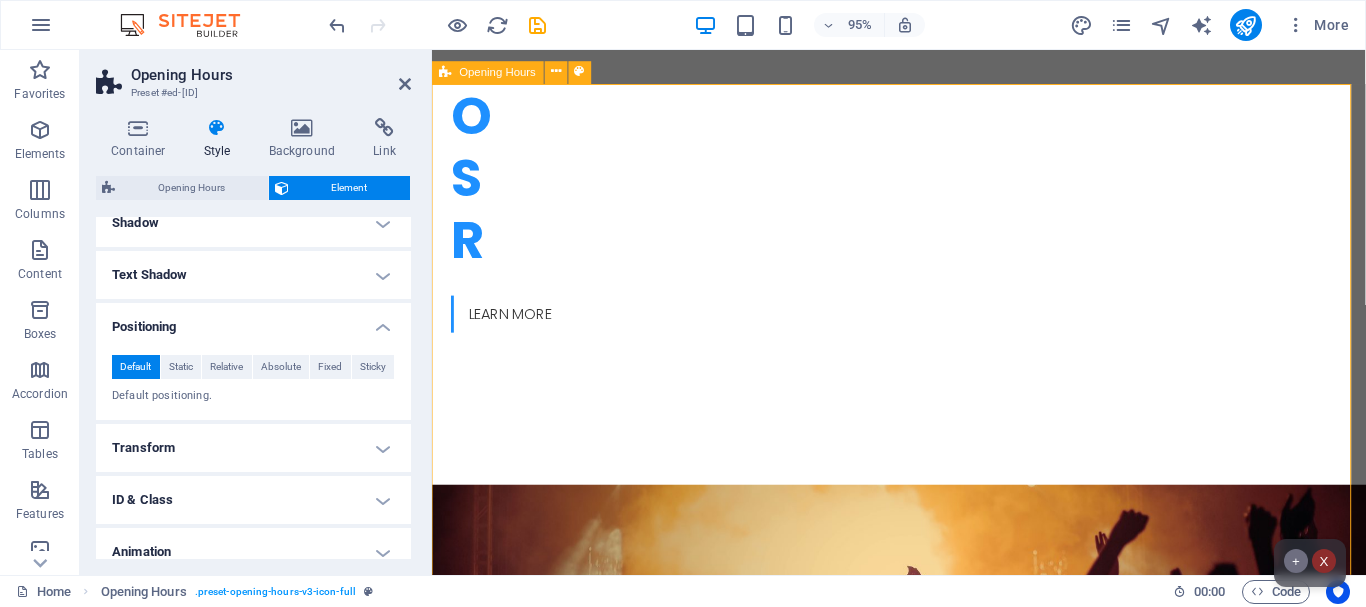 drag, startPoint x: 929, startPoint y: 184, endPoint x: 459, endPoint y: 106, distance: 476.42838 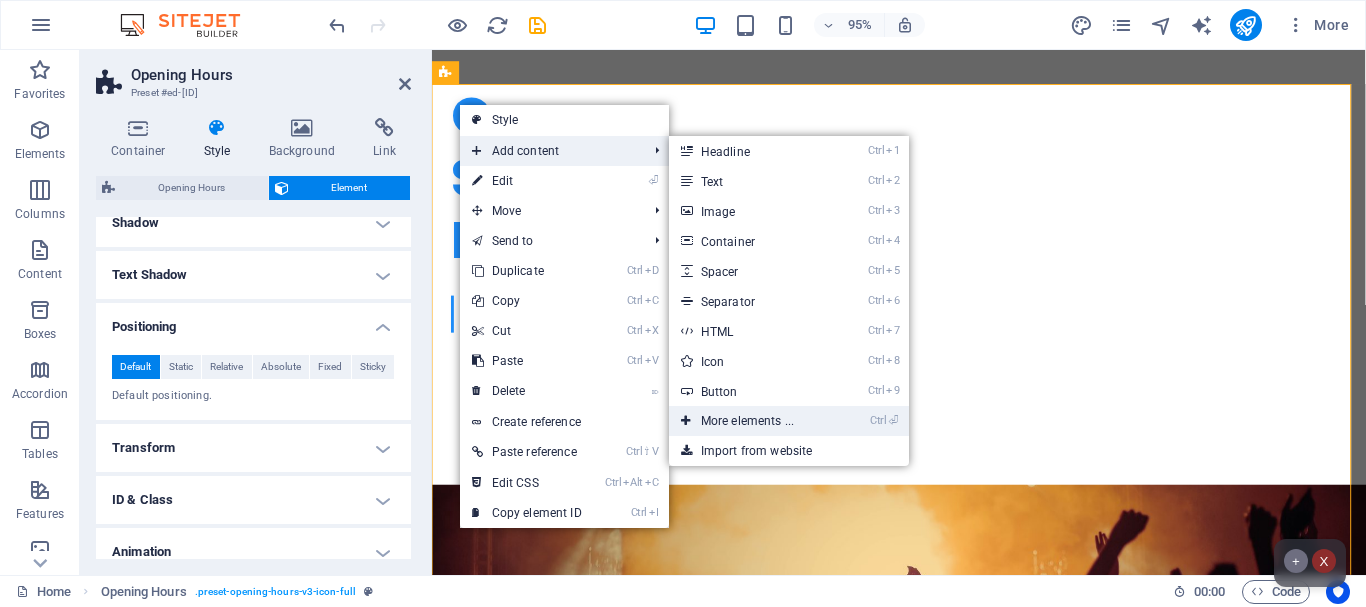 click on "Ctrl ⏎  More elements ..." at bounding box center [751, 421] 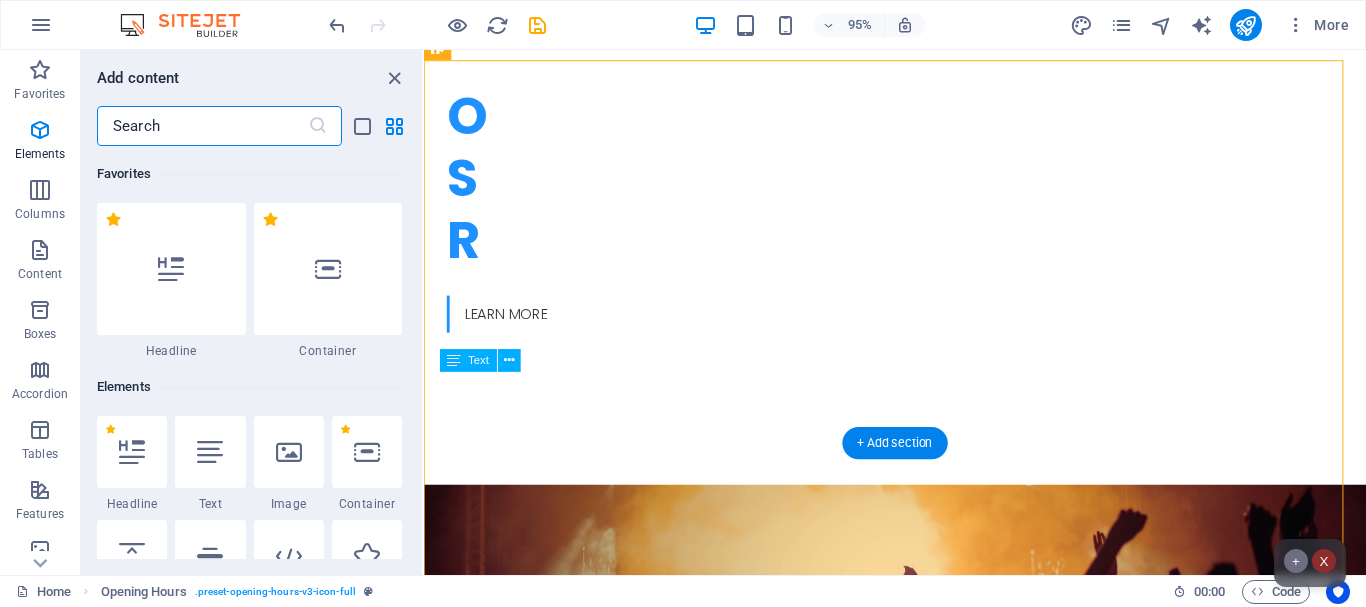 scroll, scrollTop: 1014, scrollLeft: 0, axis: vertical 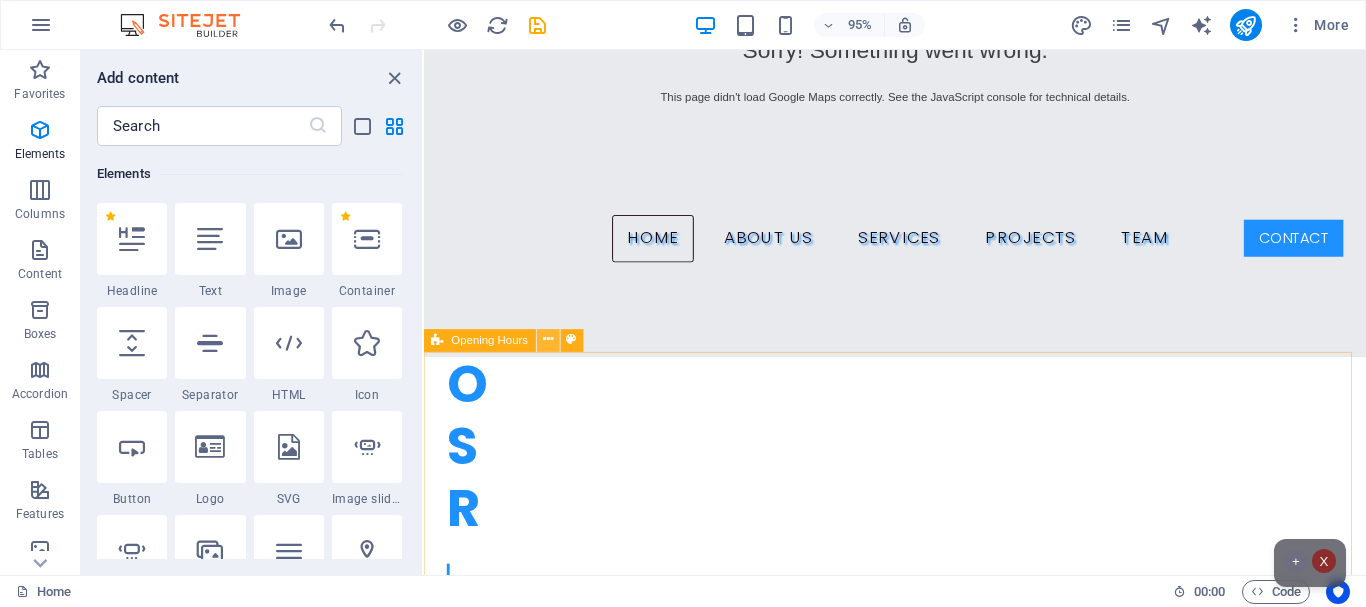 click at bounding box center (548, 340) 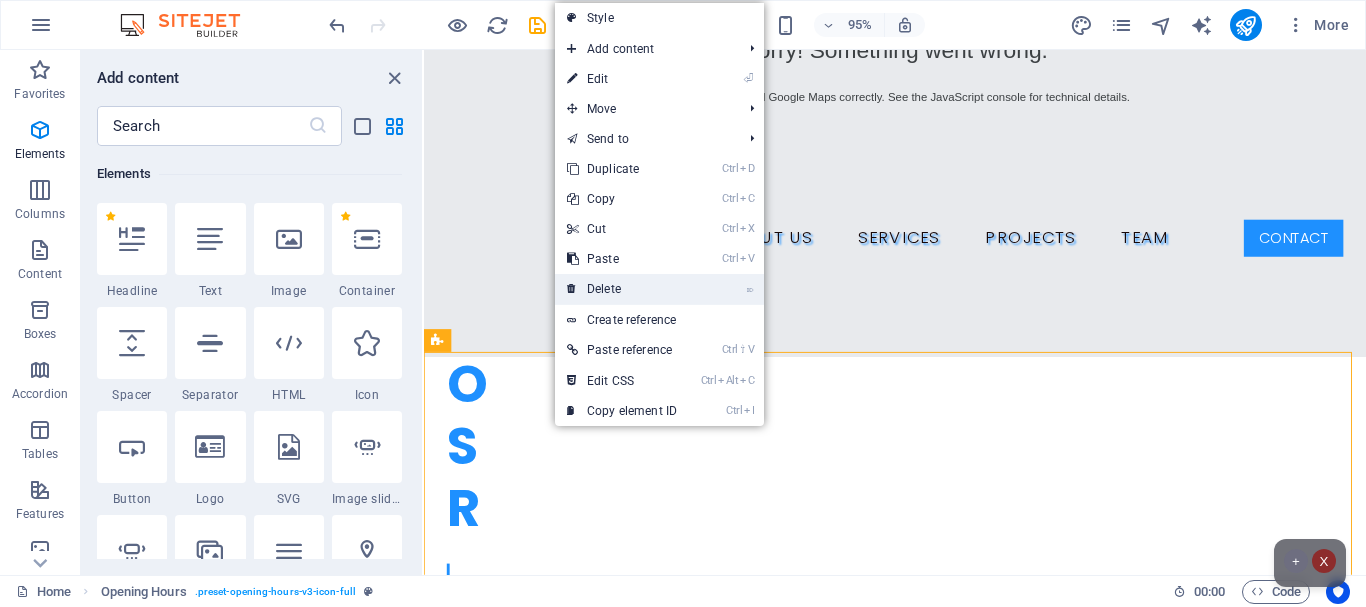 click on "⌦  Delete" at bounding box center [622, 289] 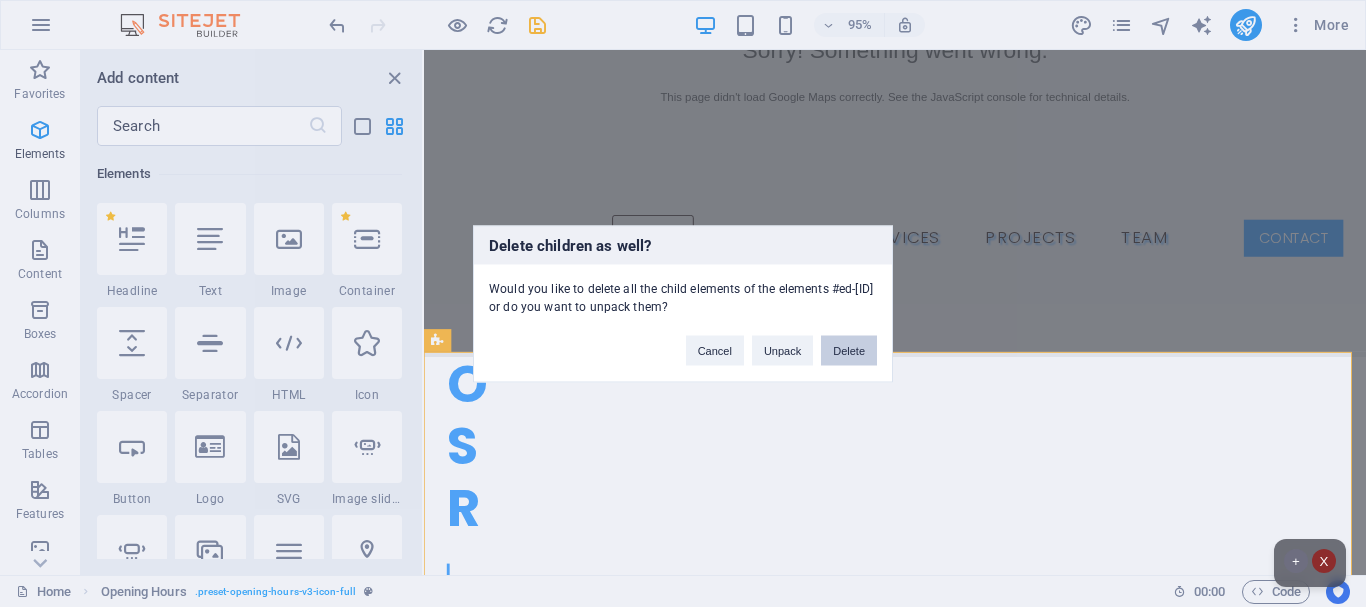 click on "Delete" at bounding box center [849, 350] 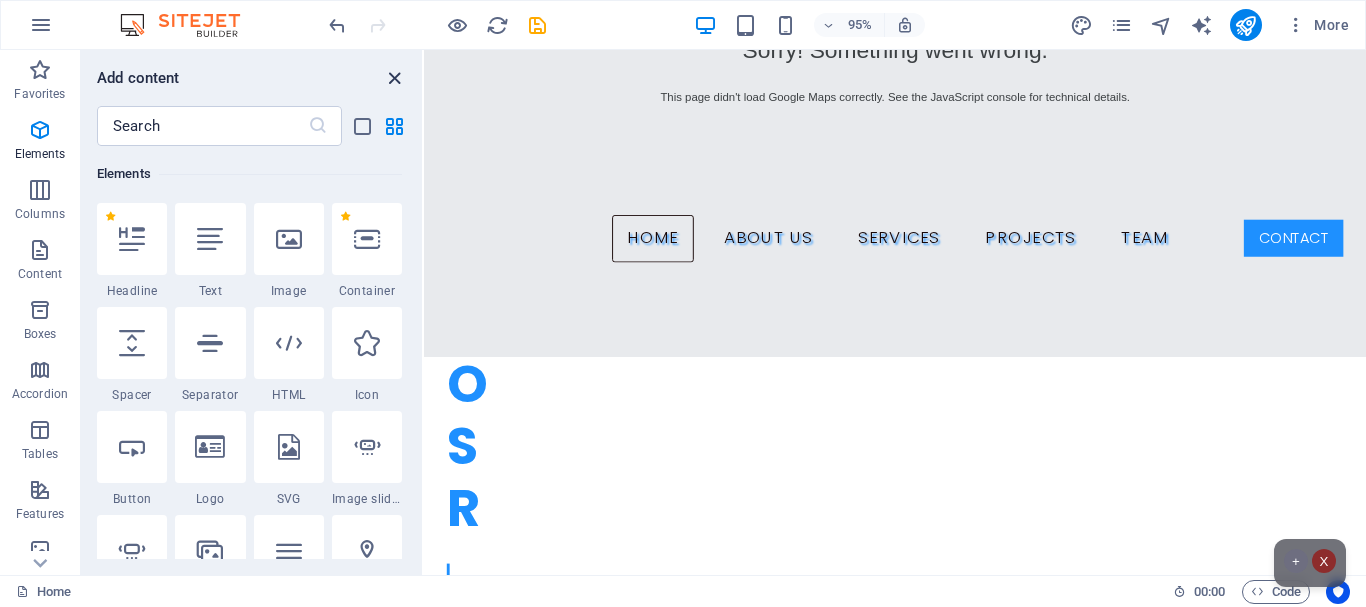 click at bounding box center [394, 78] 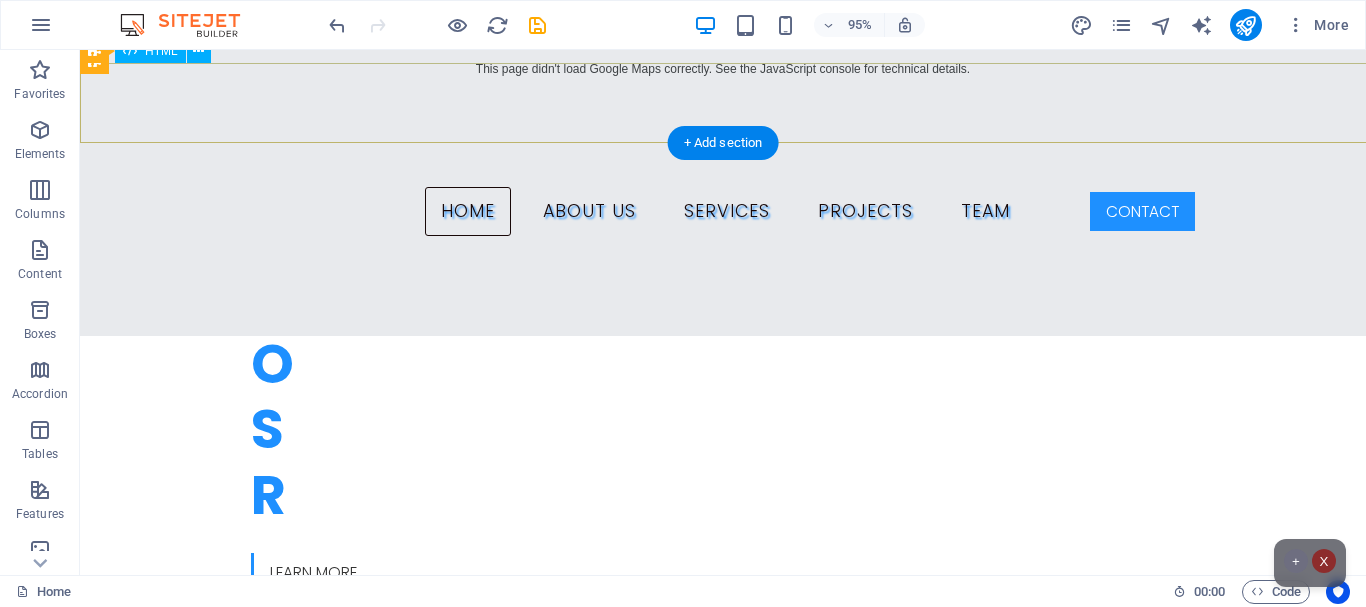 scroll, scrollTop: 683, scrollLeft: 0, axis: vertical 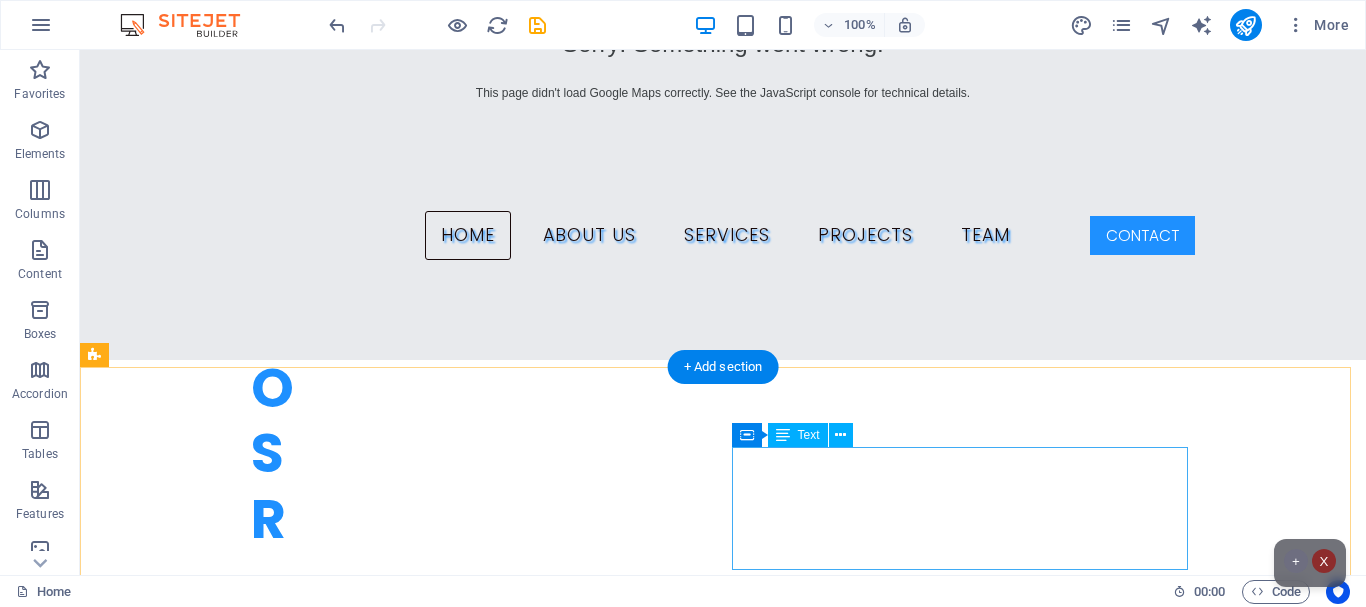 click on "Welcome to McChinton Investments where innovation meets success. Our firm specialises in brand analytics, conversion, optimisation, and cross-channel marketing to ensure your digital presence thieves.  Lets work together to achieve your business objectives." at bounding box center [324, 1536] 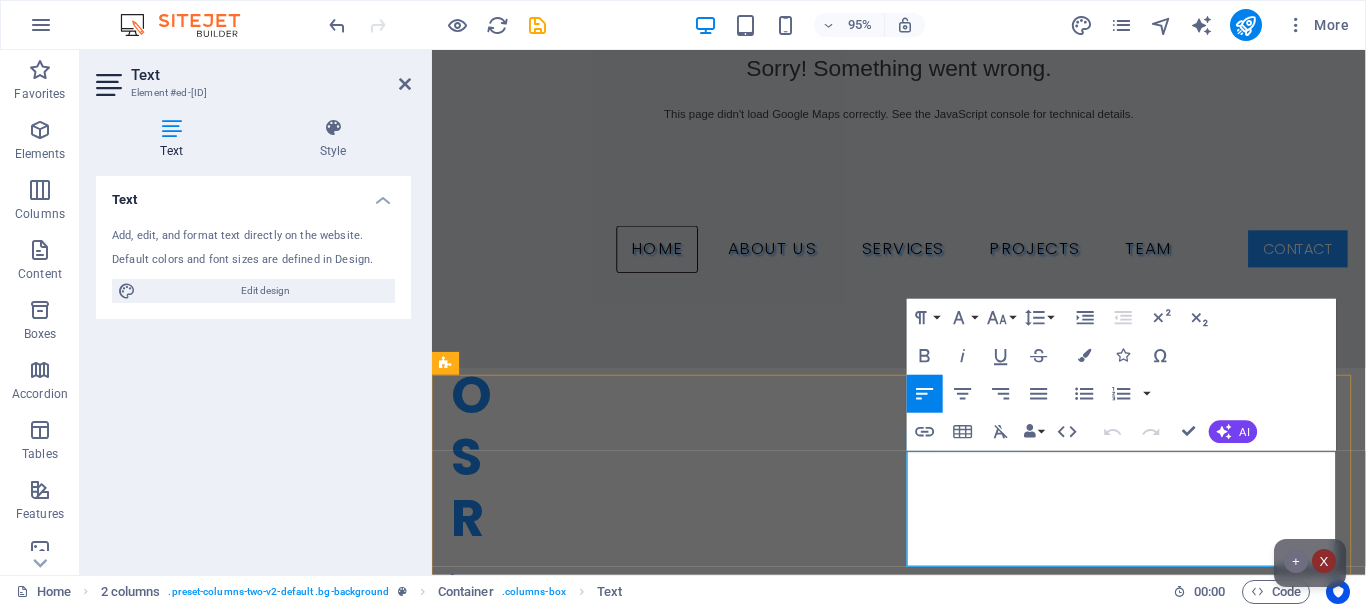 click on "Welcome to McChinton Investments where innovation meets success. Our firm specialises in brand analytics, conversion, optimisation, and cross-channel marketing to ensure your digital presence thieves." at bounding box center (676, 1549) 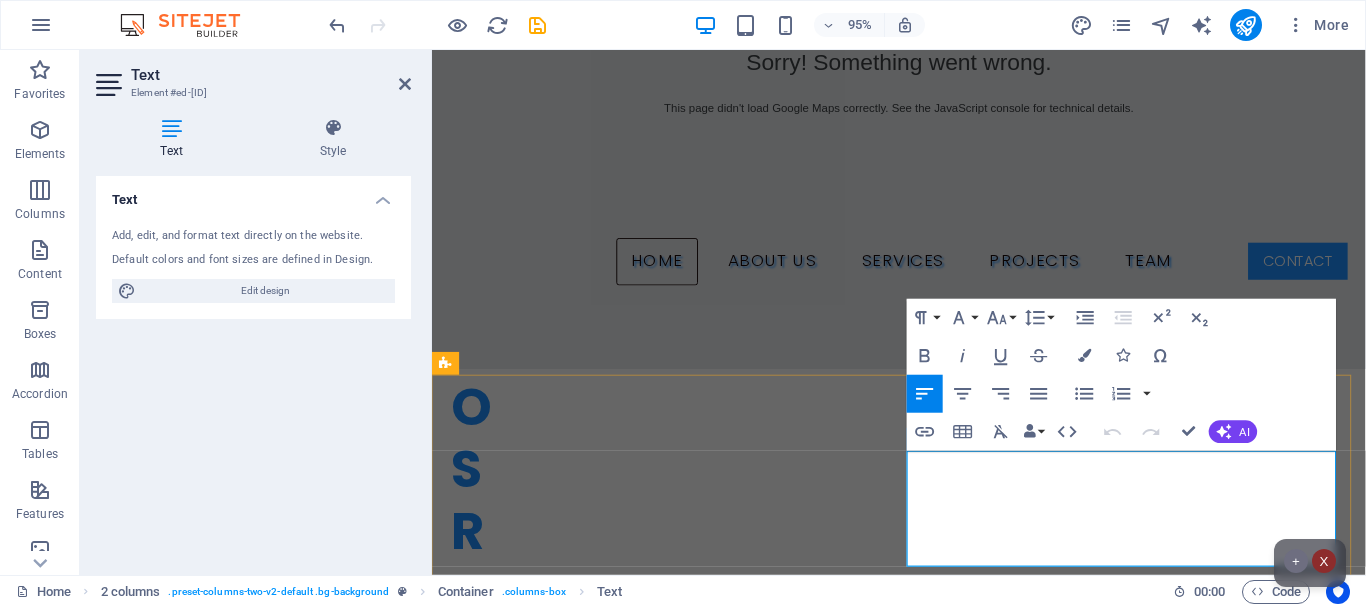 type 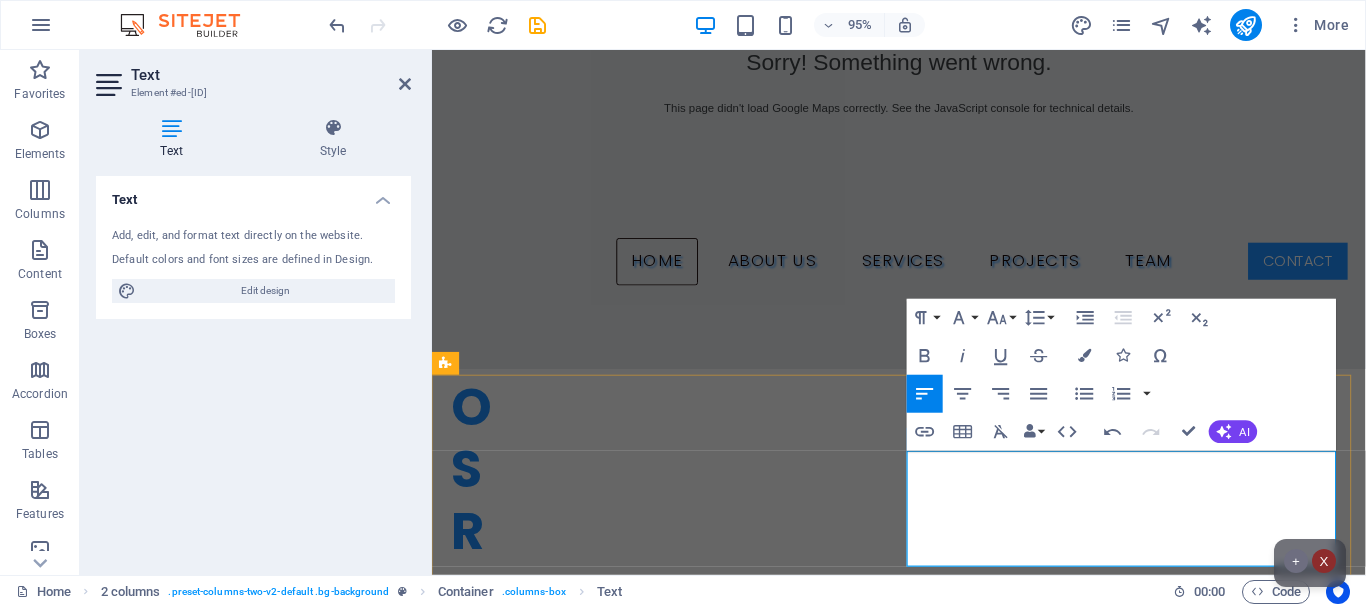 click on "Welcome to McChinton Investments where innovation meets success. Our firm specialises in brand analytics, conversion, optimisation, and cross-channel marketing to ensure your digital presence thrieves." at bounding box center [676, 1562] 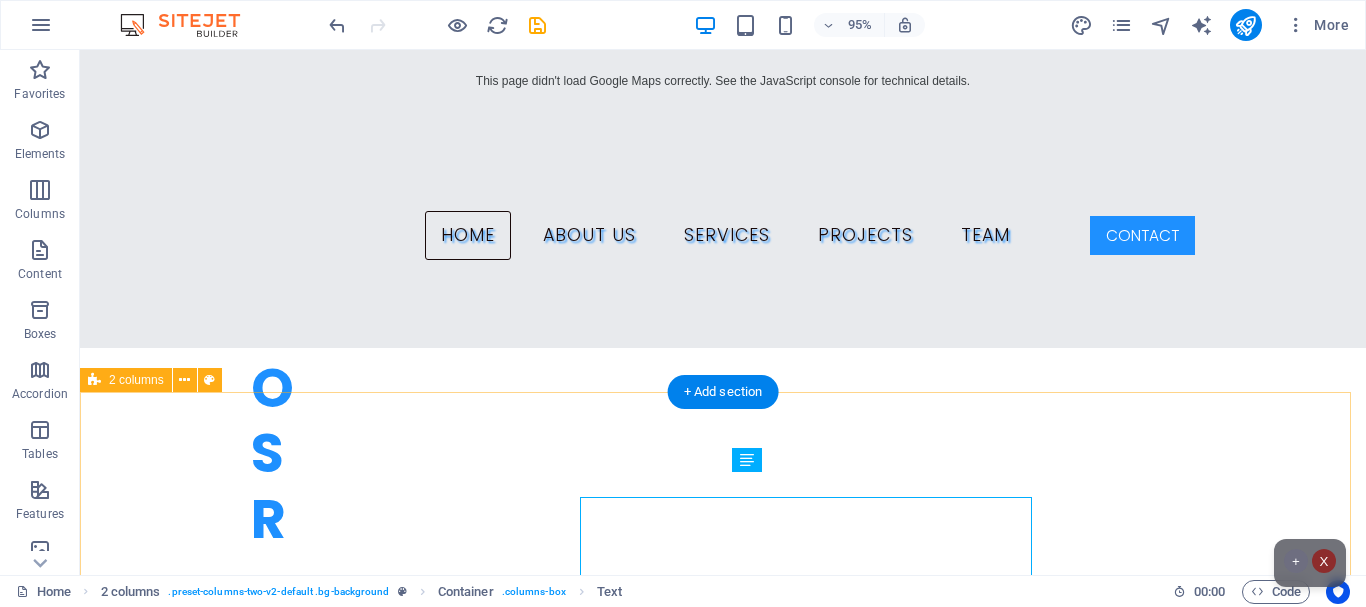 scroll, scrollTop: 658, scrollLeft: 0, axis: vertical 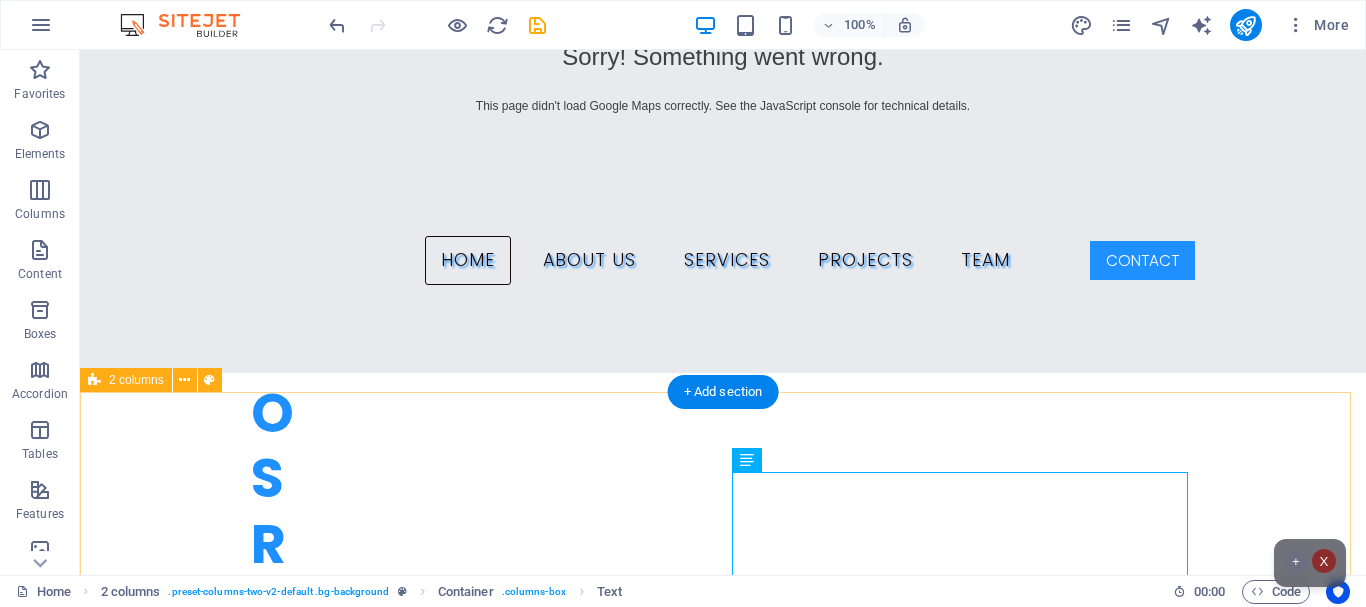 click on "W e are a dynamic team of creative people and Marketing Experts. Welcome to McChinton Investments where innovation meets success. Our firm specialises in brand analytics, conversion, optimisation, and cross-channel marketing to ensure your digital presence thrieves.  Lets work together to achieve your business objectives." at bounding box center (723, 1499) 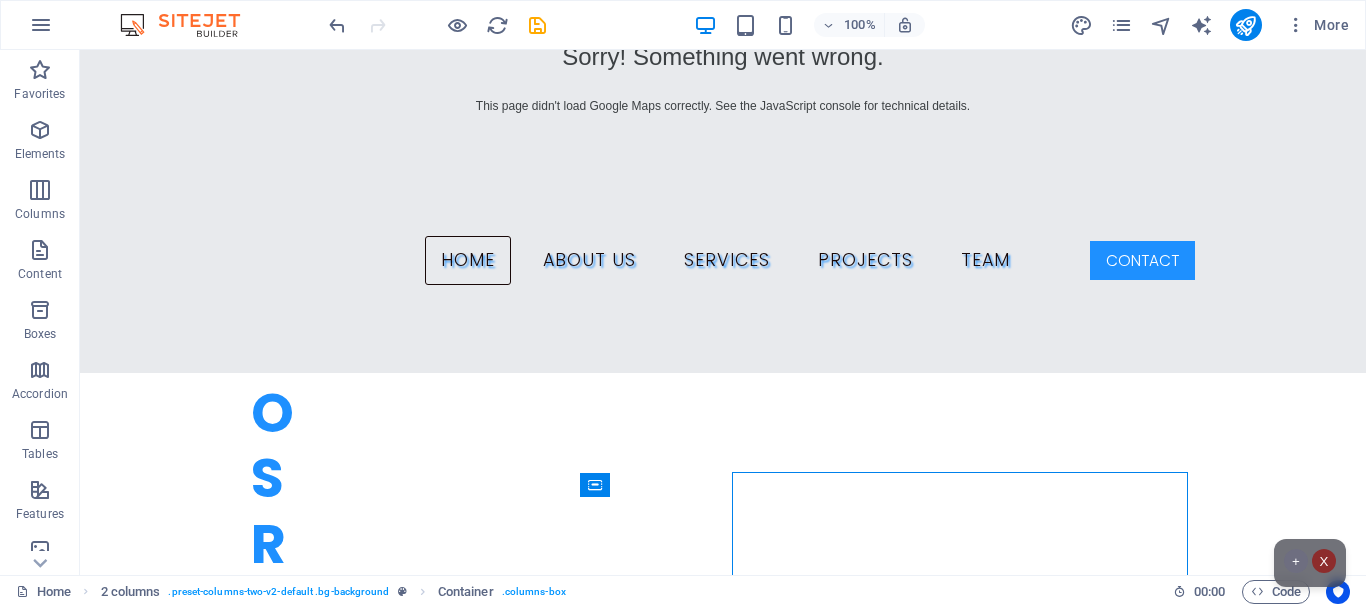 drag, startPoint x: 1358, startPoint y: 111, endPoint x: 1312, endPoint y: 99, distance: 47.539455 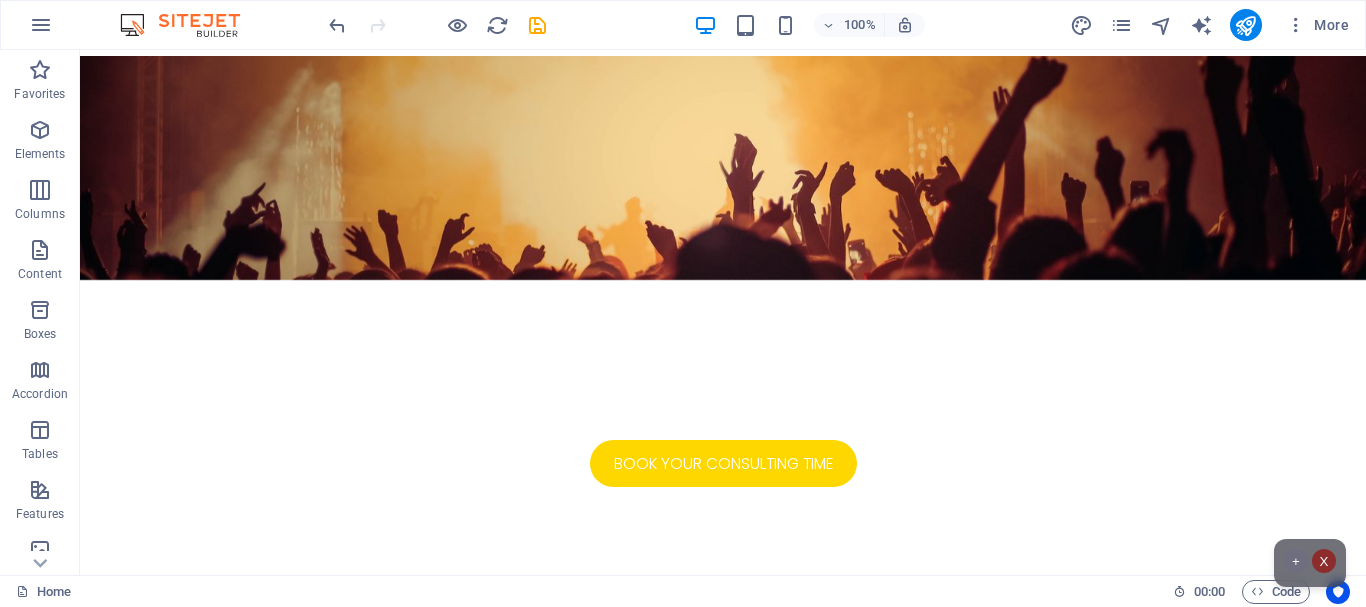 scroll, scrollTop: 1421, scrollLeft: 0, axis: vertical 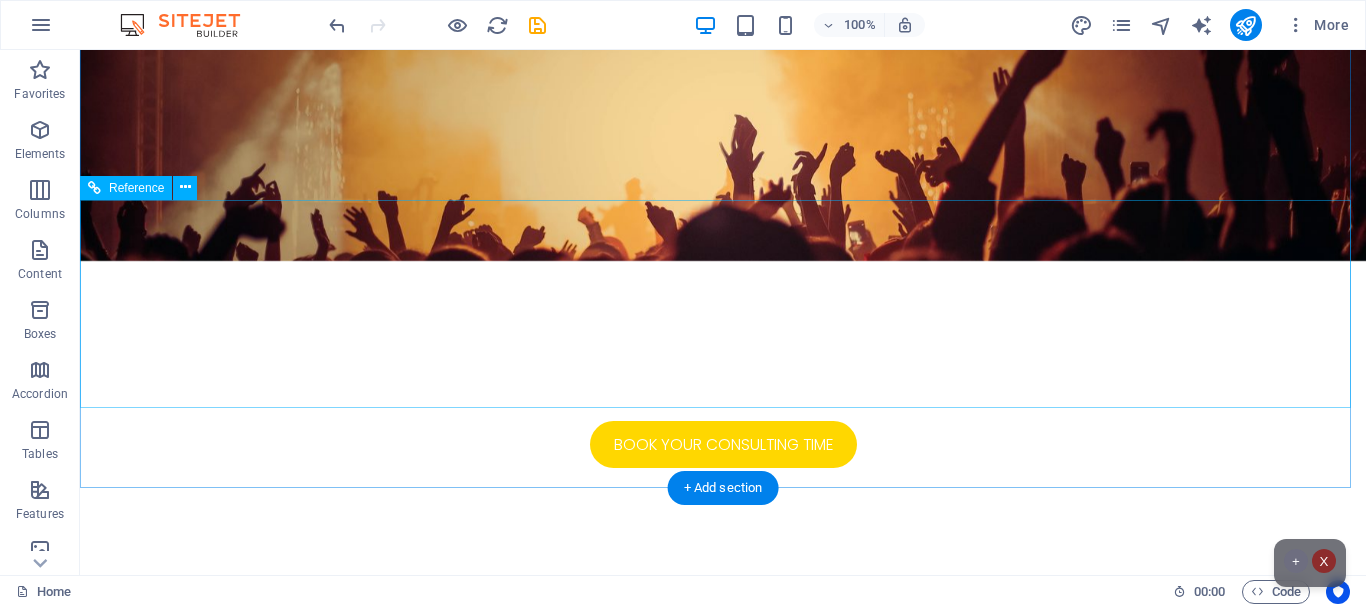 click on "O ur Services" at bounding box center (723, 1907) 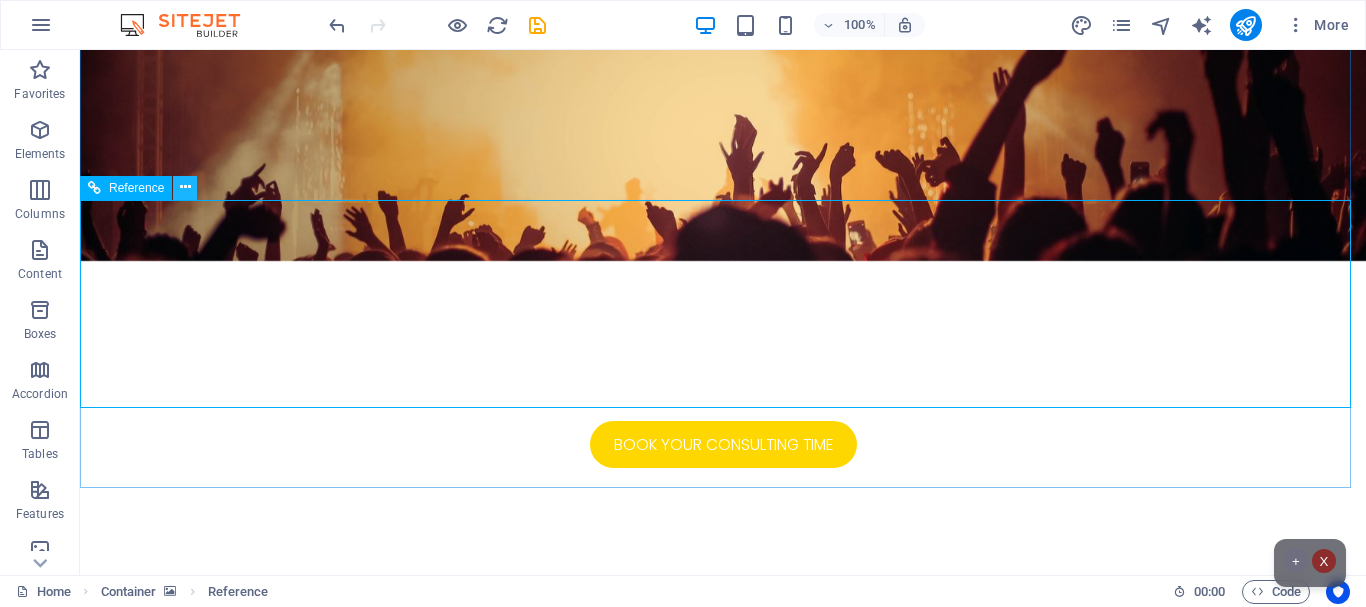 click at bounding box center [185, 187] 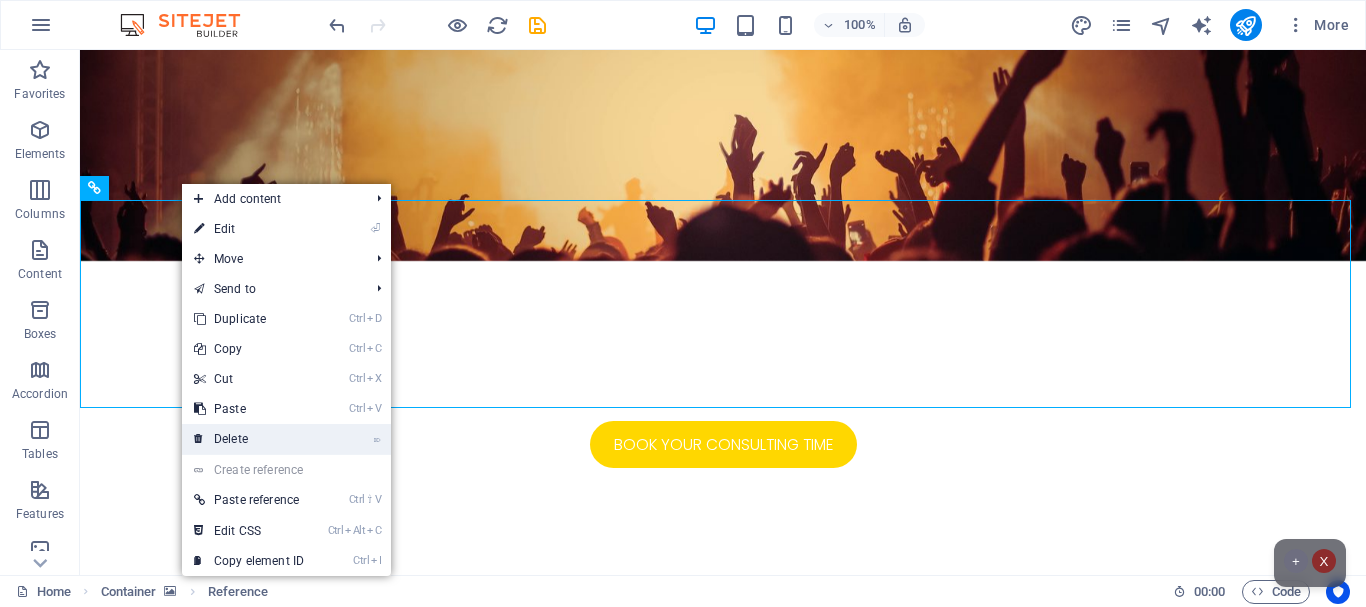 click on "⌦  Delete" at bounding box center [249, 439] 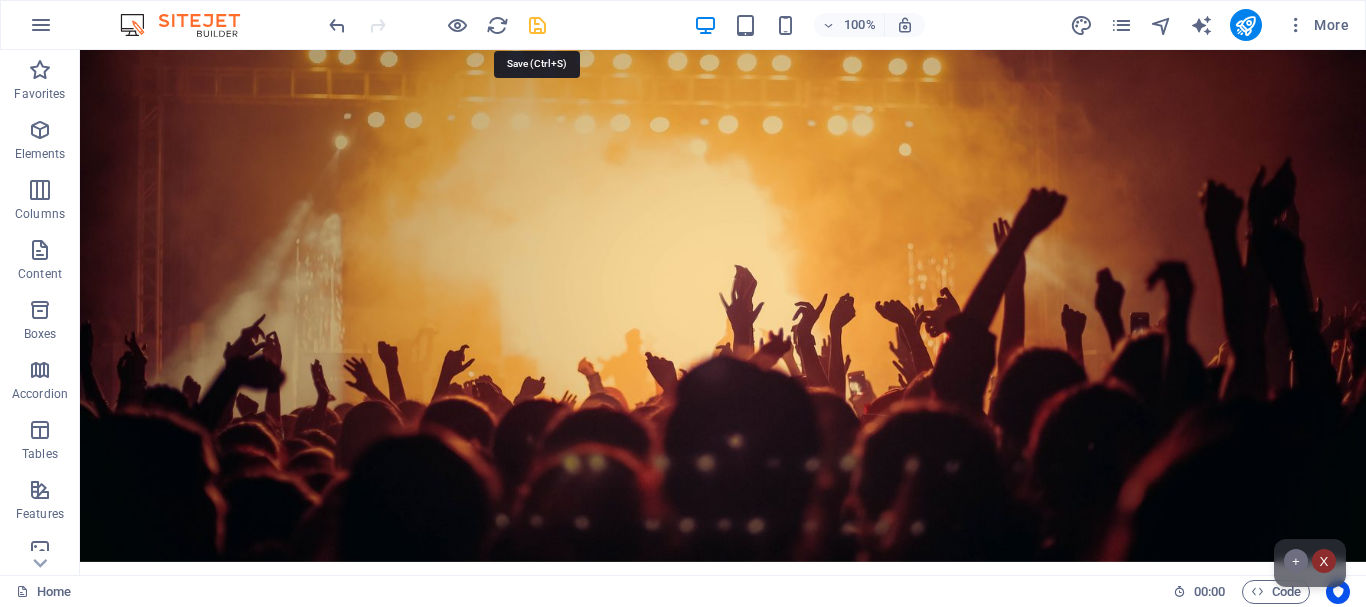 click at bounding box center (537, 25) 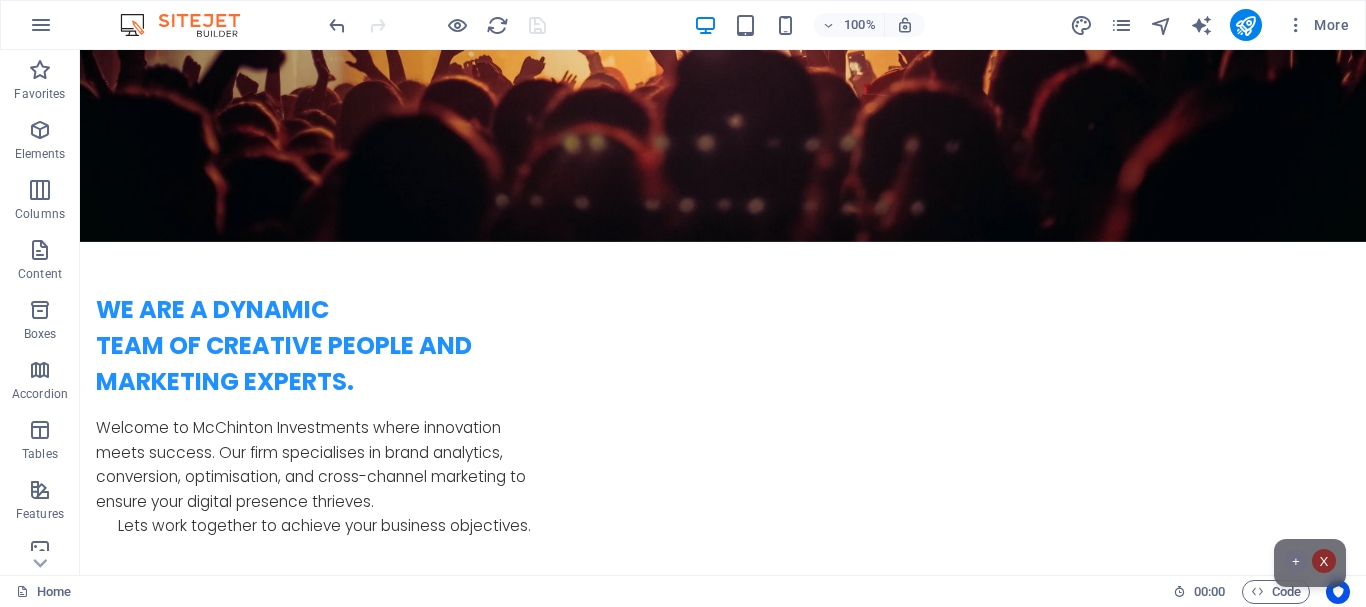 scroll, scrollTop: 1781, scrollLeft: 0, axis: vertical 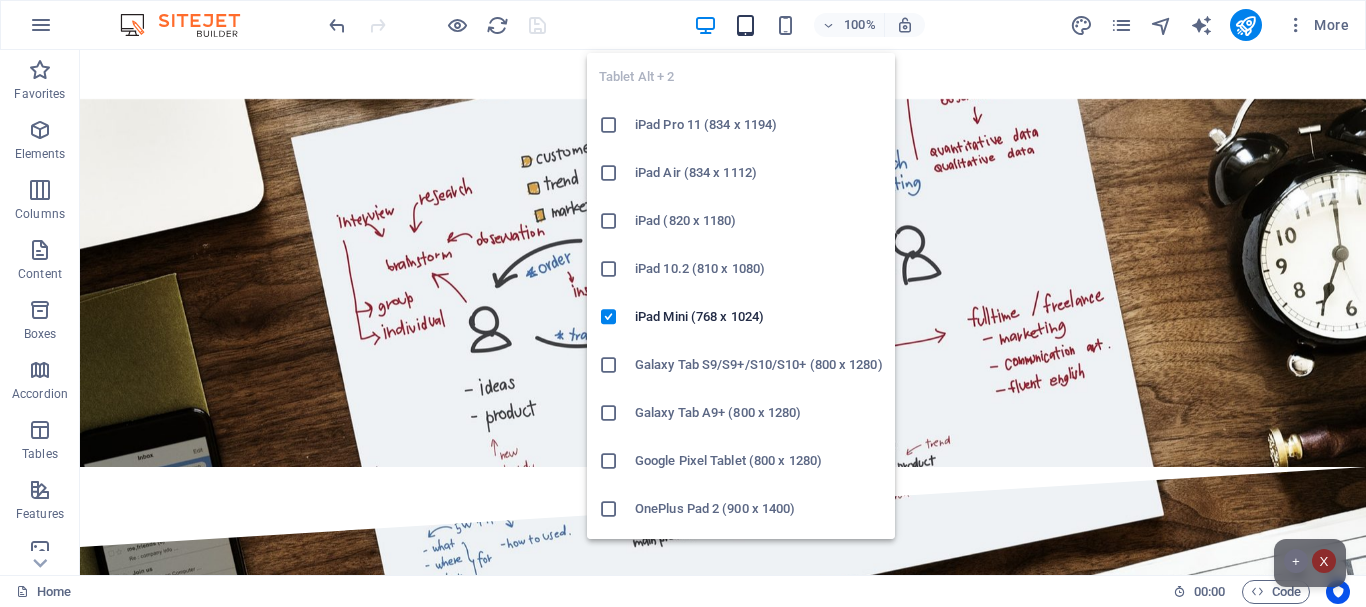 click at bounding box center [745, 25] 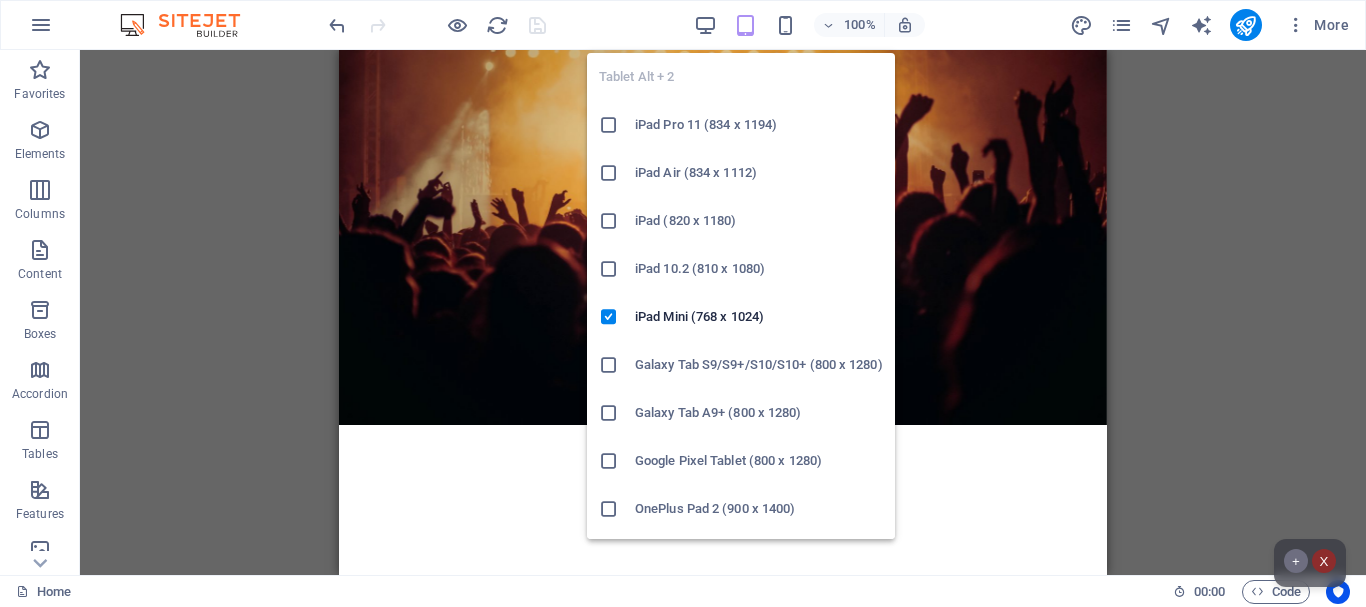 scroll, scrollTop: 2994, scrollLeft: 0, axis: vertical 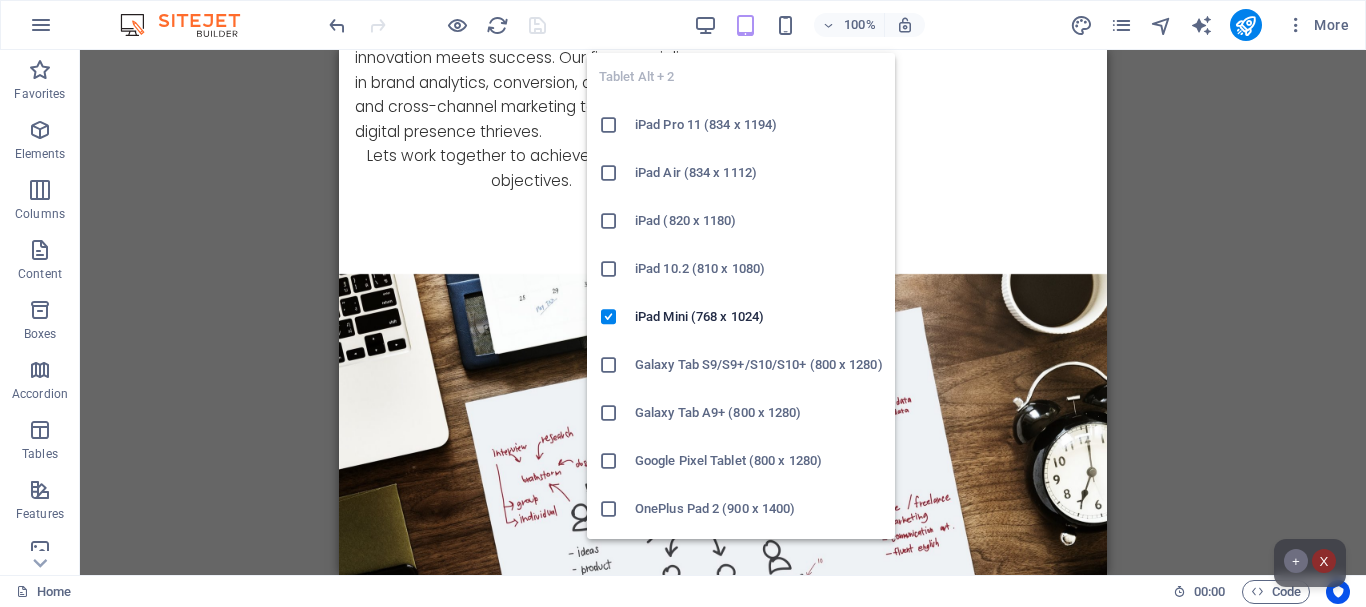 click on "Galaxy Tab S9/S9+/S10/S10+ (800 x 1280)" at bounding box center [759, 365] 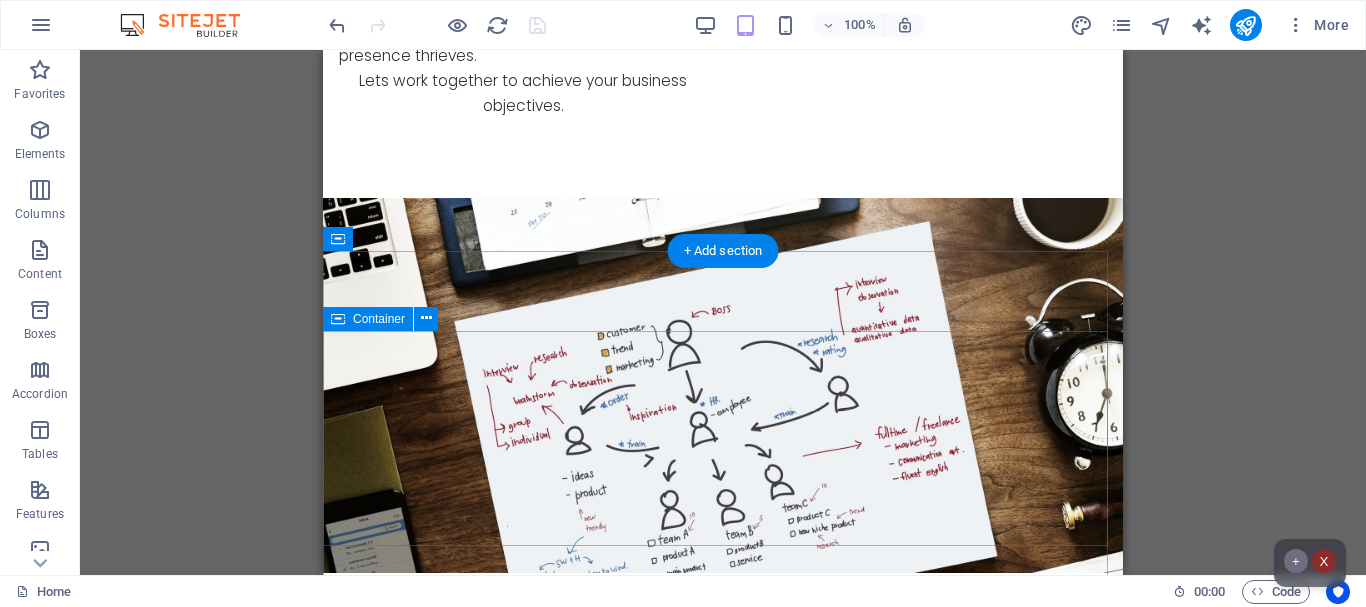scroll, scrollTop: 2938, scrollLeft: 0, axis: vertical 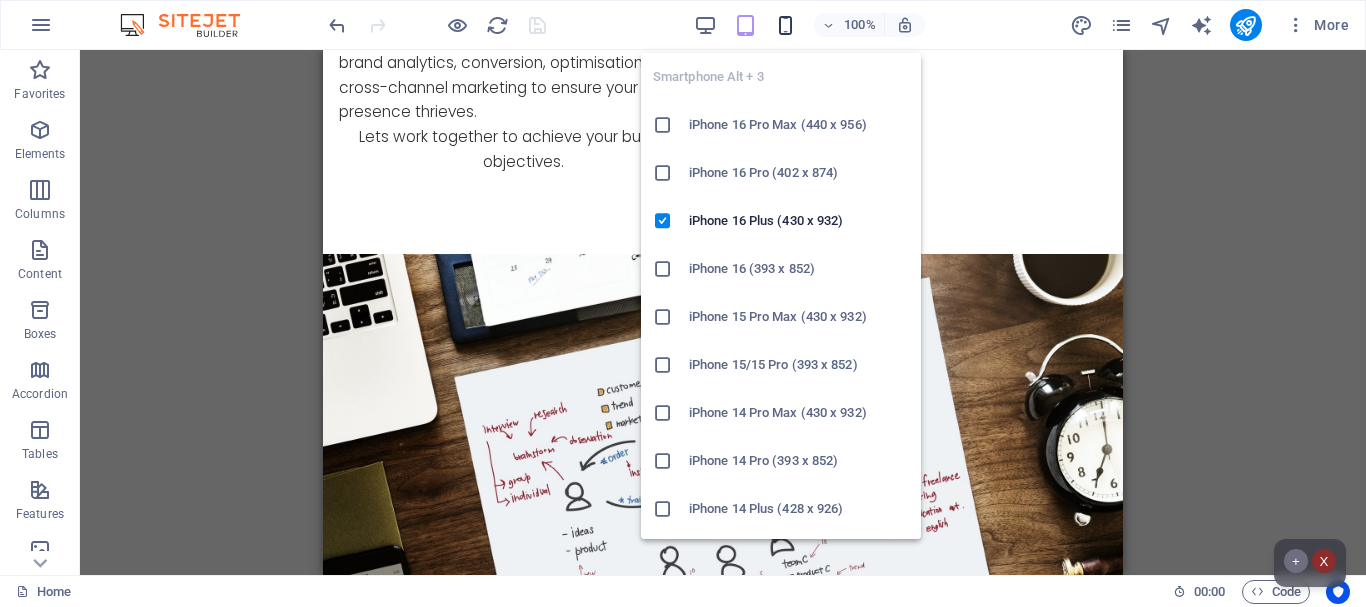click at bounding box center [785, 25] 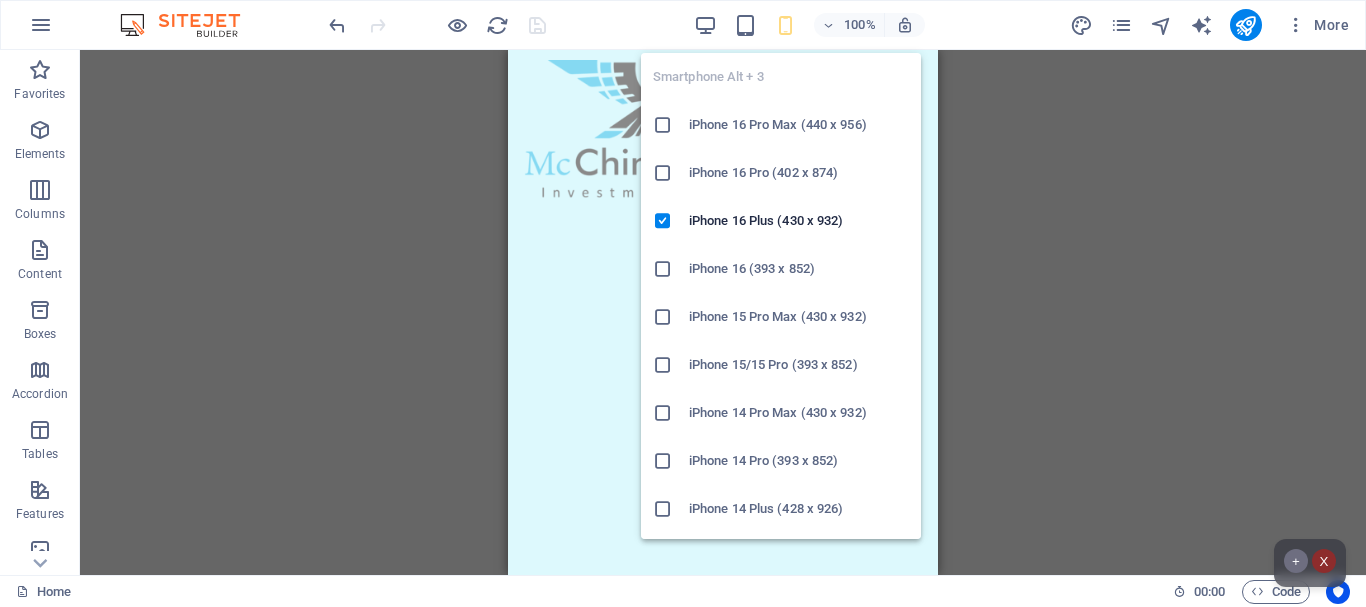 scroll, scrollTop: 2907, scrollLeft: 0, axis: vertical 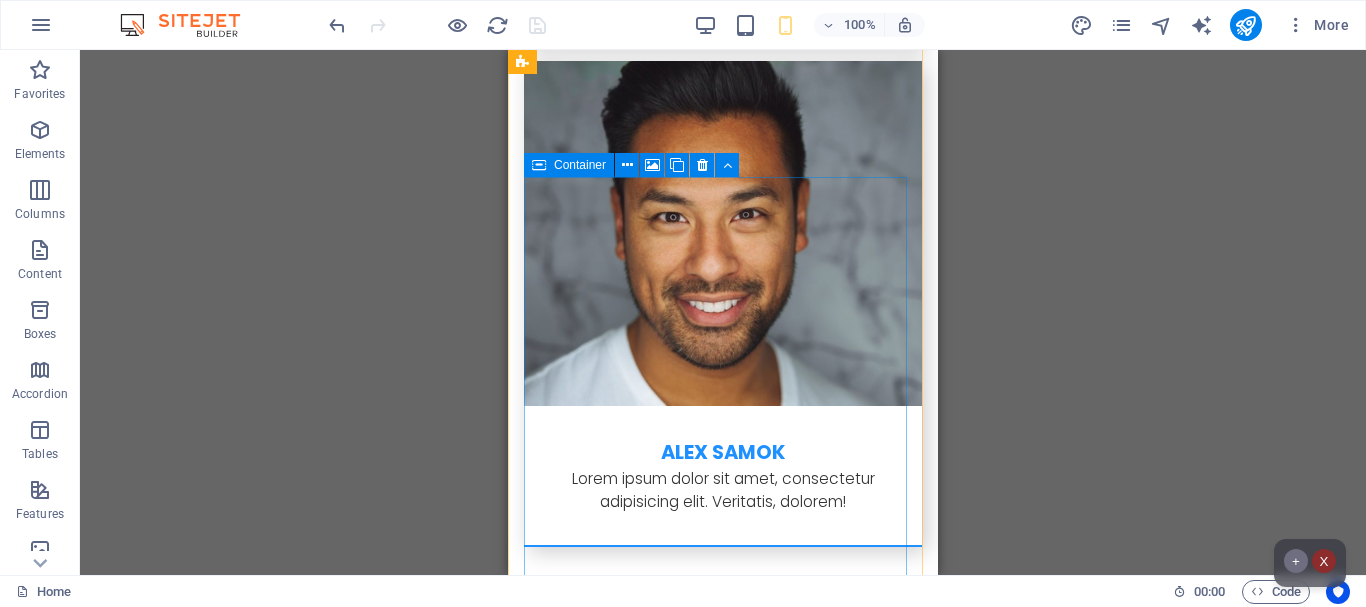 click on "Add elements" at bounding box center (664, 2199) 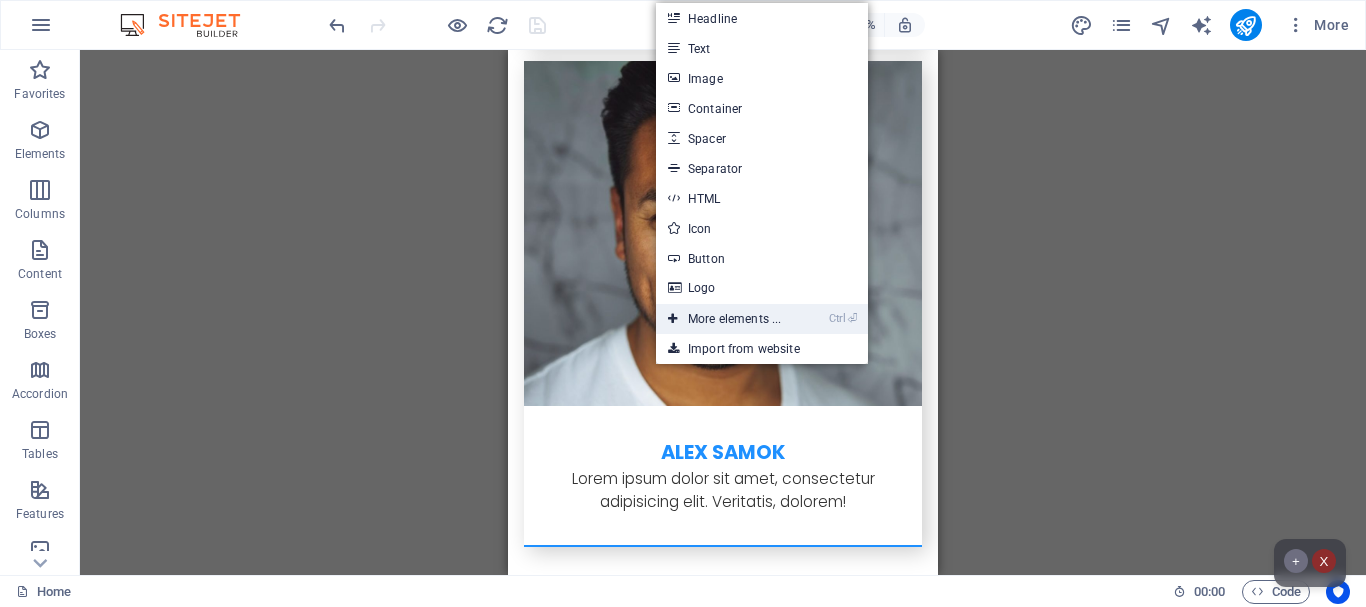 click on "Ctrl ⏎  More elements ..." at bounding box center (724, 319) 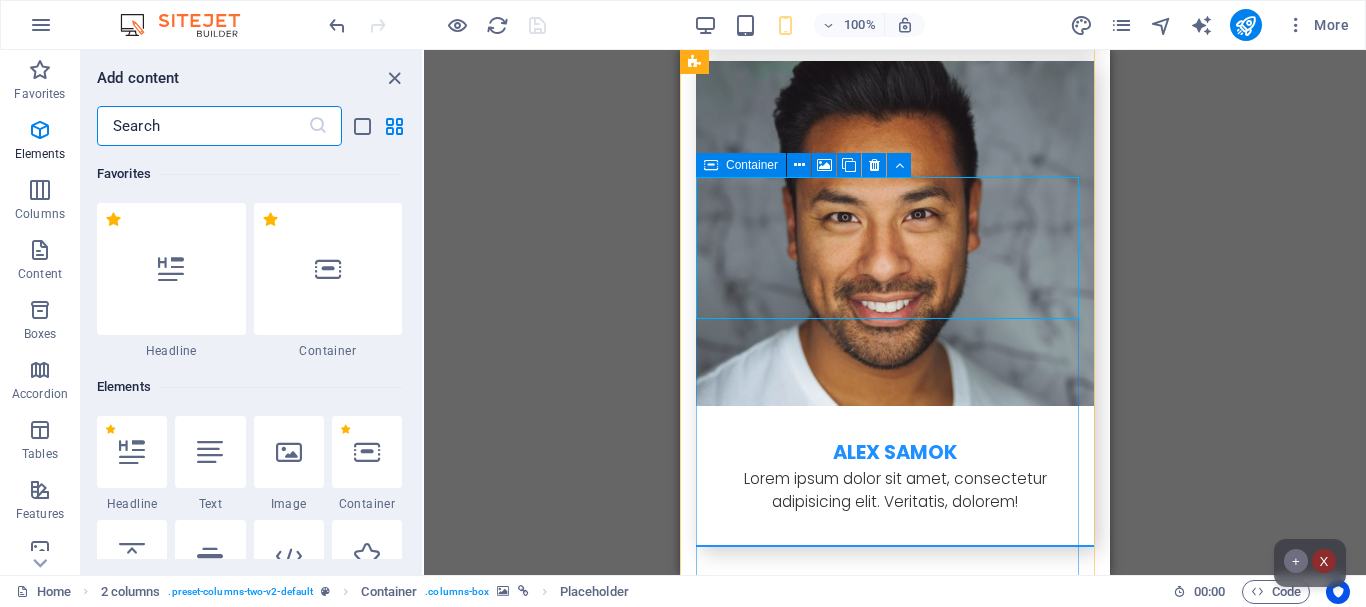 scroll, scrollTop: 213, scrollLeft: 0, axis: vertical 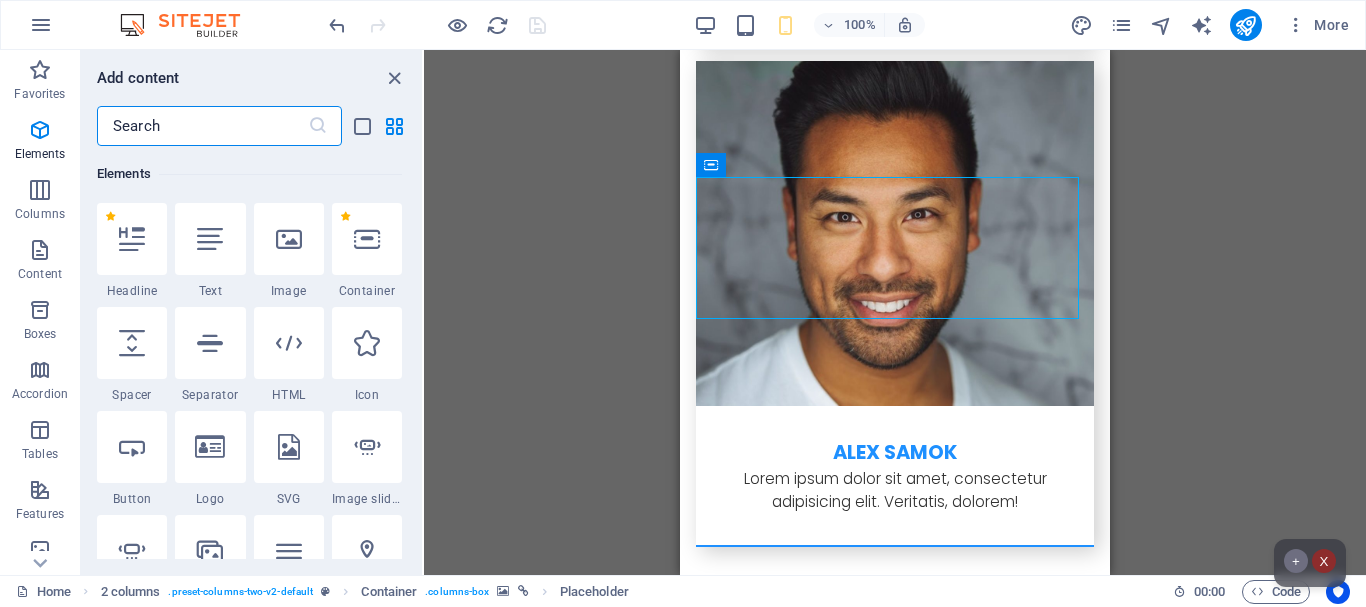 drag, startPoint x: 416, startPoint y: 170, endPoint x: 419, endPoint y: 156, distance: 14.3178215 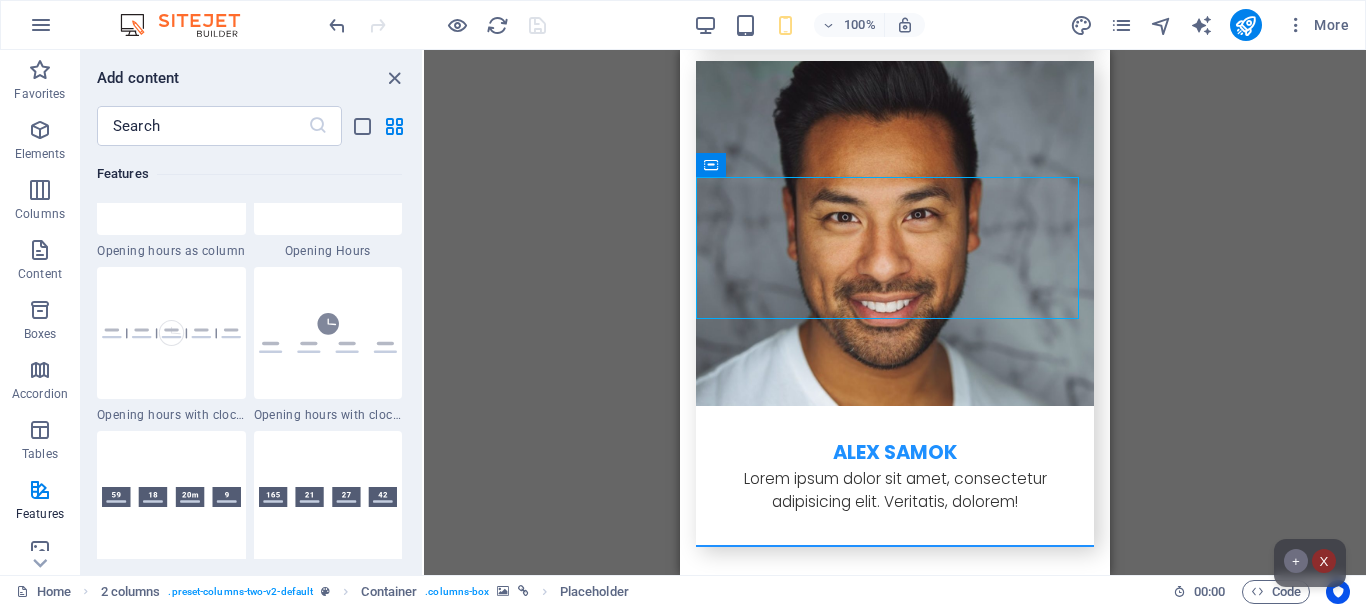 scroll, scrollTop: 8716, scrollLeft: 0, axis: vertical 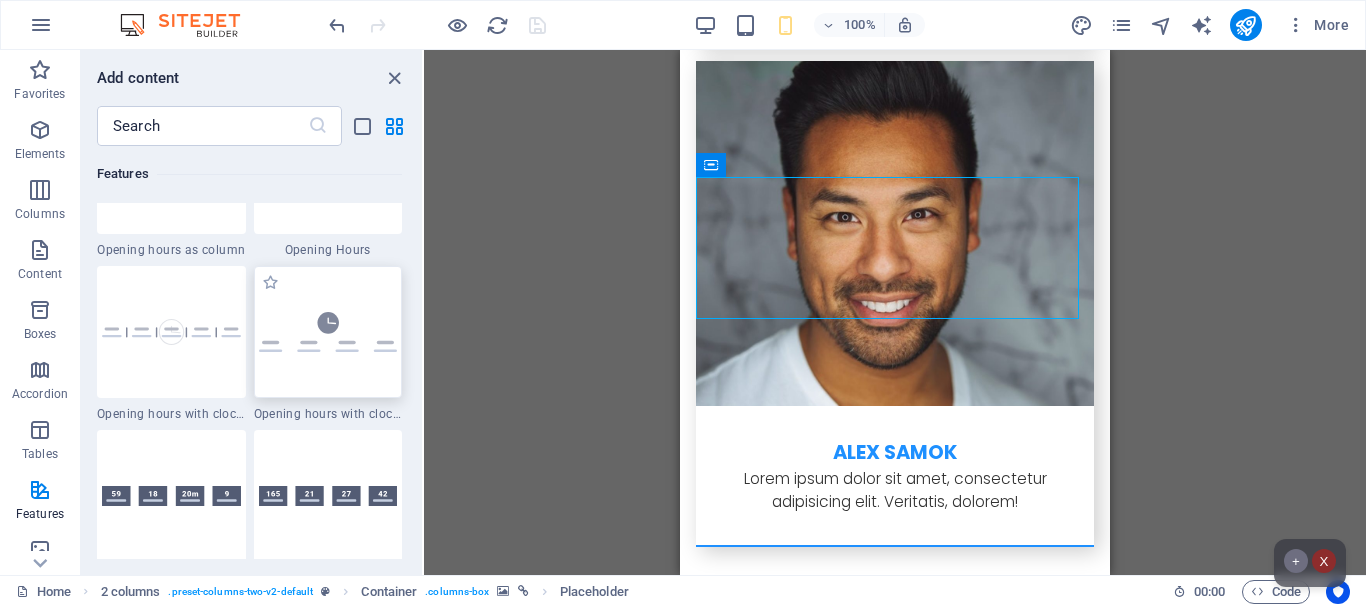 click at bounding box center (328, 332) 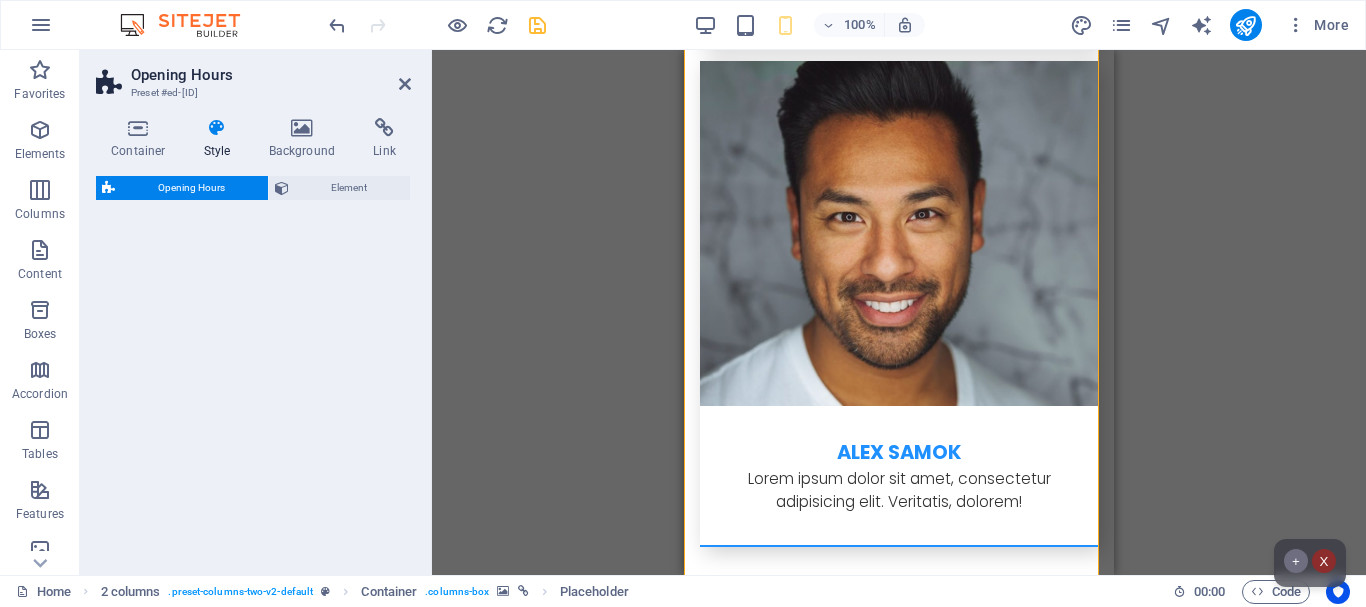 select on "rem" 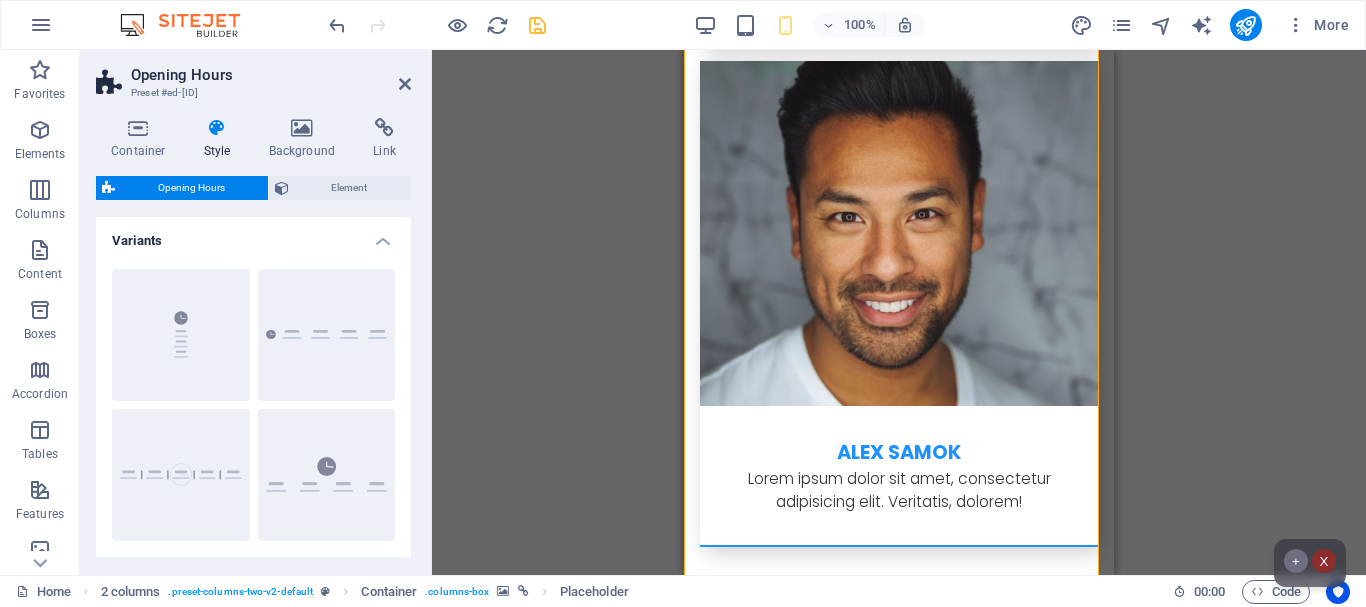 scroll, scrollTop: 9058, scrollLeft: 0, axis: vertical 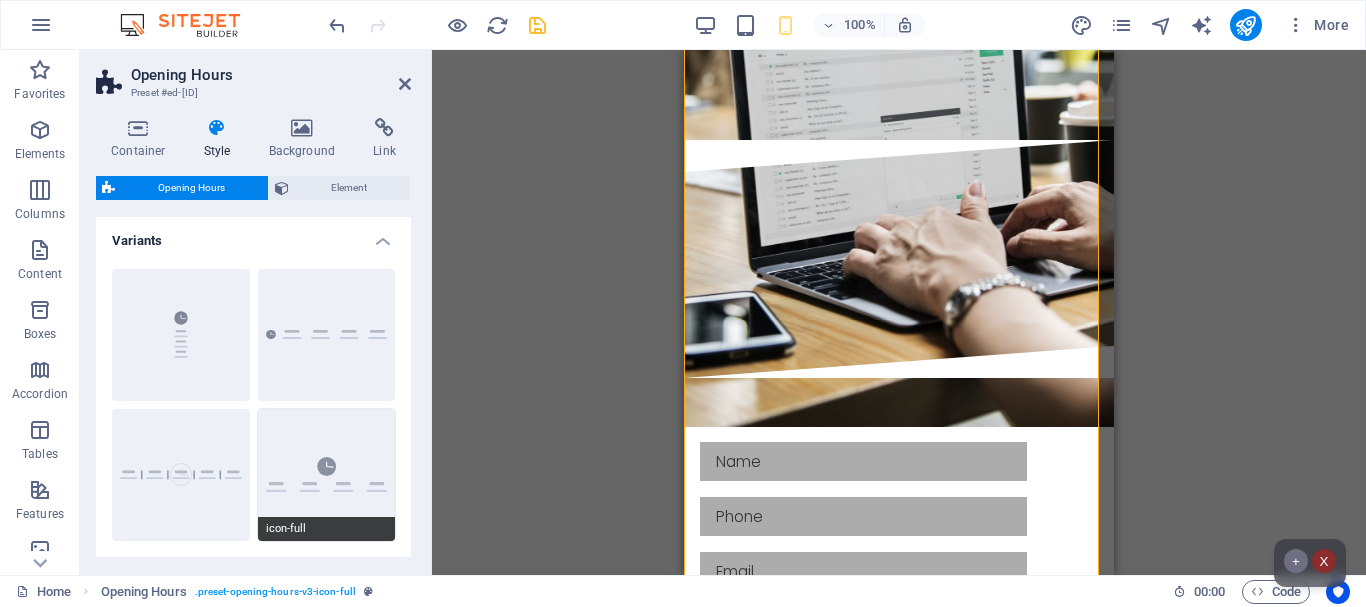 click on "icon-full" at bounding box center (327, 475) 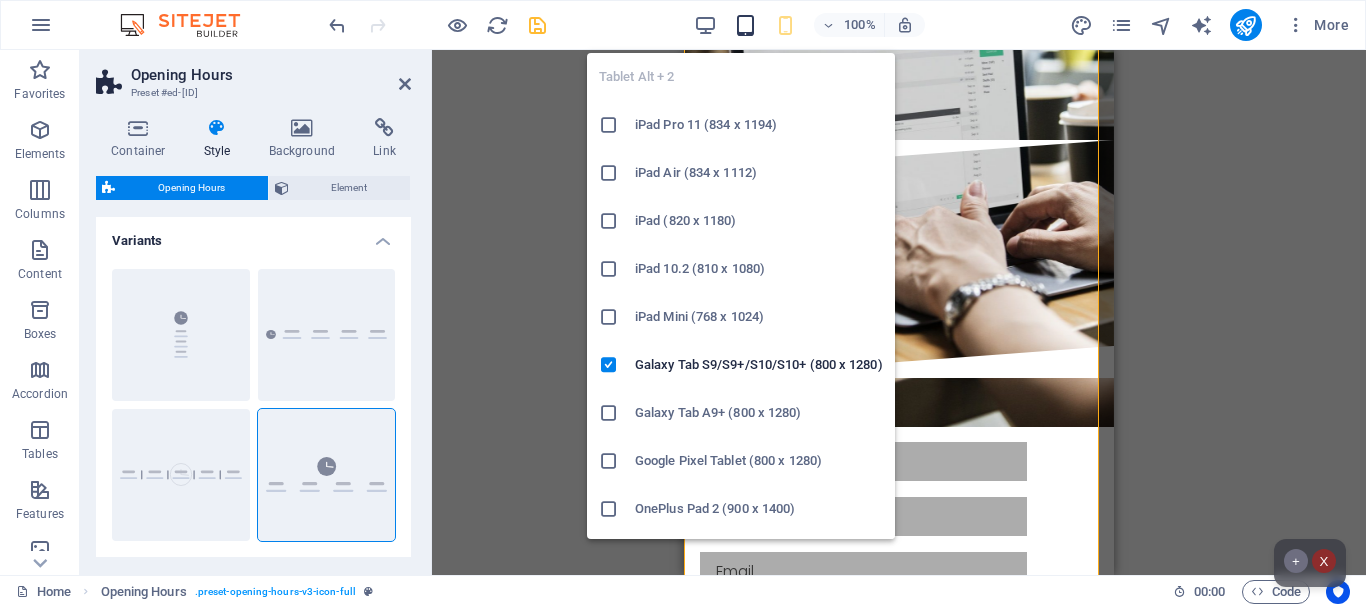 click at bounding box center (745, 25) 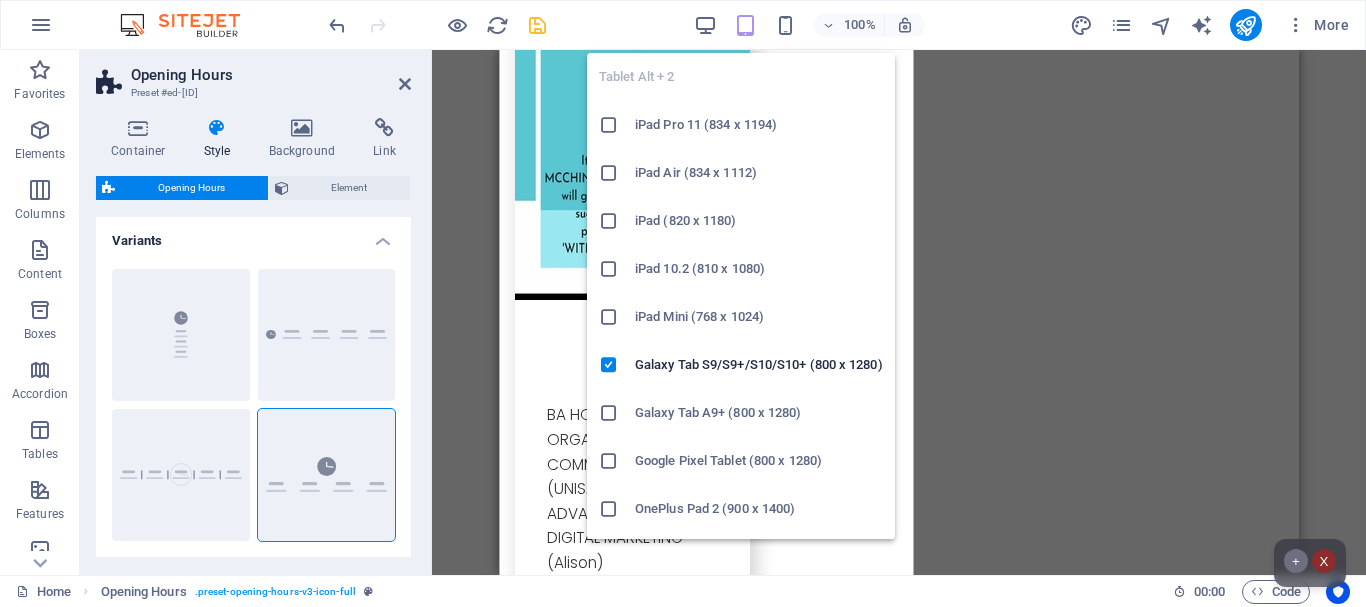 scroll, scrollTop: 9097, scrollLeft: 0, axis: vertical 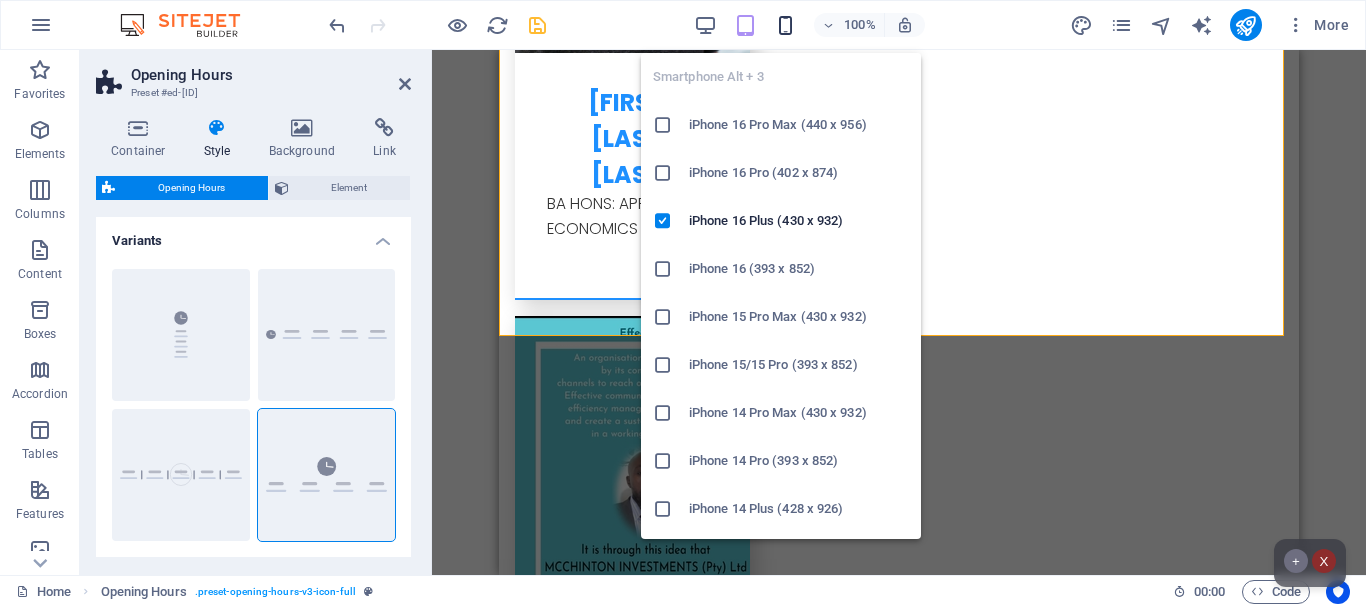 click at bounding box center [785, 25] 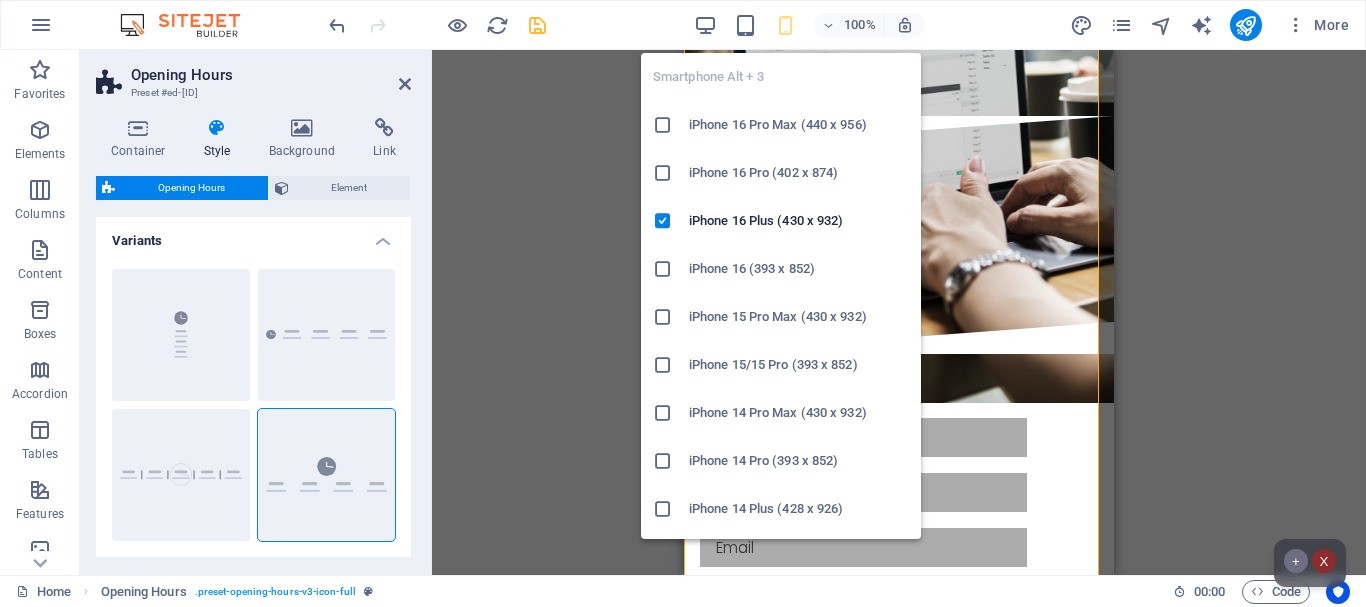 scroll, scrollTop: 9057, scrollLeft: 0, axis: vertical 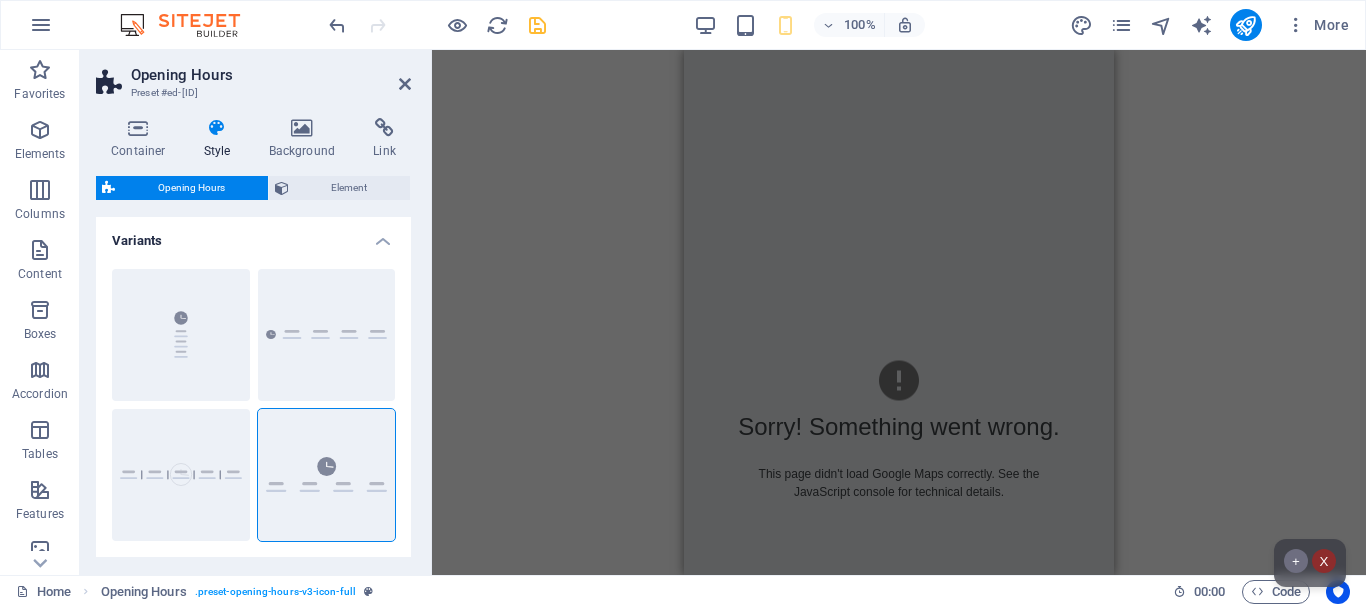 click on "Drag here to replace the existing content. Press “Ctrl” if you want to create a new element.
H1   Banner   Banner   Container   H1   Banner   H1   Logo   Banner   Menu Bar   Menu   2 columns   Separator   HTML   Separator   H2   Call to Action - Button   Button   Icon   Icon   Spacer   Button   Reference   Container   Opening Hours   Text   Text   Text   Text   Text   Text   Text   Icon   Text   Text   Text   Container   H3   Container   Container   Container   Reference   Text   Boxes   Text   Separator   HTML   Separator   H2   Container   Separator   HTML   Container   Separator   Container   H2   Container   Container   Container   Container   Container   Text   Container   Text   Container   Separator   Container   HTML   Separator   Container   H3   Image with text   Image   Image with text   Text   Image with text   Container   2 columns   Container   Placeholder   Container   Opening Hours   Icon   Text   Text   Text   Text   Text   Text" at bounding box center (899, 312) 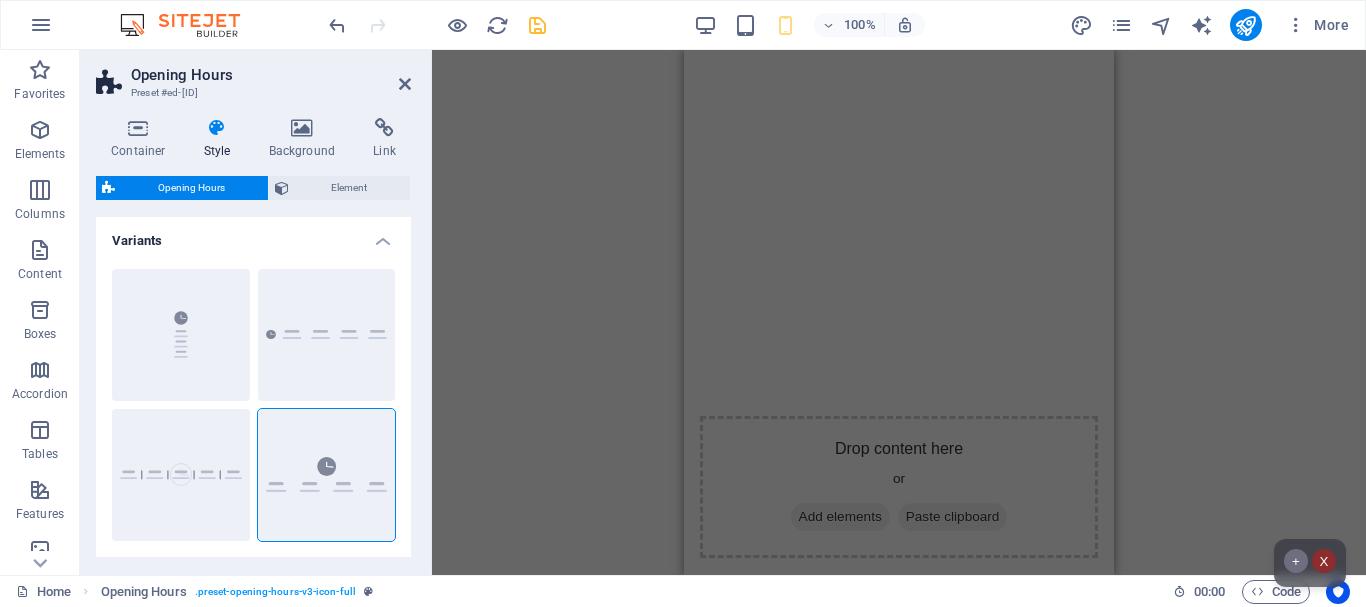 scroll, scrollTop: 10064, scrollLeft: 0, axis: vertical 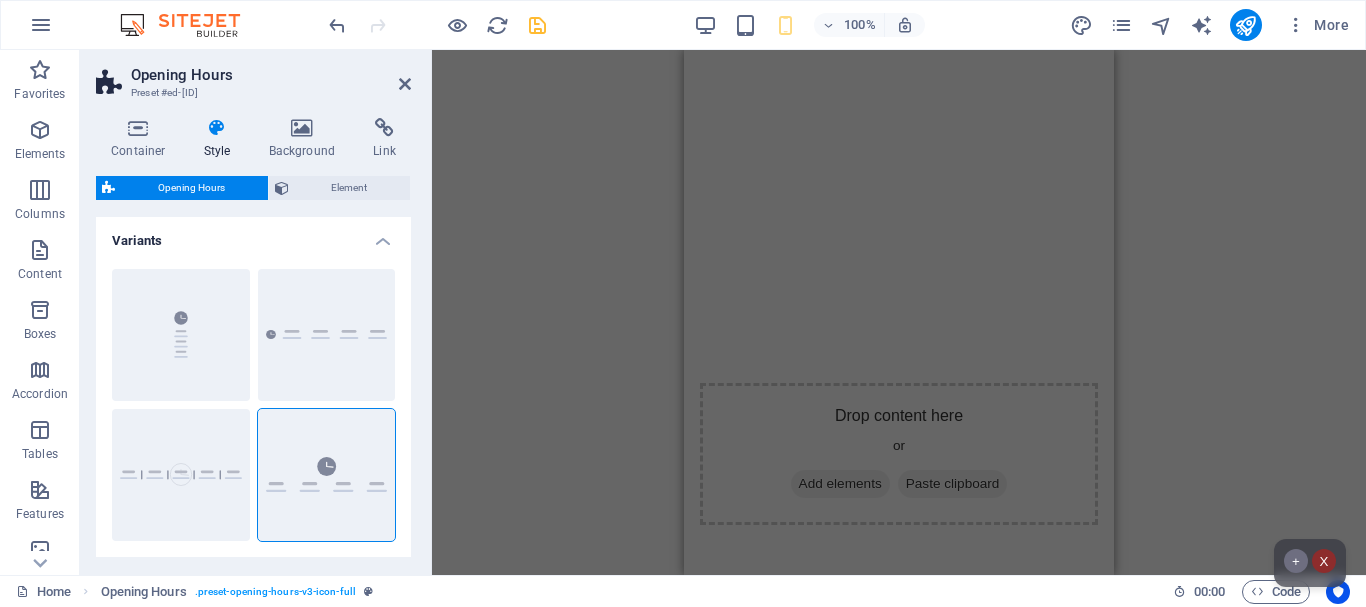 drag, startPoint x: 1107, startPoint y: 82, endPoint x: 1803, endPoint y: 596, distance: 865.2237 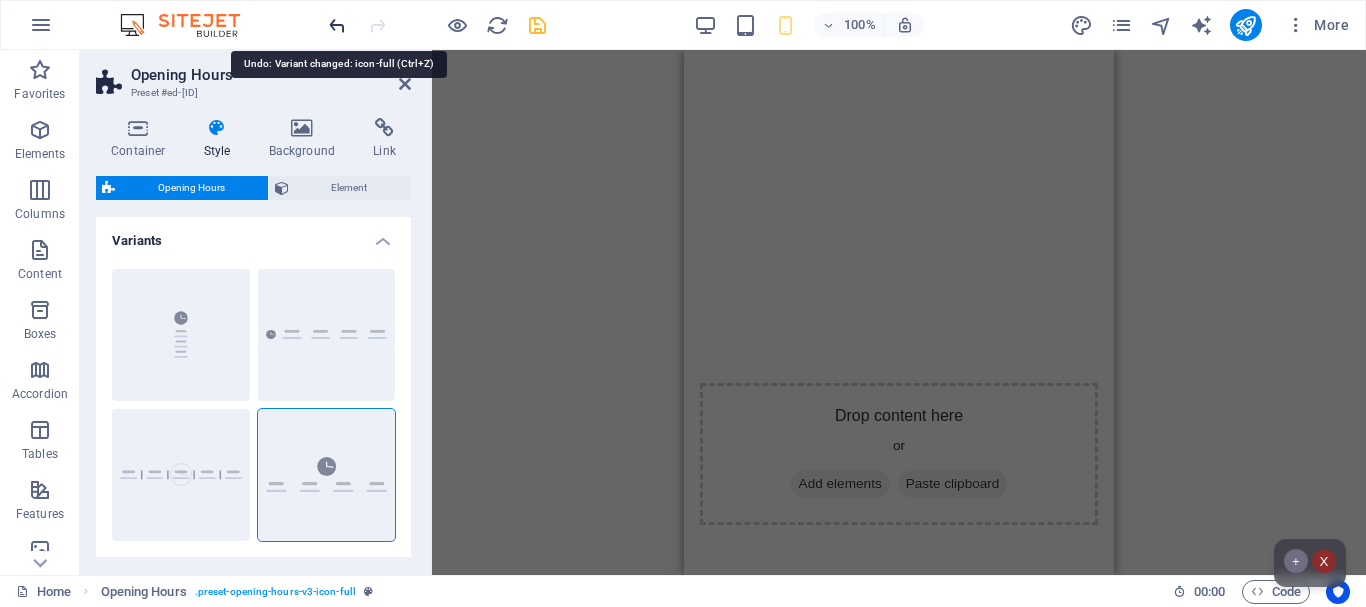 click at bounding box center (337, 25) 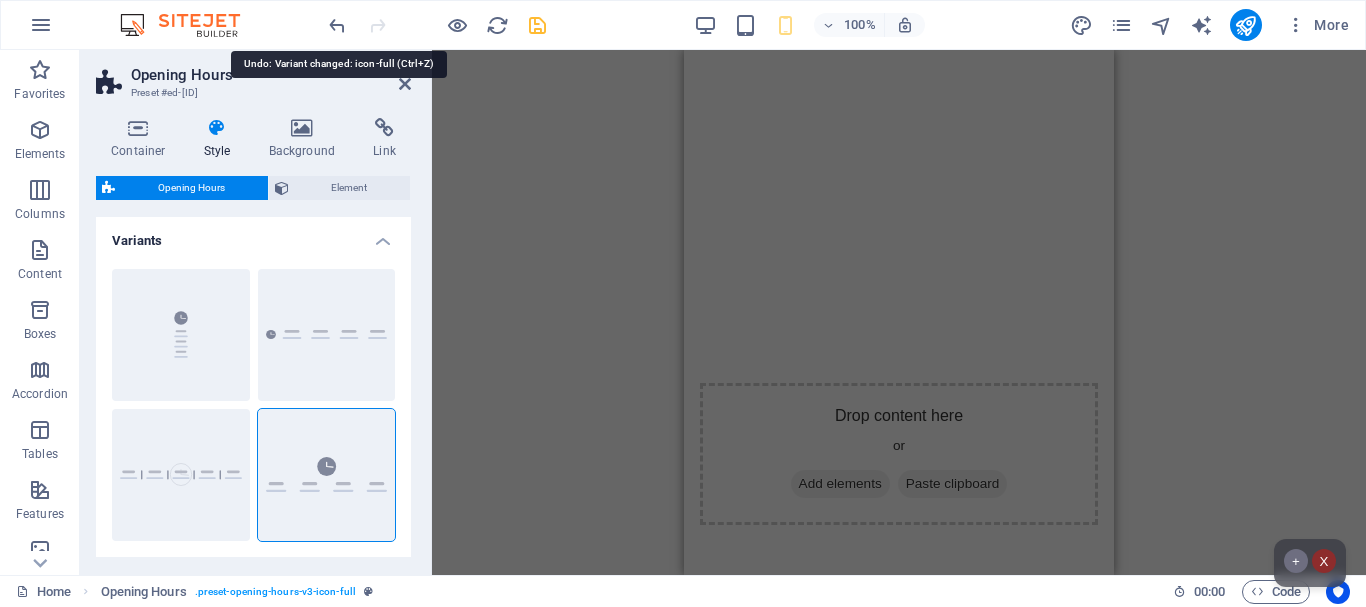 type on "0" 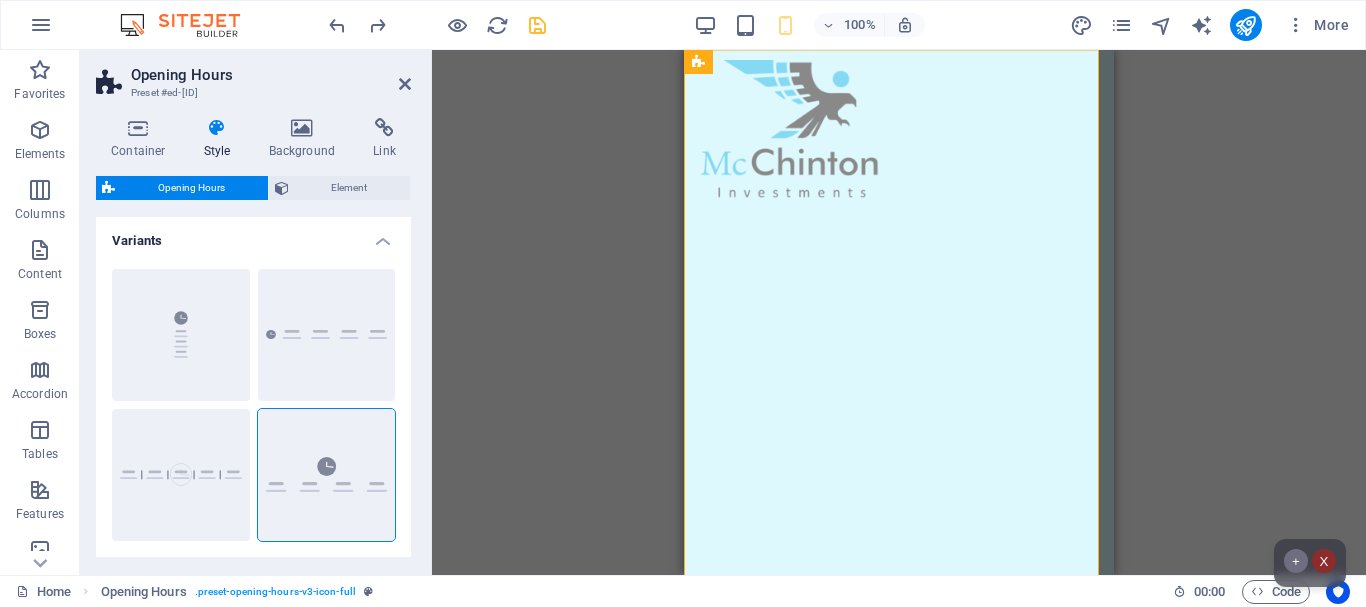 scroll, scrollTop: 9058, scrollLeft: 0, axis: vertical 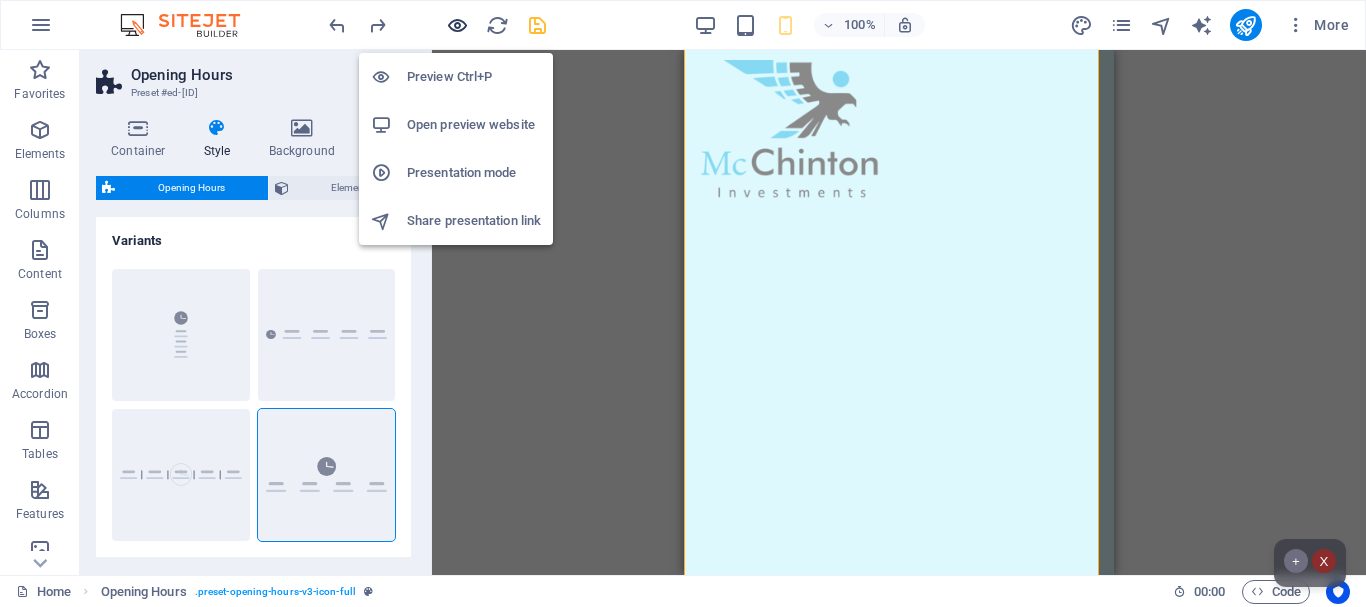 click at bounding box center (457, 25) 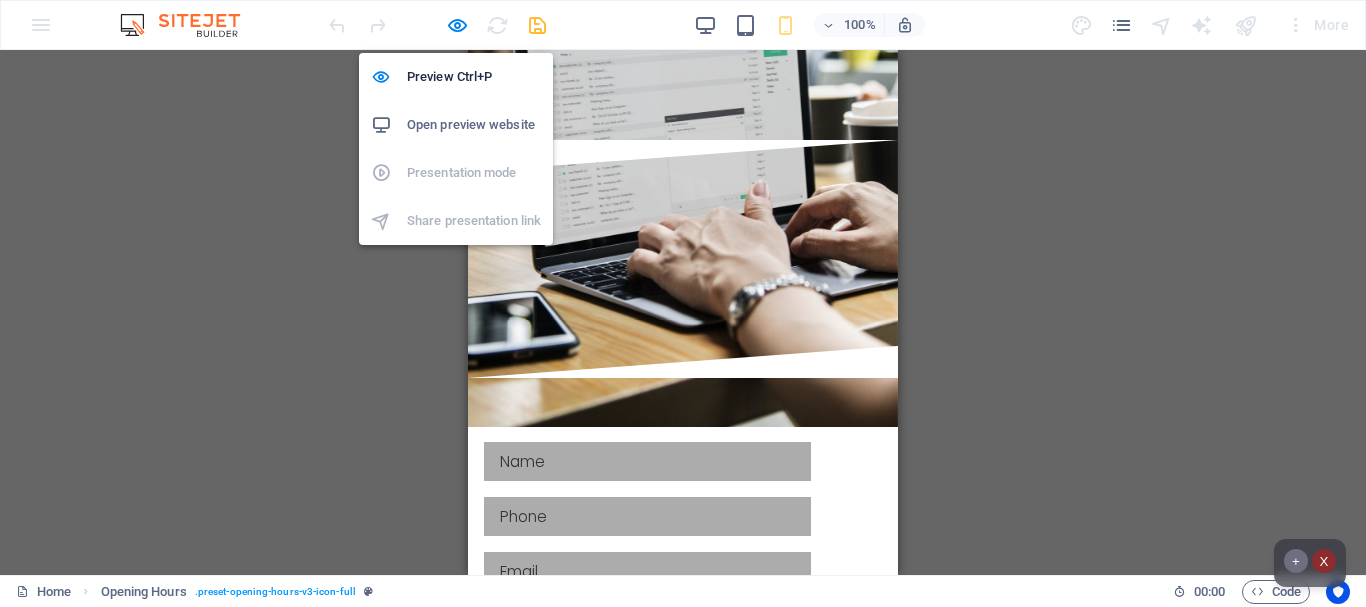 click on "Open preview website" at bounding box center [474, 125] 